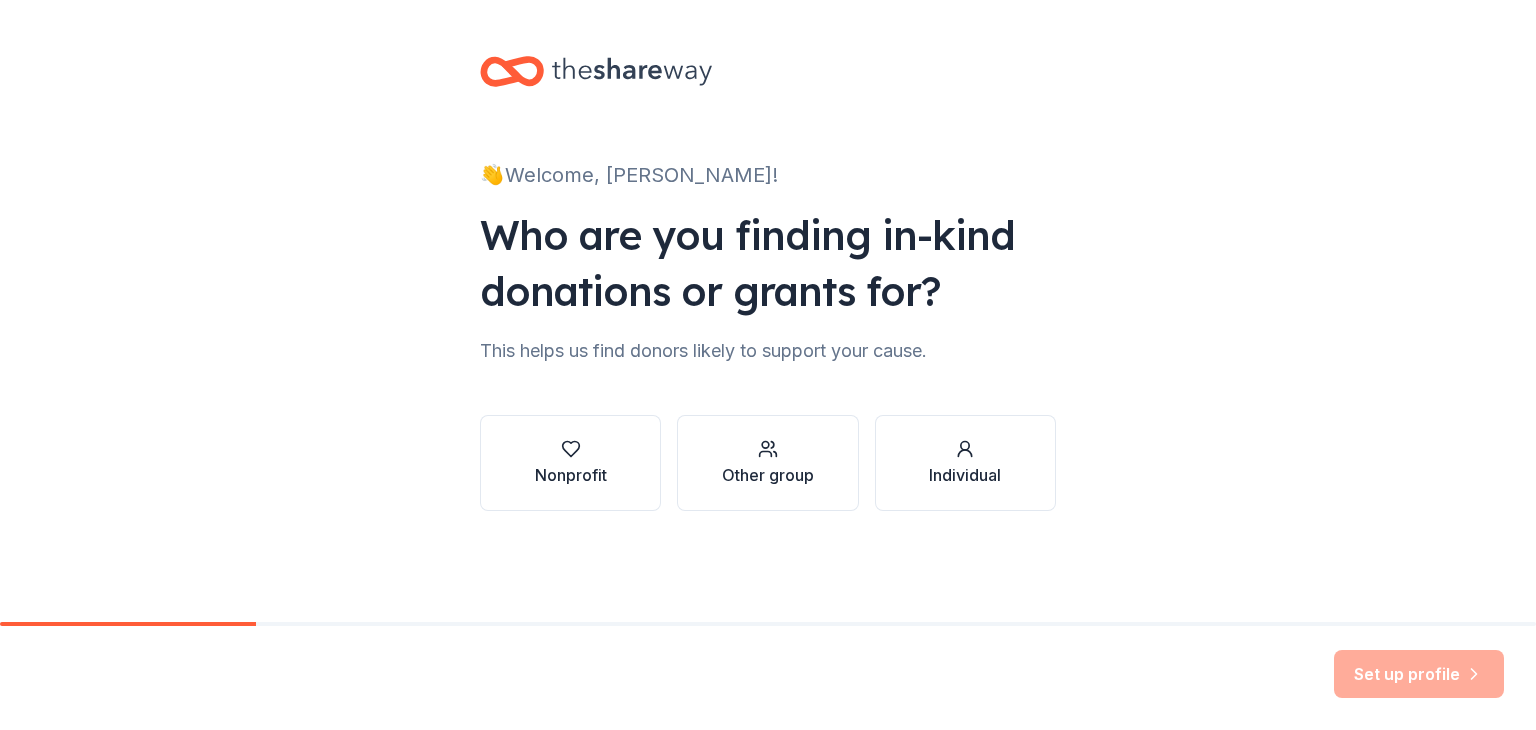 scroll, scrollTop: 0, scrollLeft: 0, axis: both 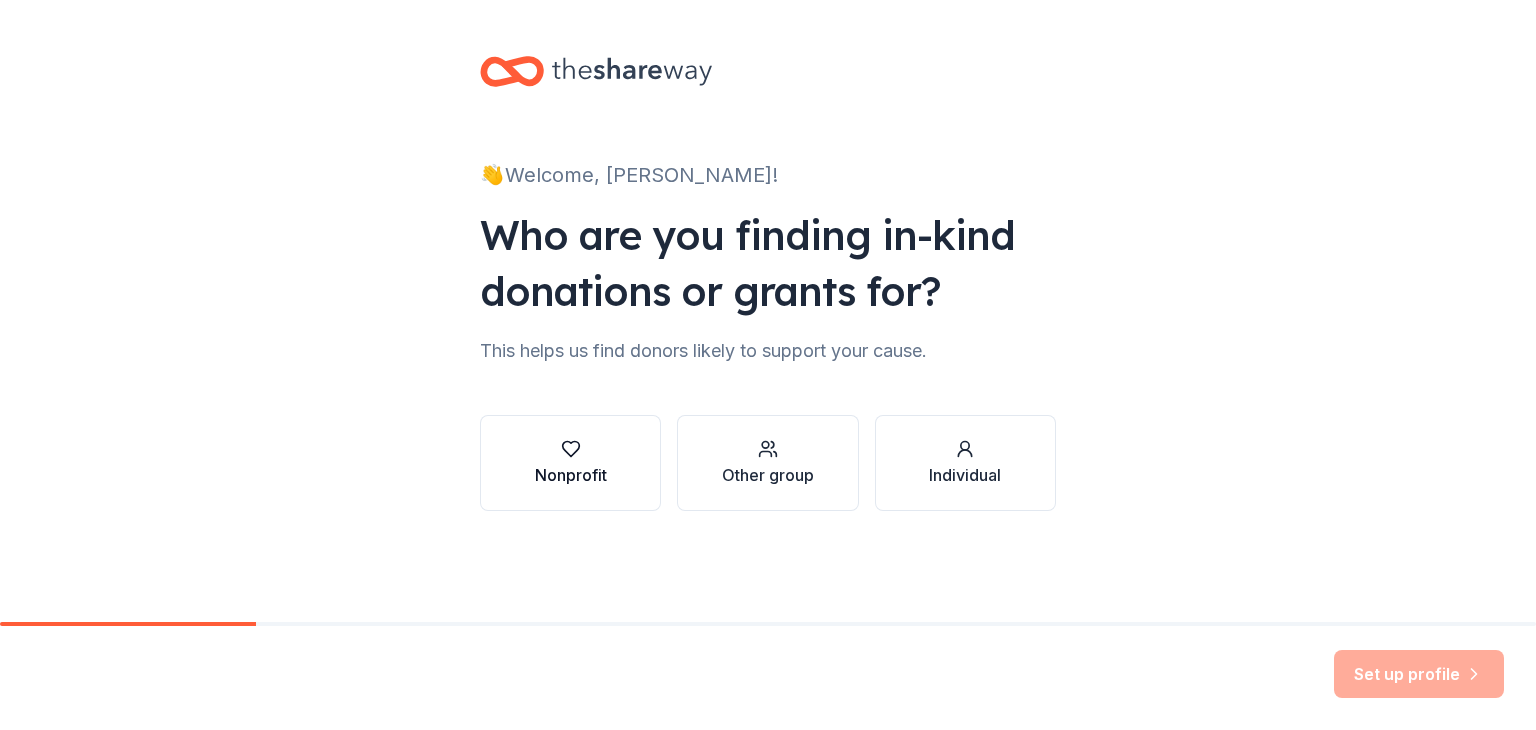 click on "Nonprofit" at bounding box center [571, 463] 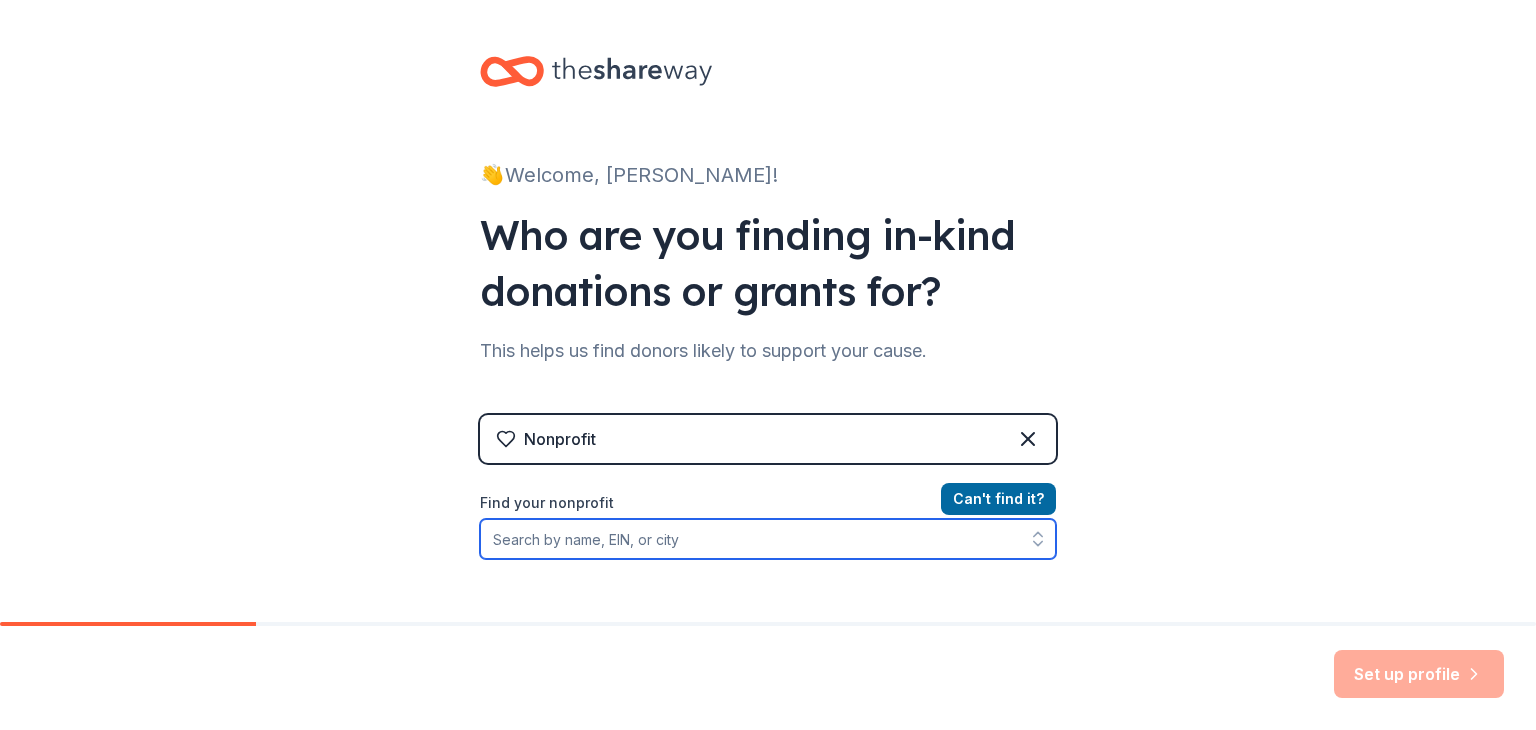 click on "Find your nonprofit" at bounding box center (768, 539) 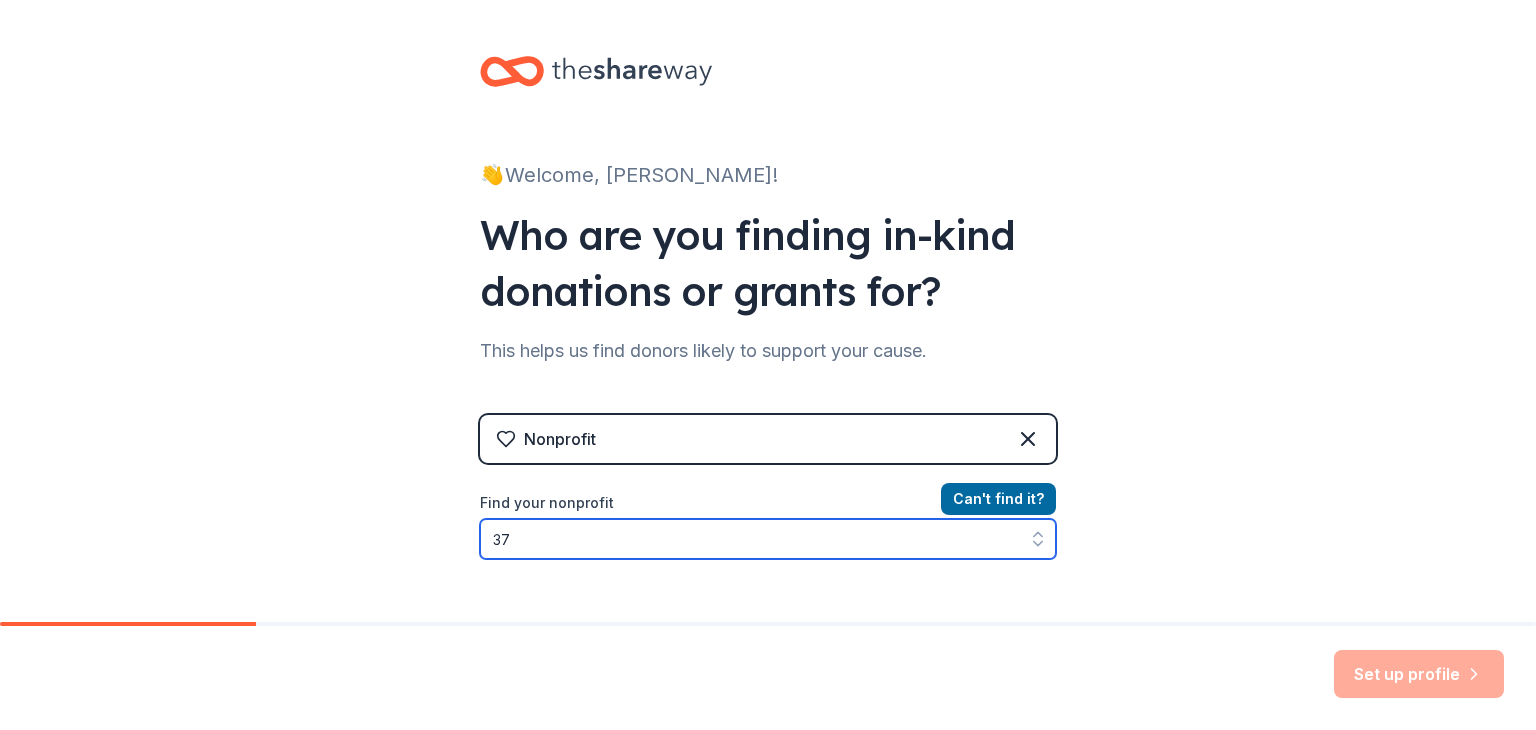 type on "37-" 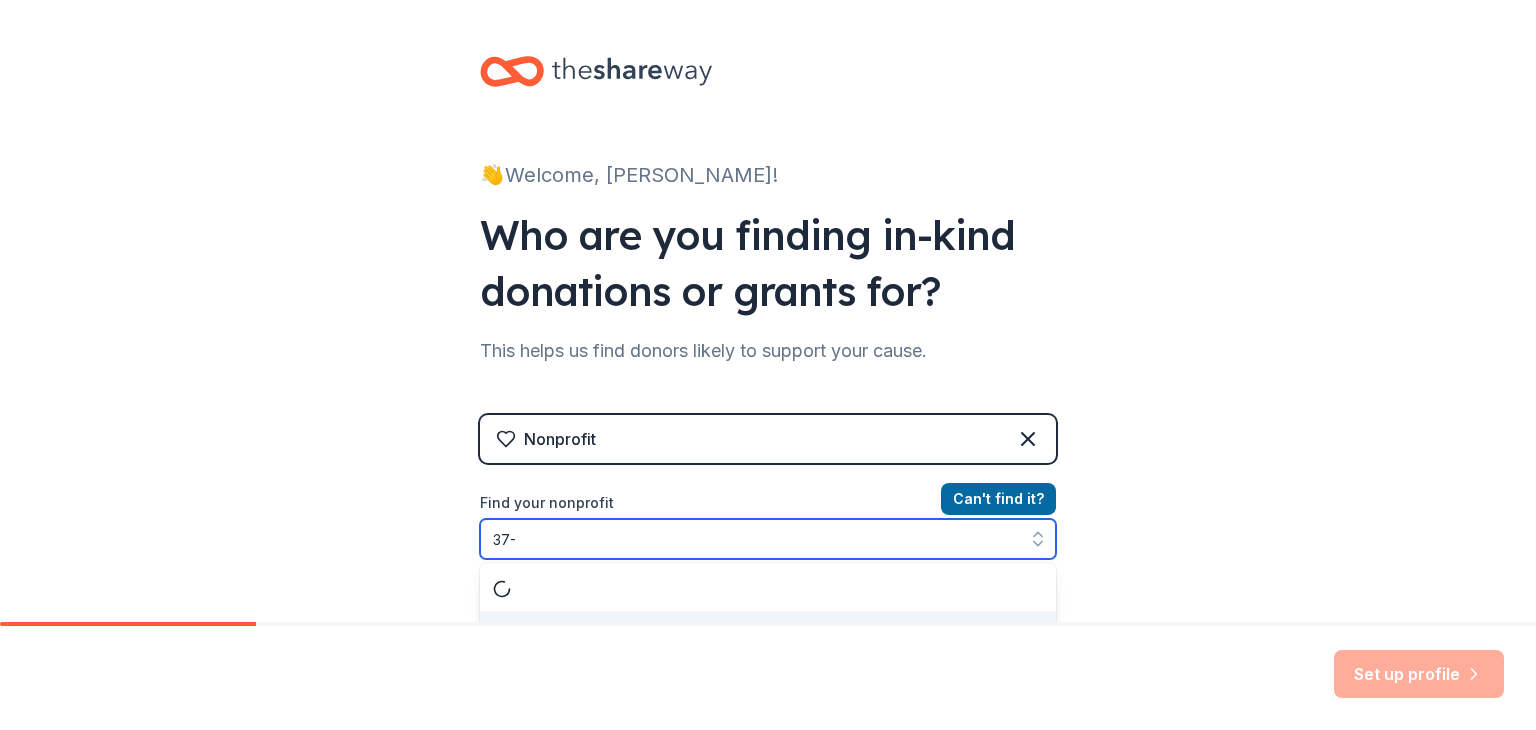 scroll, scrollTop: 37, scrollLeft: 0, axis: vertical 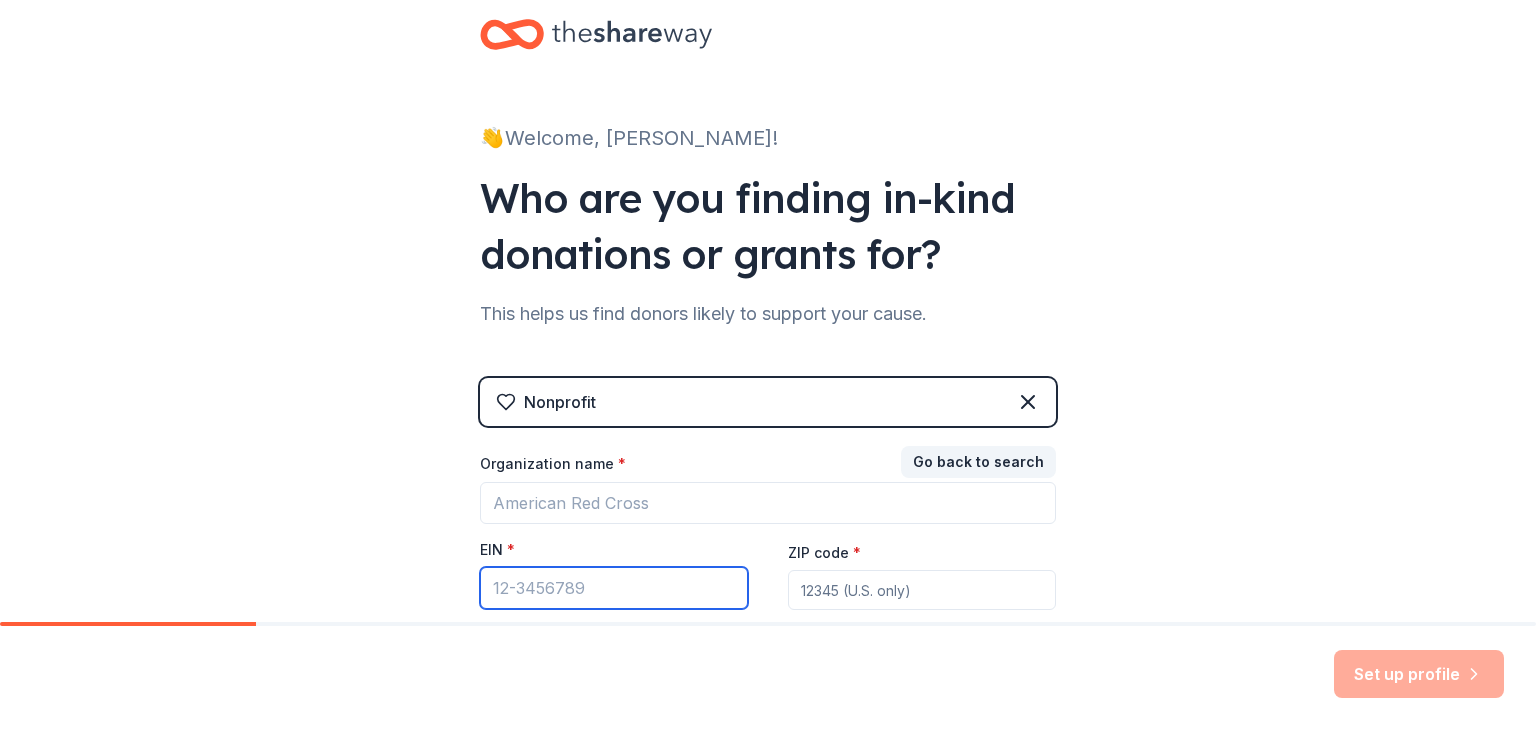 click on "EIN *" at bounding box center [614, 588] 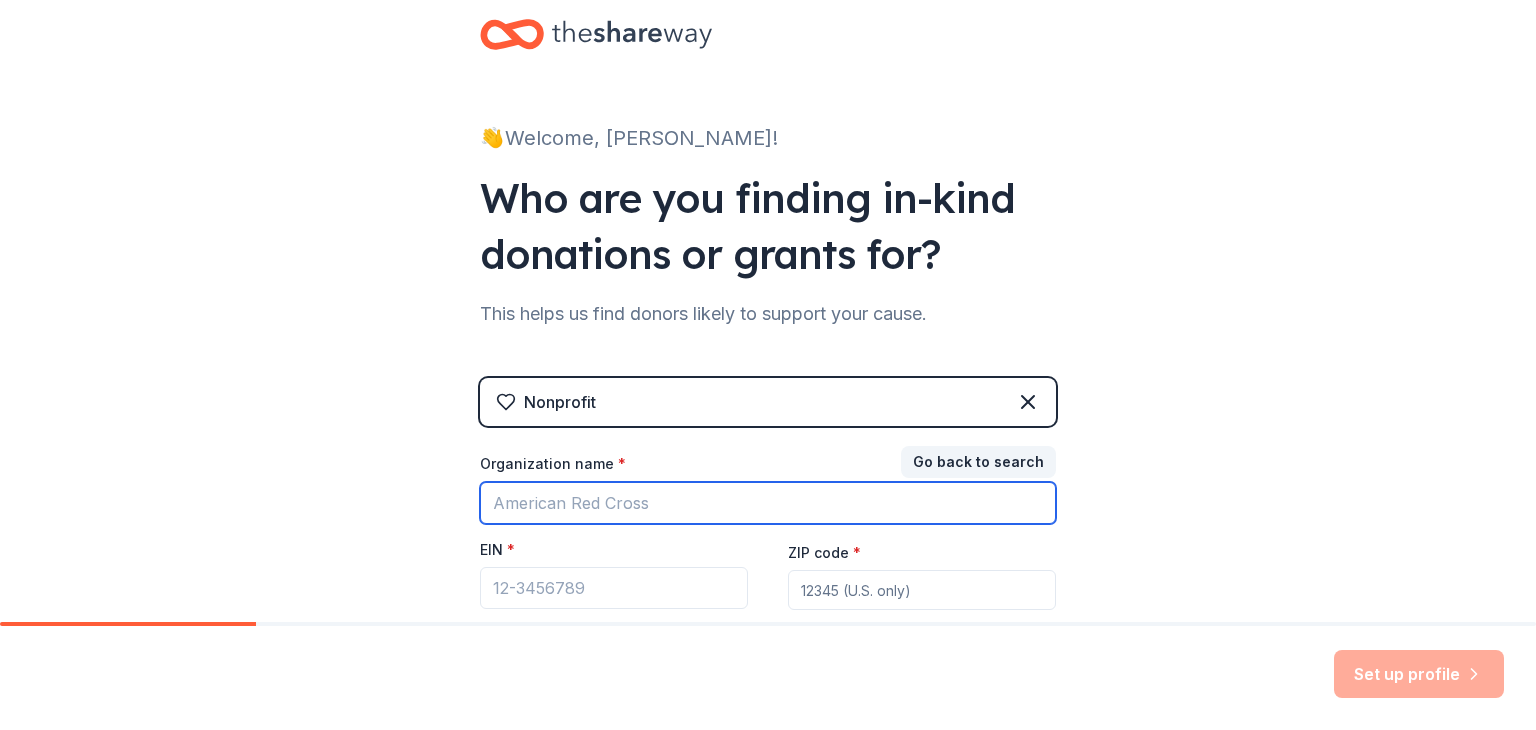 click on "Organization name *" at bounding box center (768, 503) 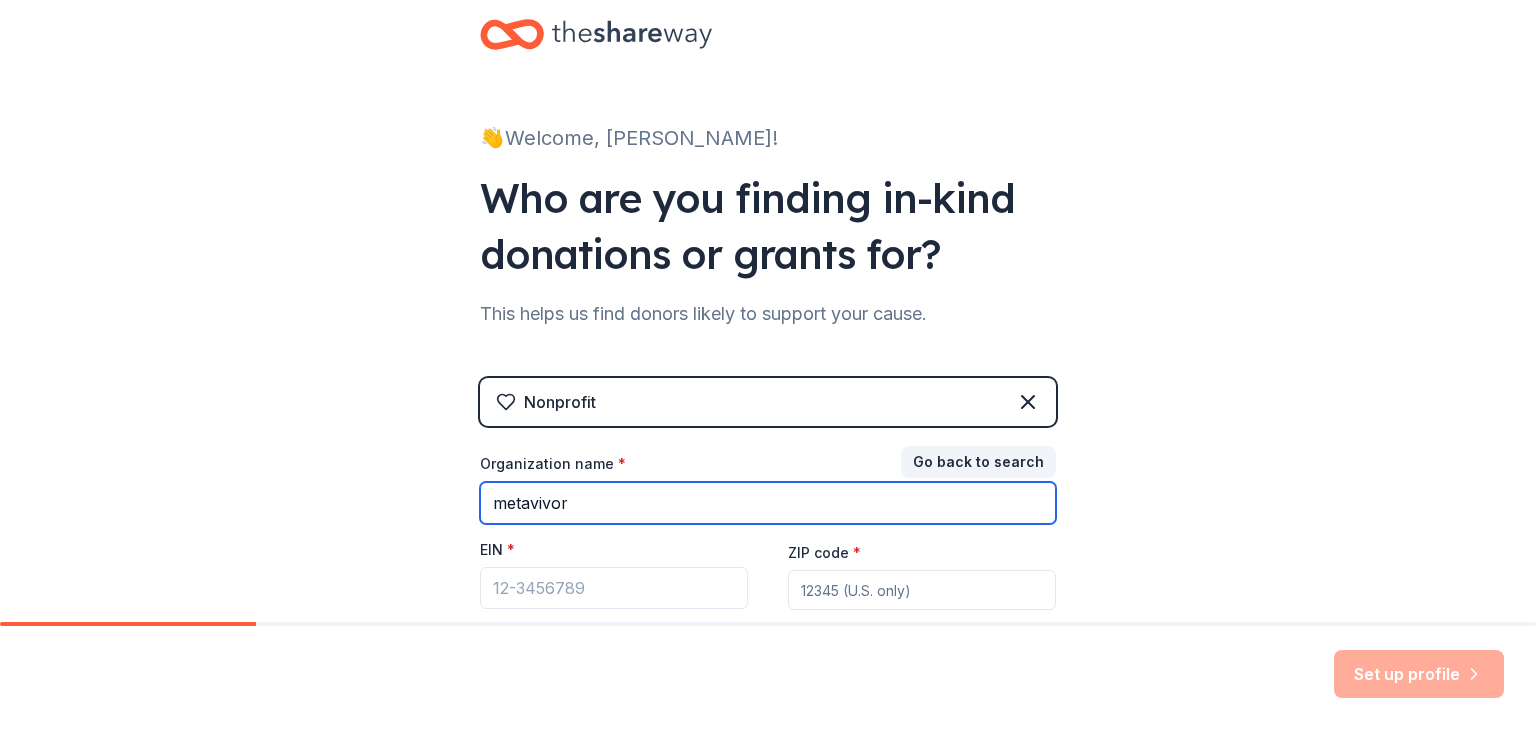 drag, startPoint x: 596, startPoint y: 501, endPoint x: 162, endPoint y: 508, distance: 434.05646 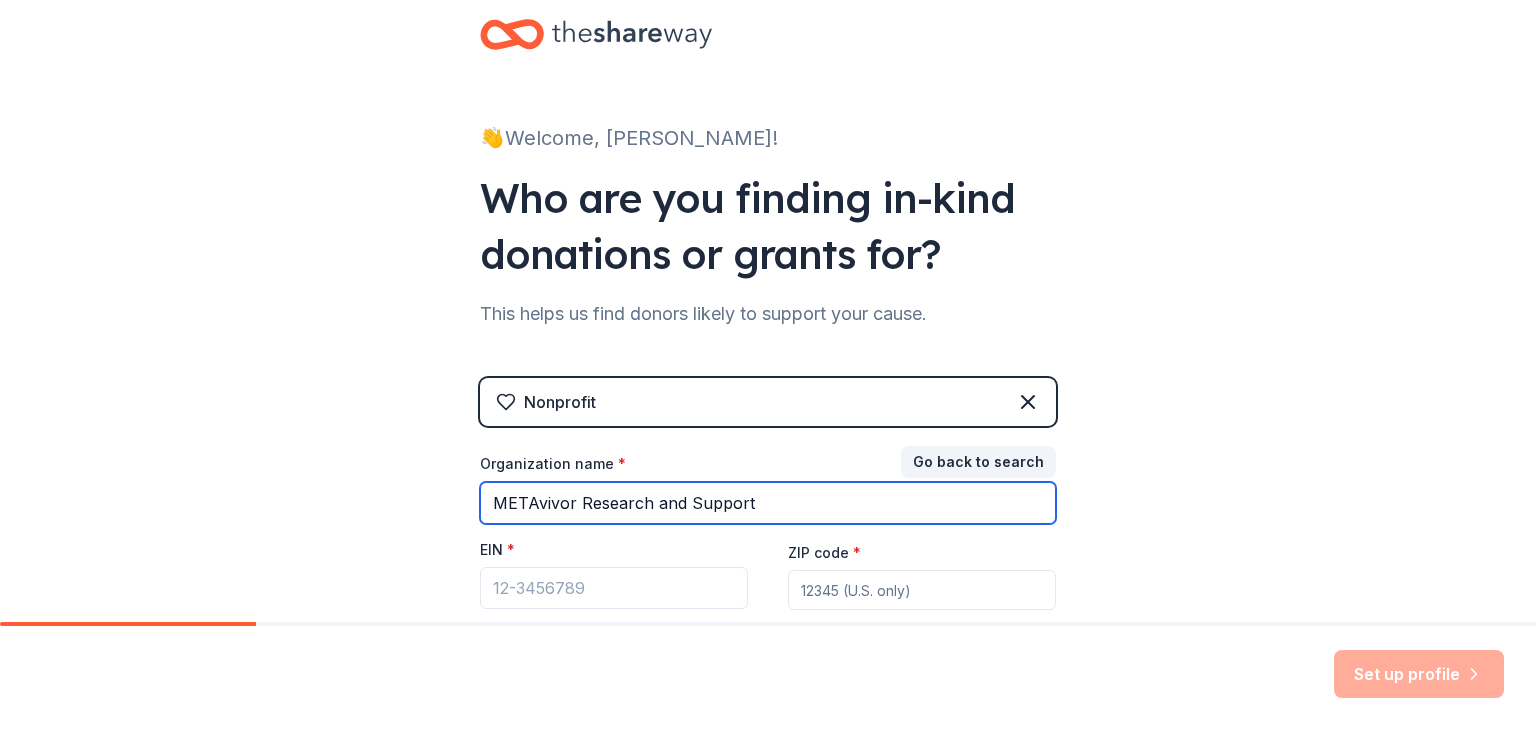 type on "METAvivor Research and Support" 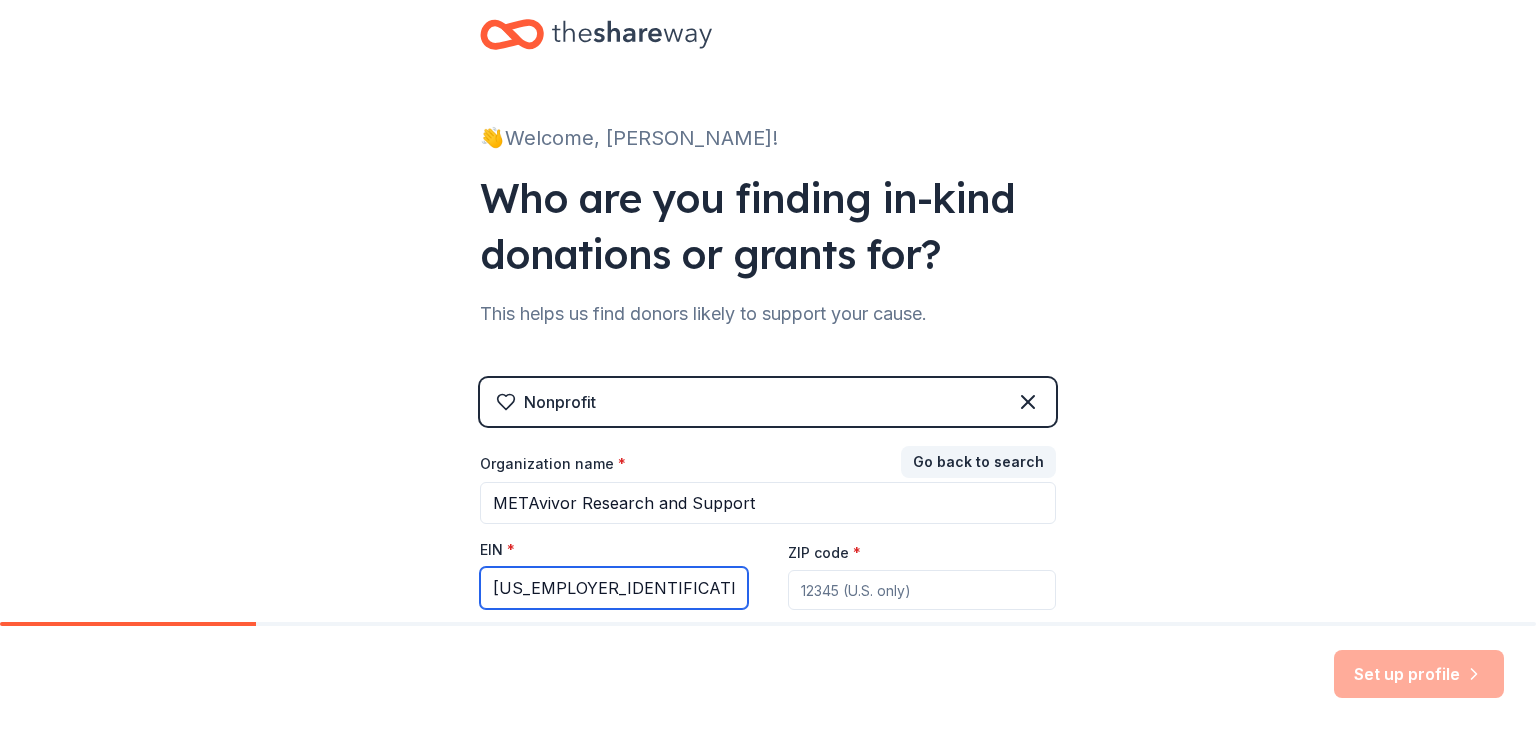 type on "[US_EMPLOYER_IDENTIFICATION_NUMBER]" 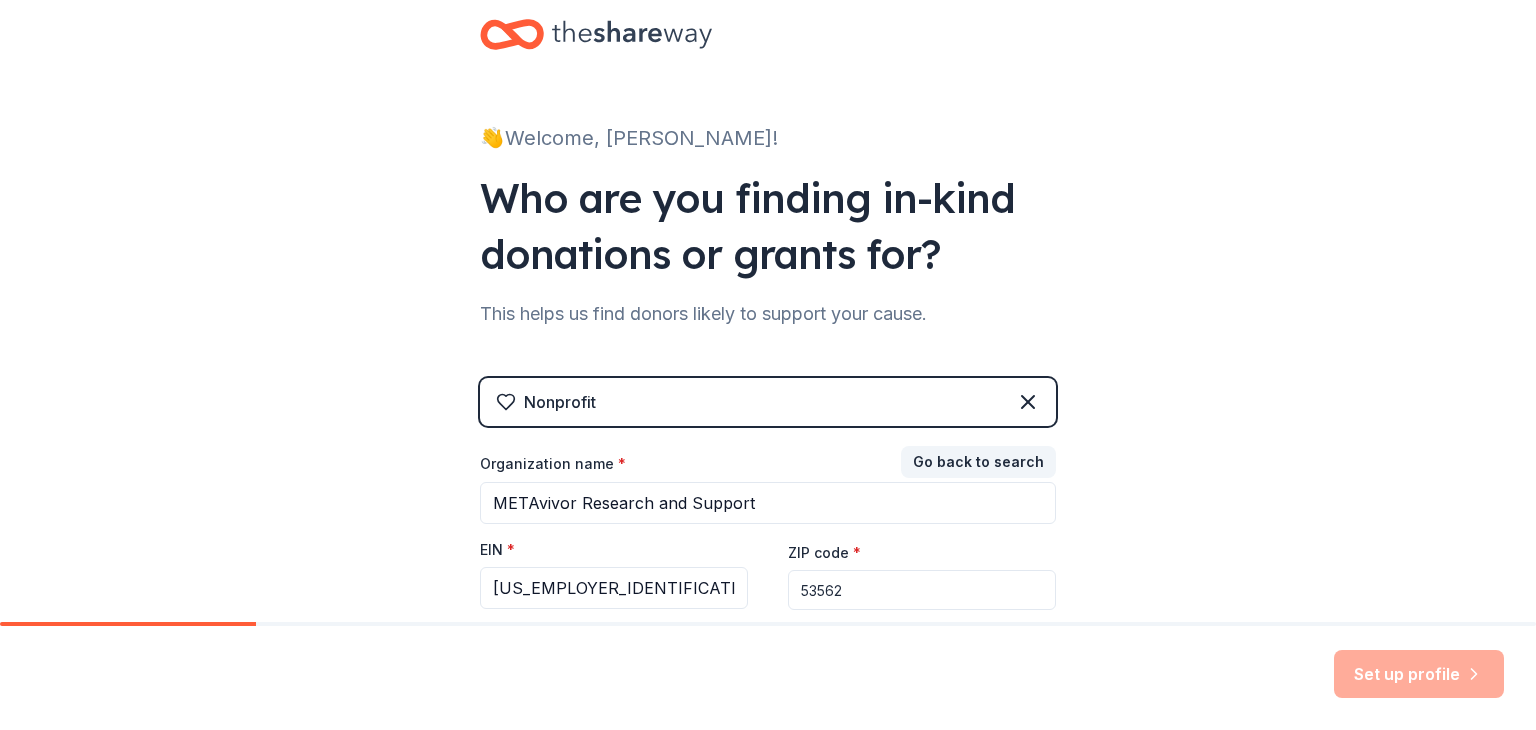 type on "53562" 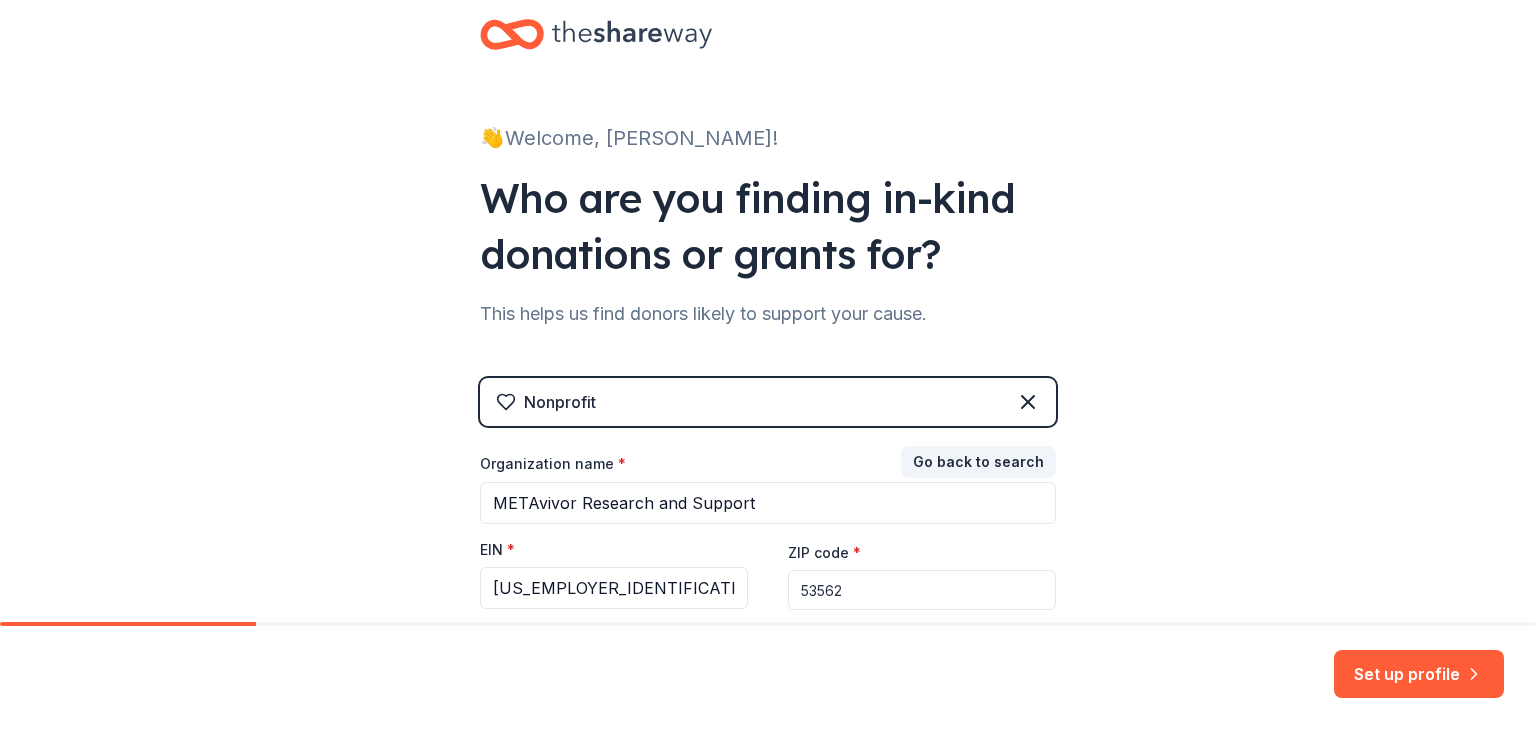 scroll, scrollTop: 201, scrollLeft: 0, axis: vertical 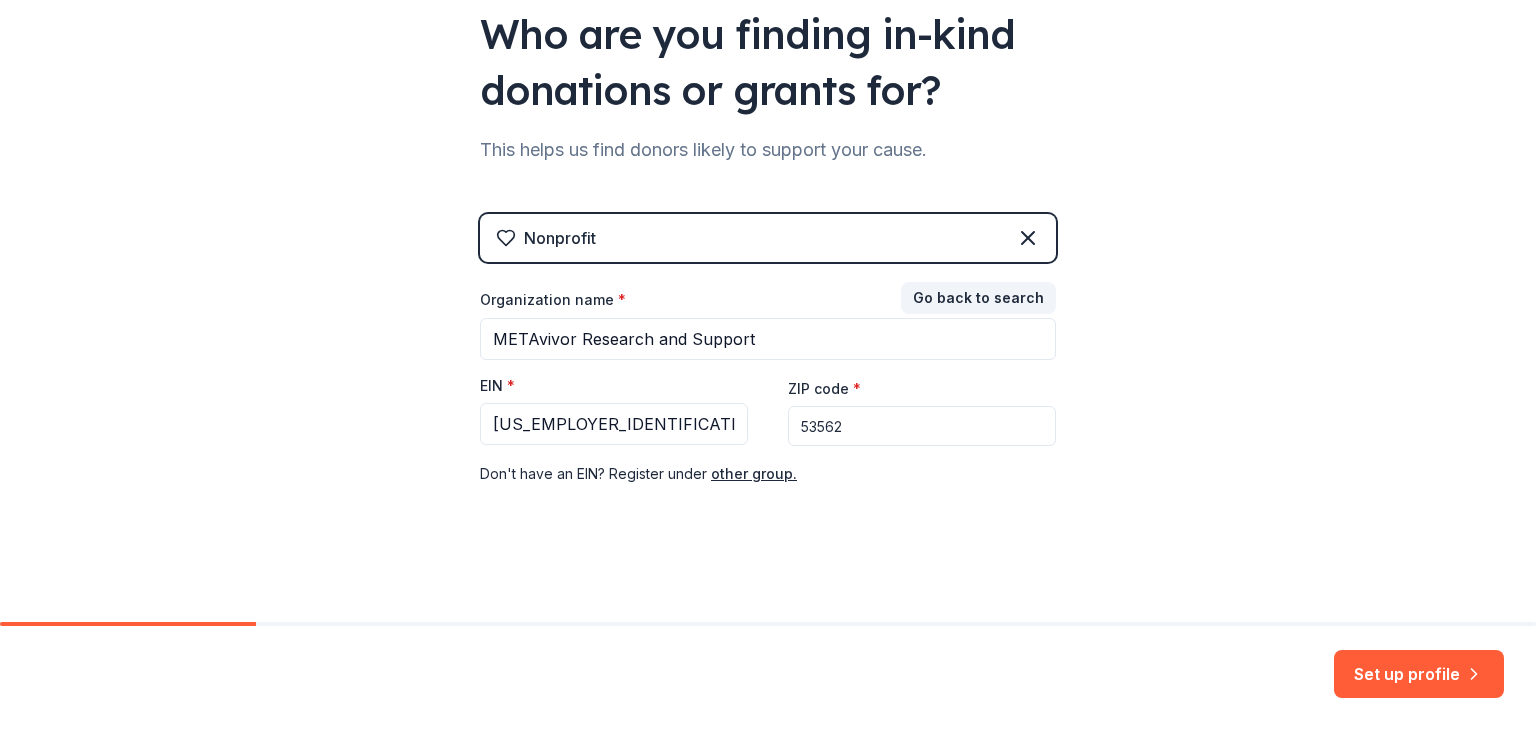 type 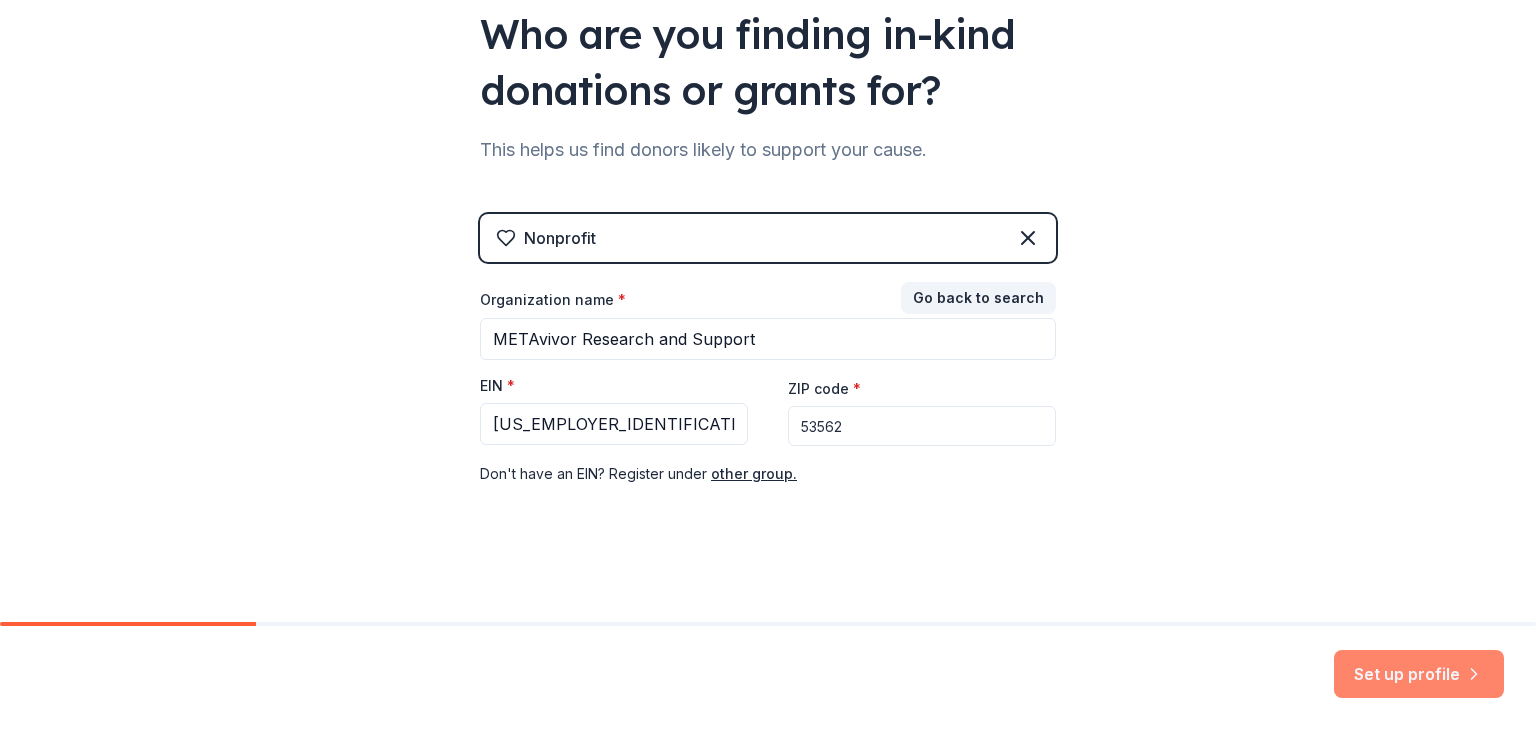 click on "Set up profile" at bounding box center [1419, 674] 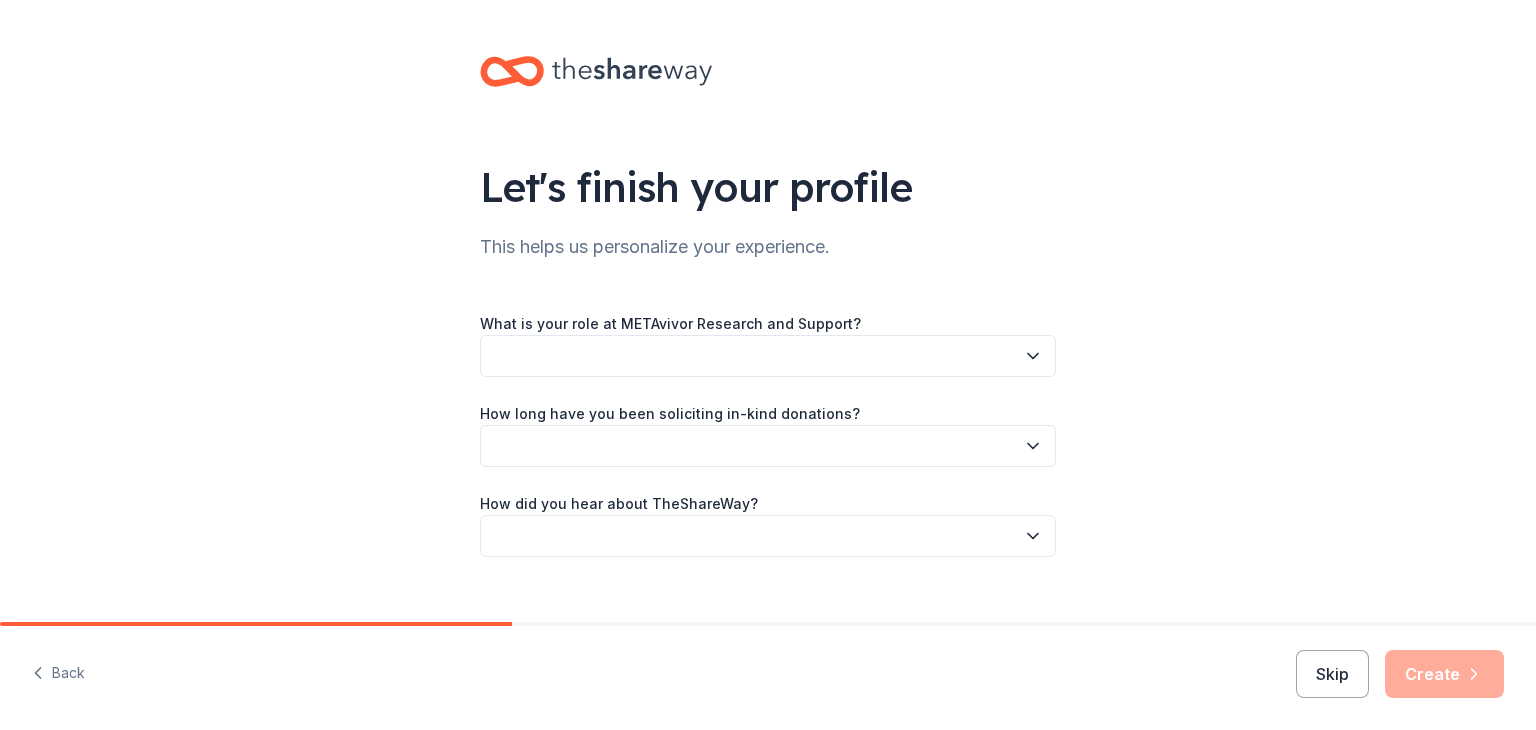 click at bounding box center (768, 356) 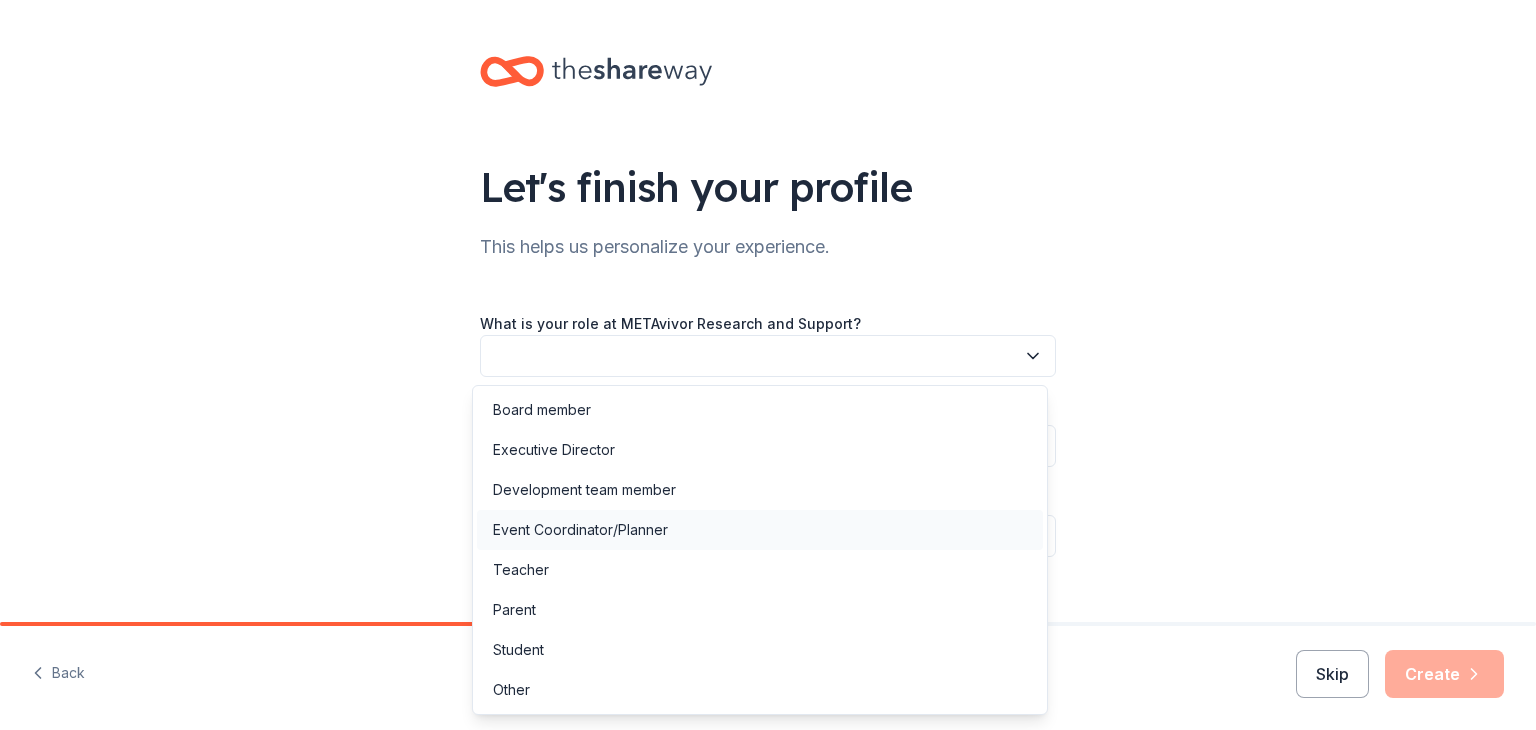 click on "Event Coordinator/Planner" at bounding box center (580, 530) 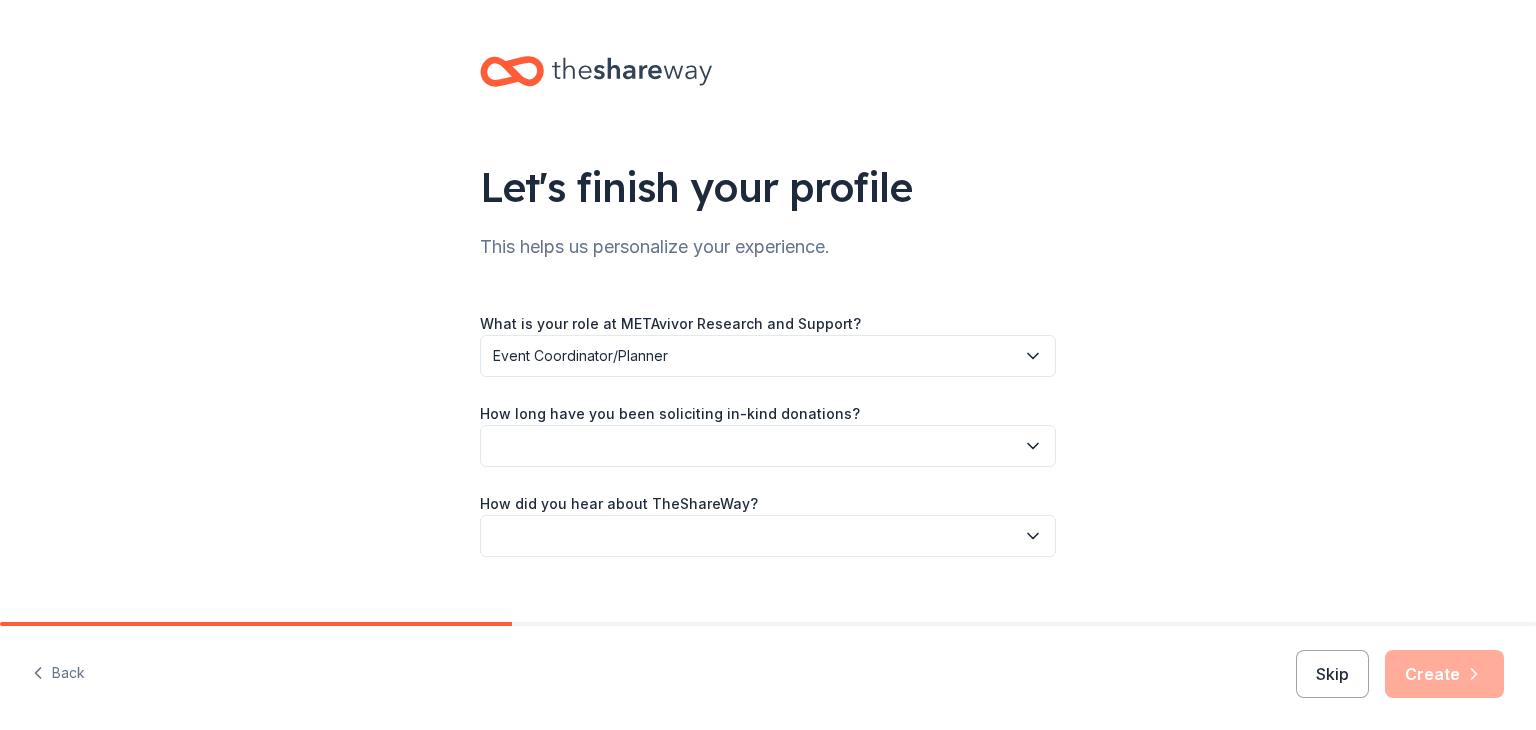 click at bounding box center (768, 446) 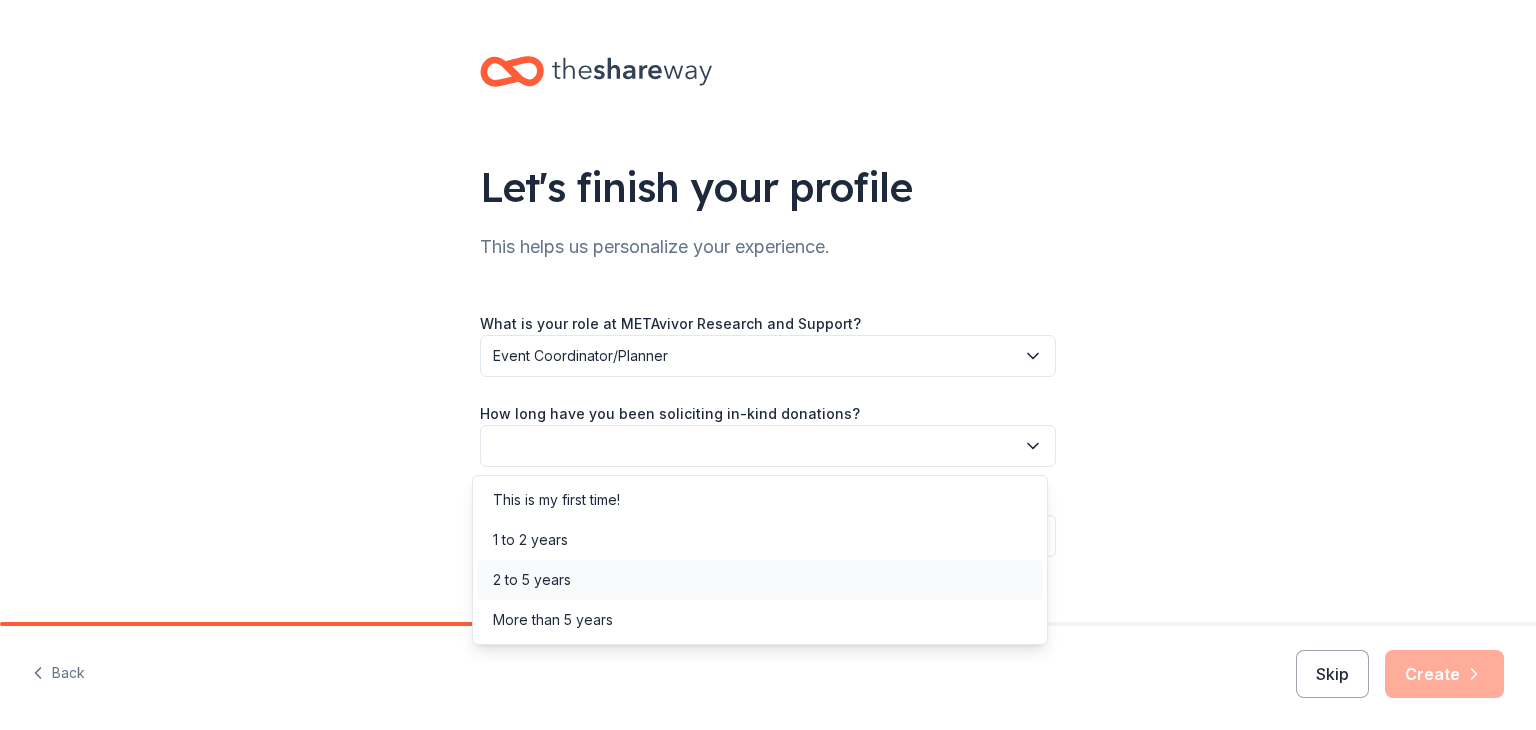 click on "2 to 5 years" at bounding box center (760, 580) 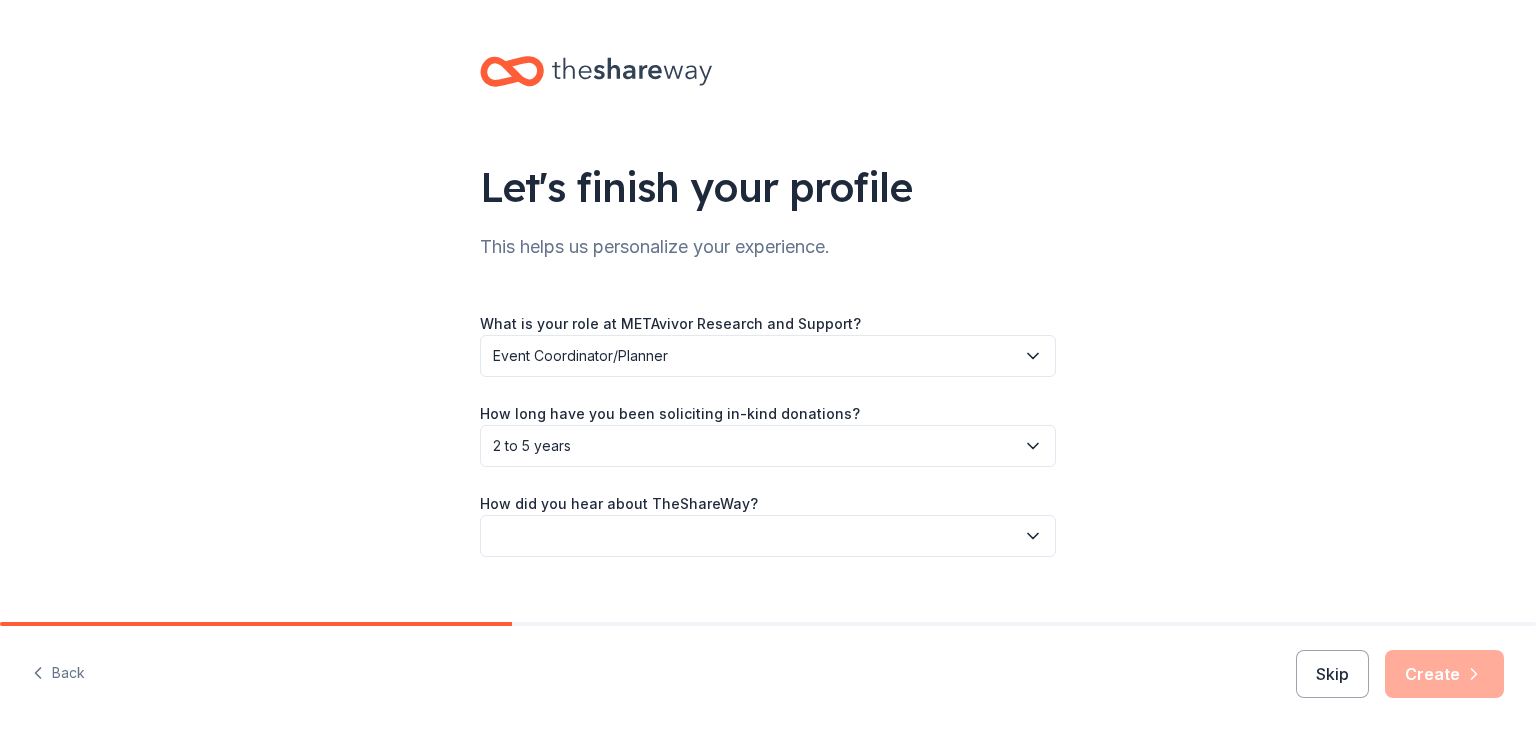 click at bounding box center (768, 536) 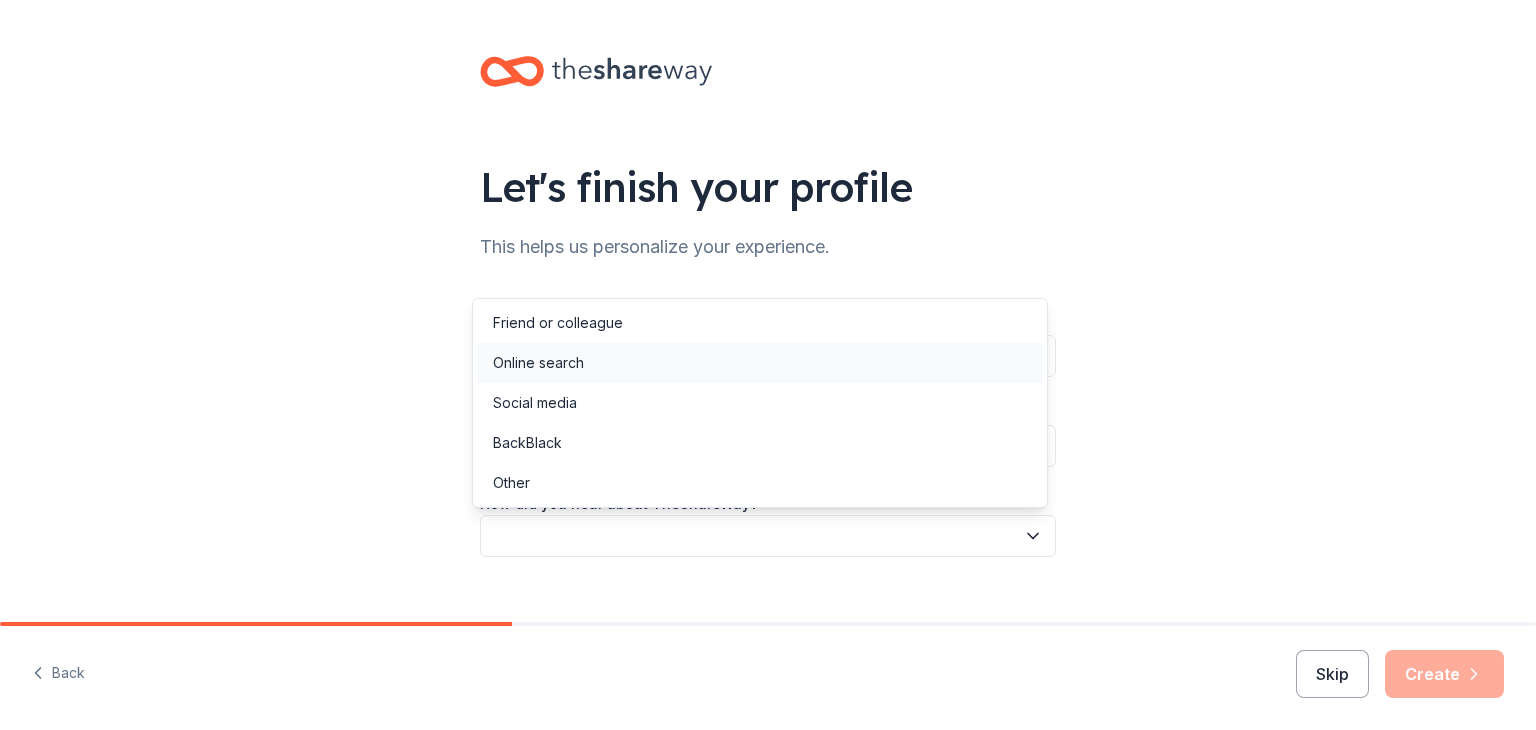 click on "Online search" at bounding box center (538, 363) 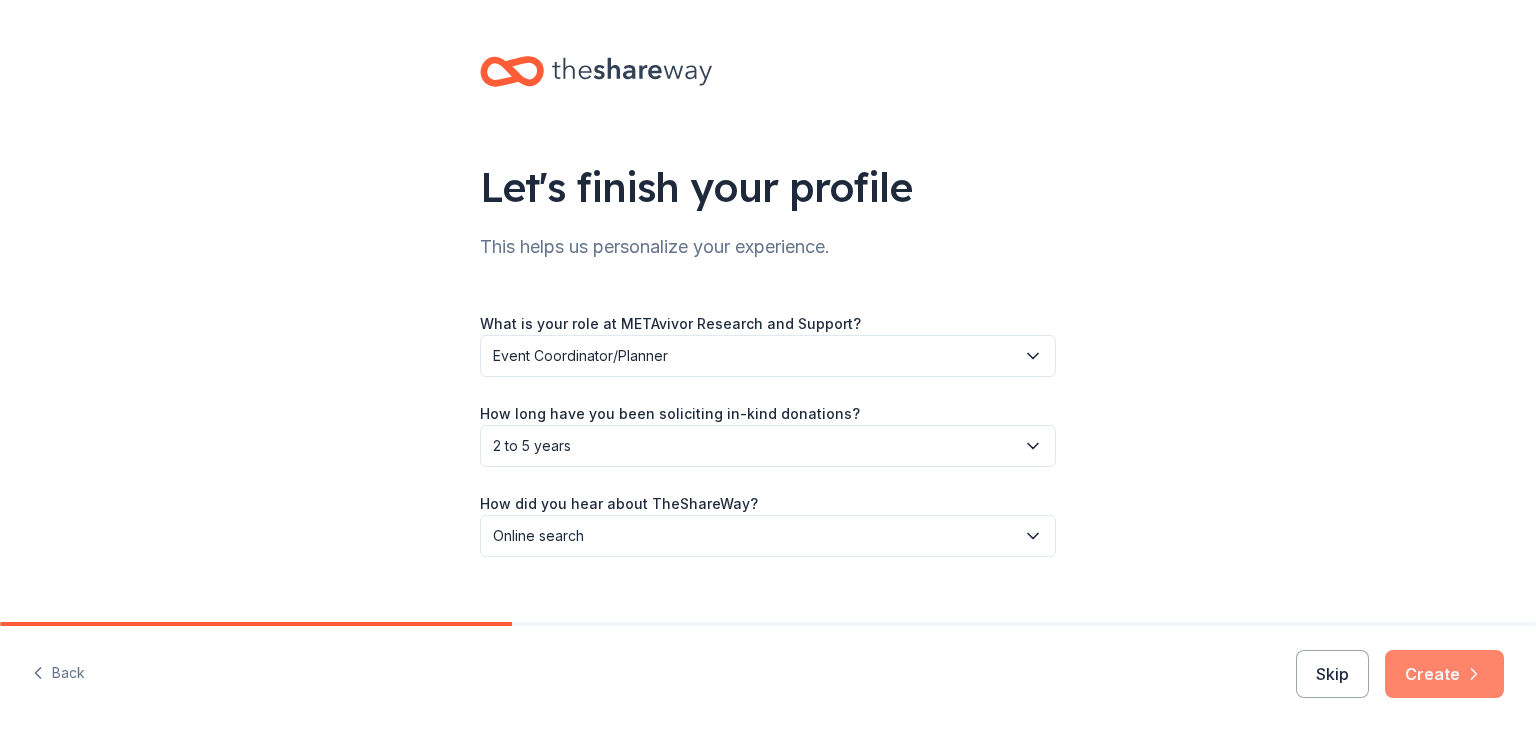 click on "Create" at bounding box center [1444, 674] 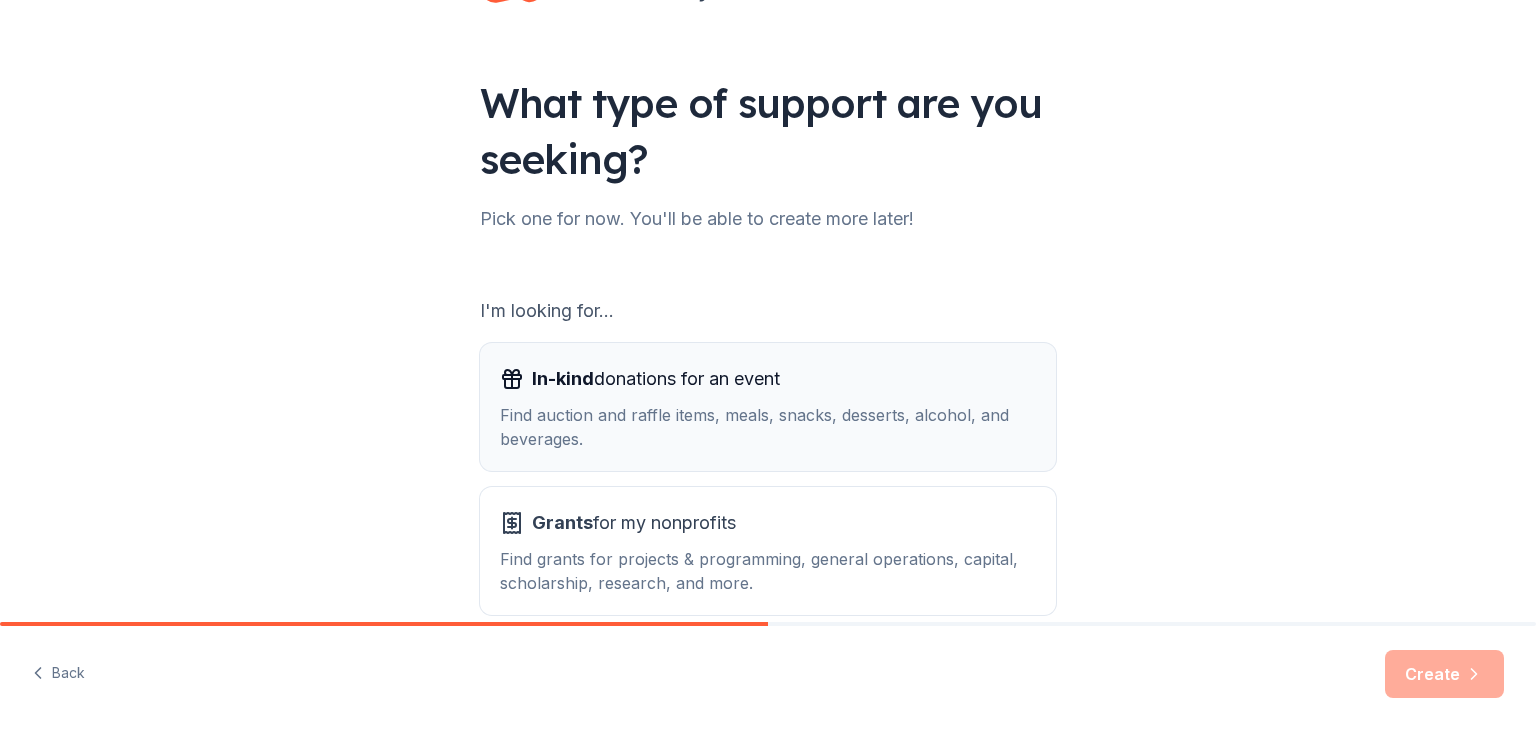 scroll, scrollTop: 185, scrollLeft: 0, axis: vertical 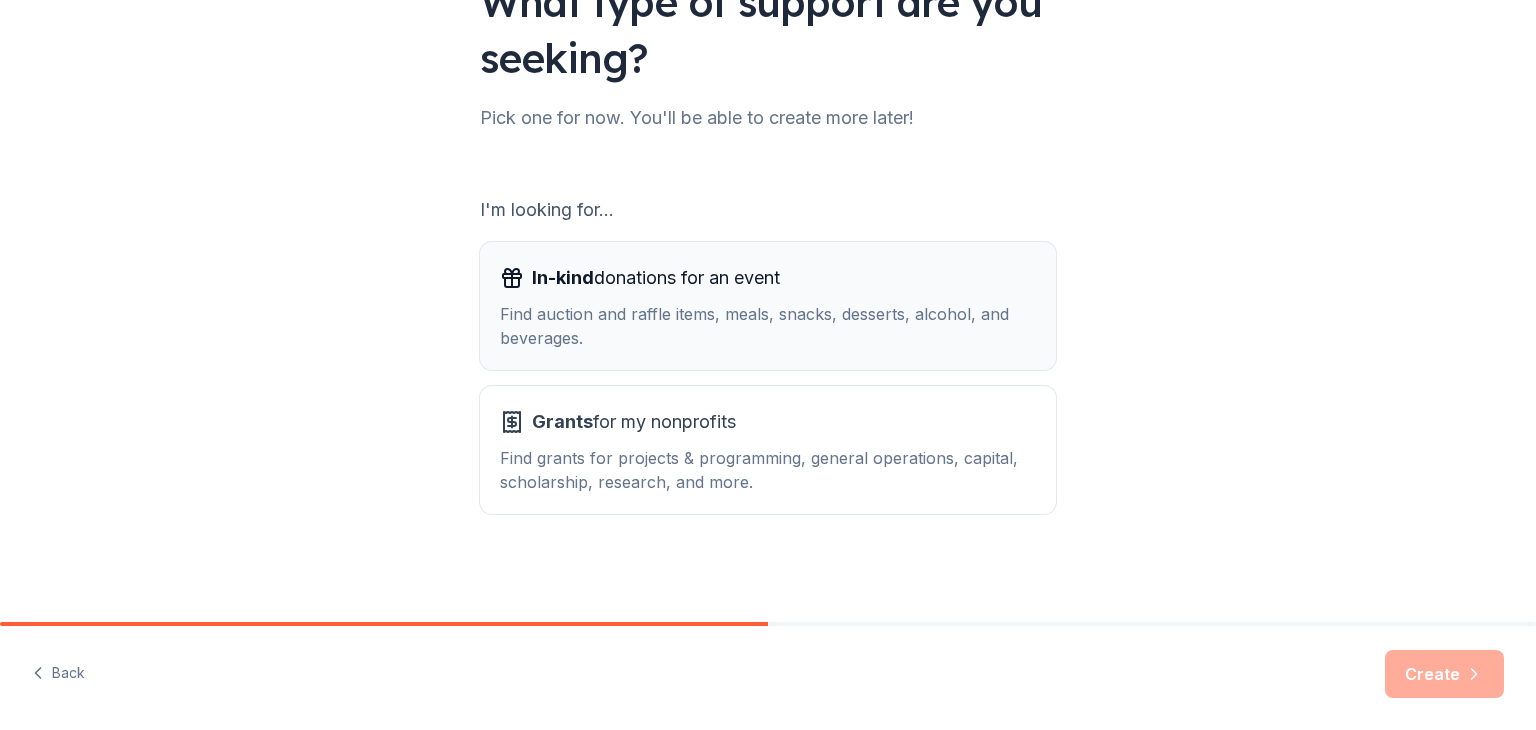 click on "Find auction and raffle items, meals, snacks, desserts, alcohol, and beverages." at bounding box center (768, 326) 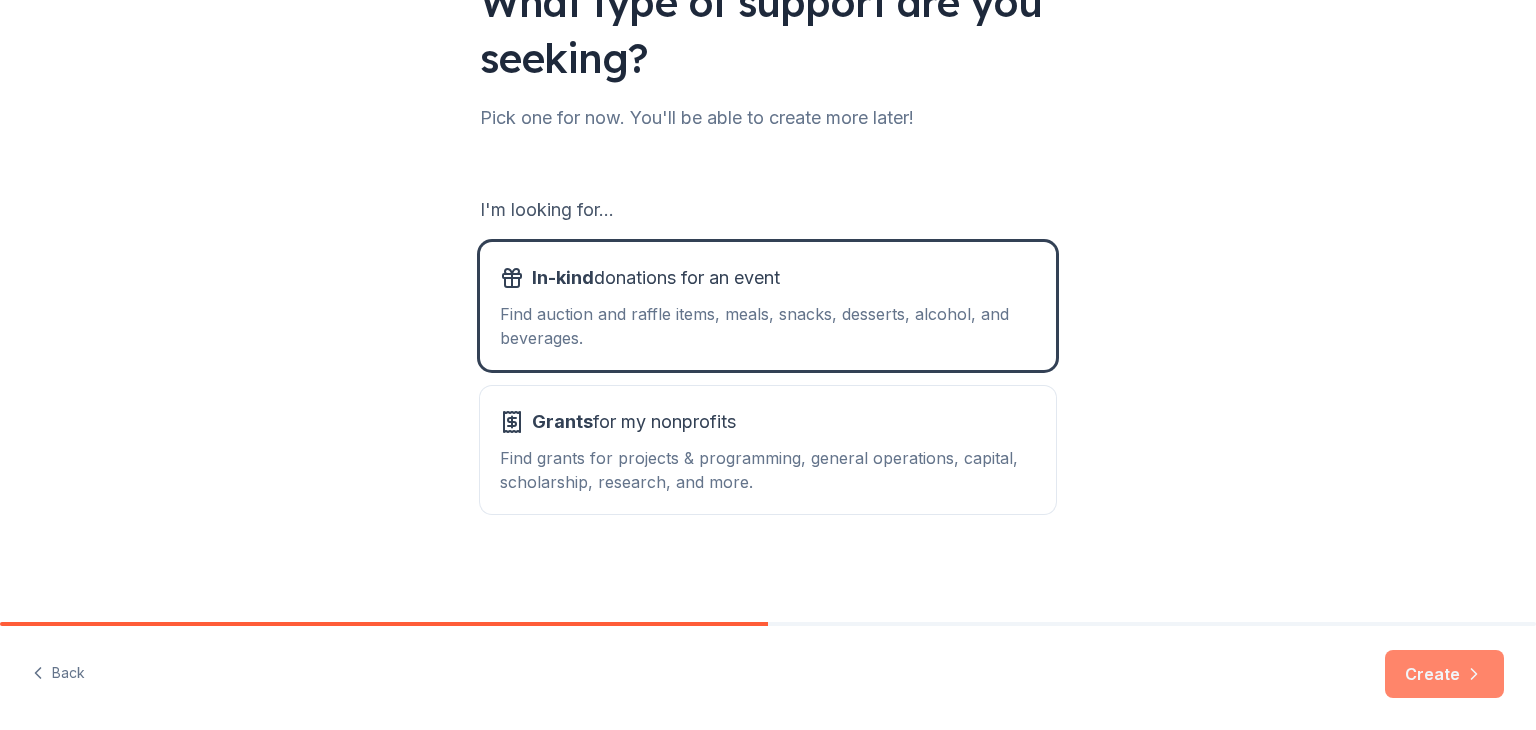 click 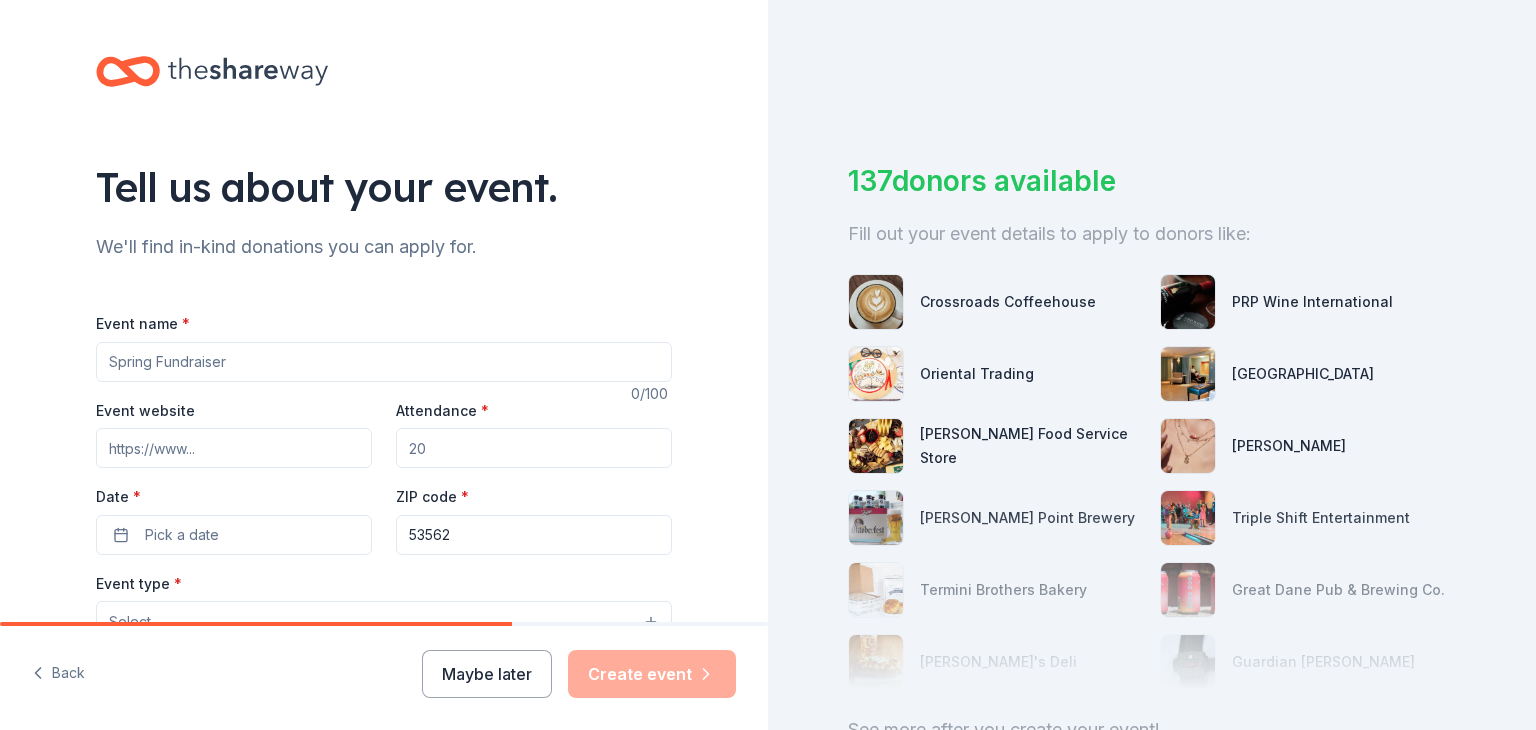 drag, startPoint x: 293, startPoint y: 353, endPoint x: 45, endPoint y: 369, distance: 248.5156 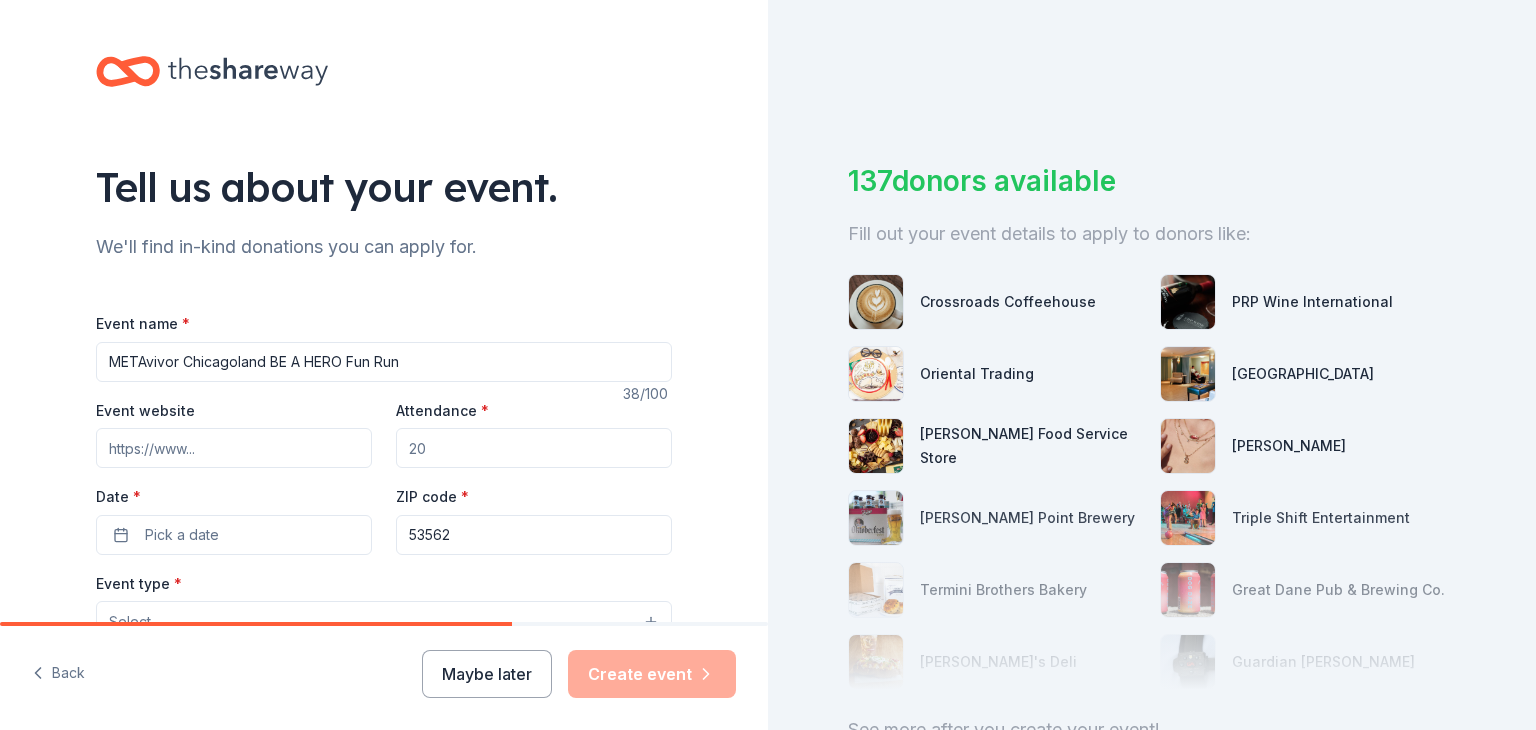 type on "METAvivor Chicagoland BE A HERO Fun Run" 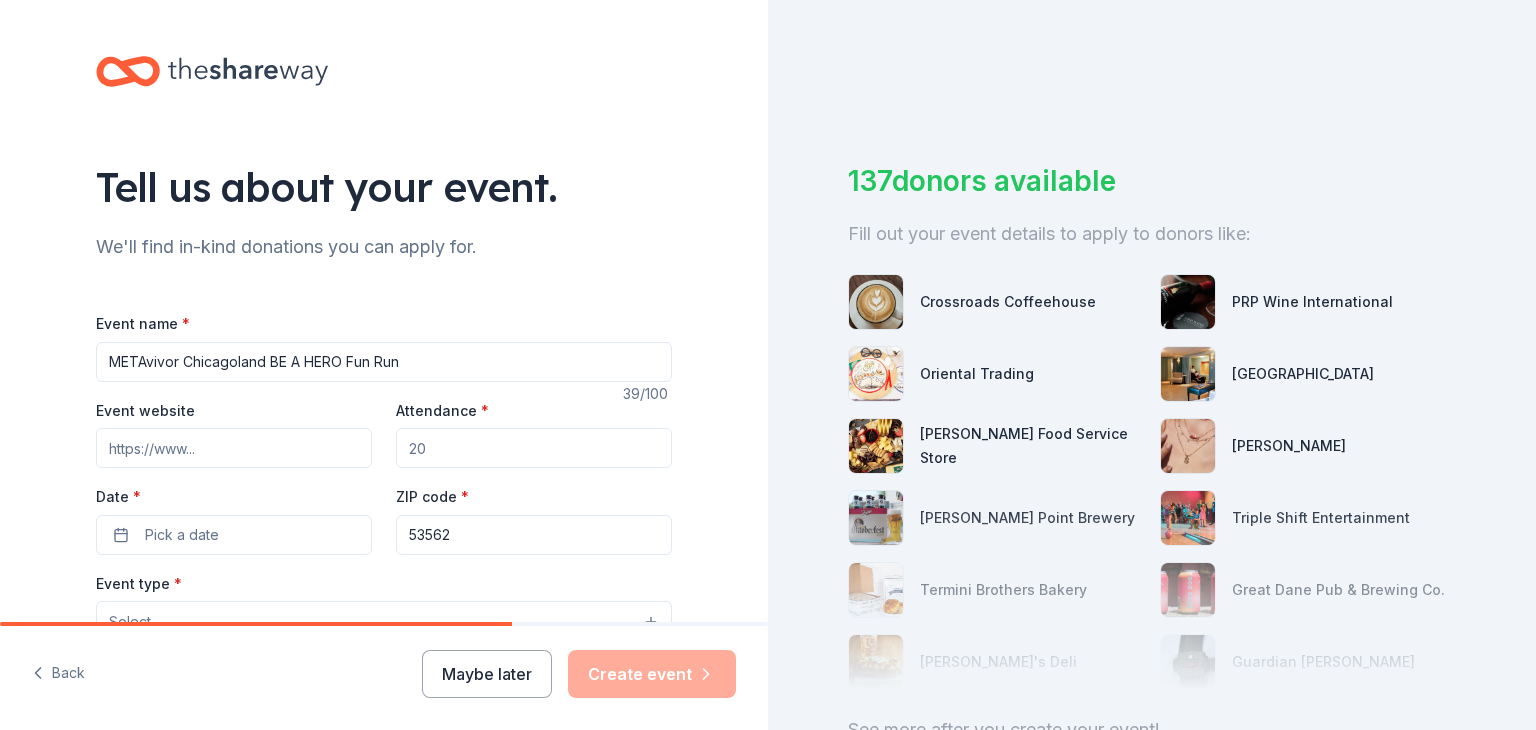 paste on "https://raceroster.com/events/2025/101592/chicagoland-be-a-hero-fun-run" 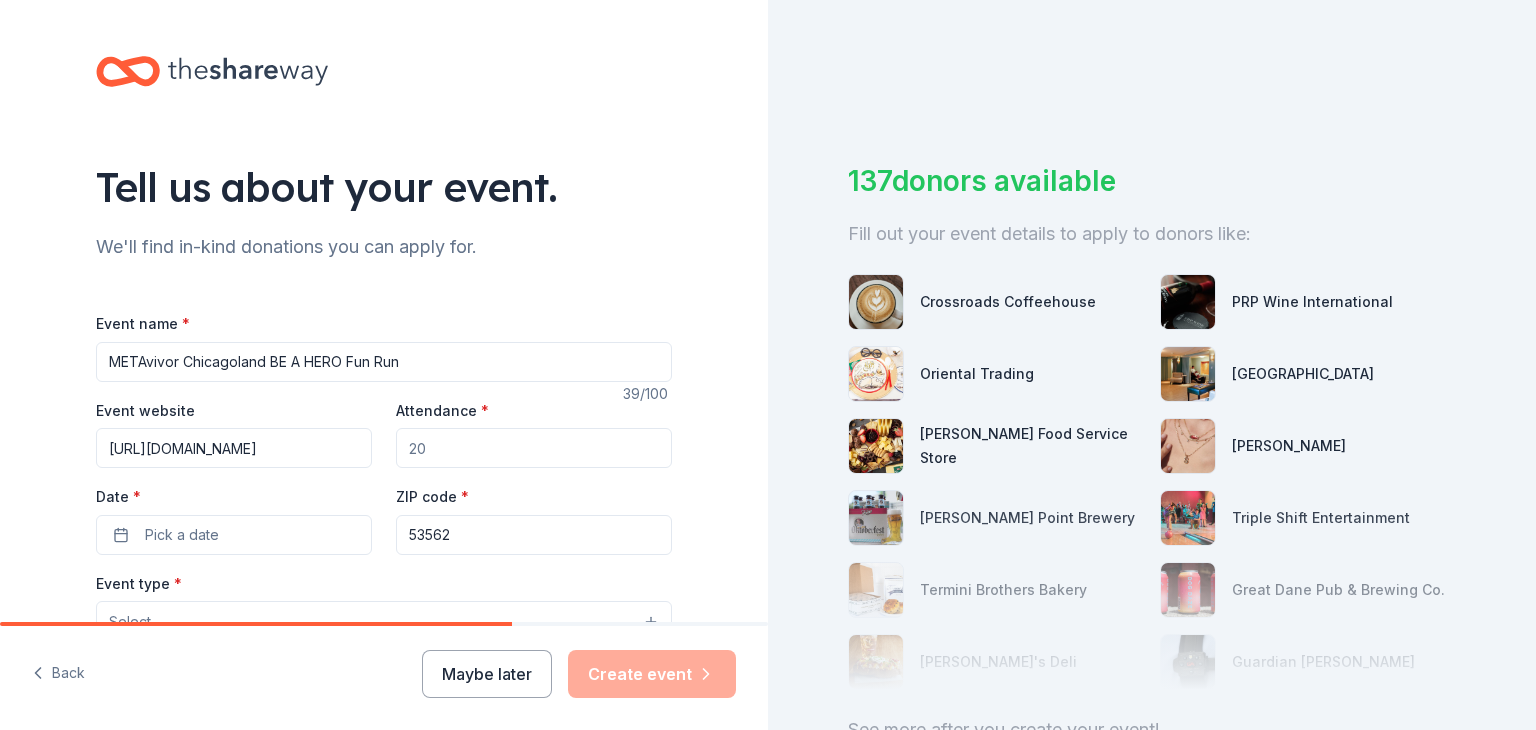 scroll, scrollTop: 0, scrollLeft: 252, axis: horizontal 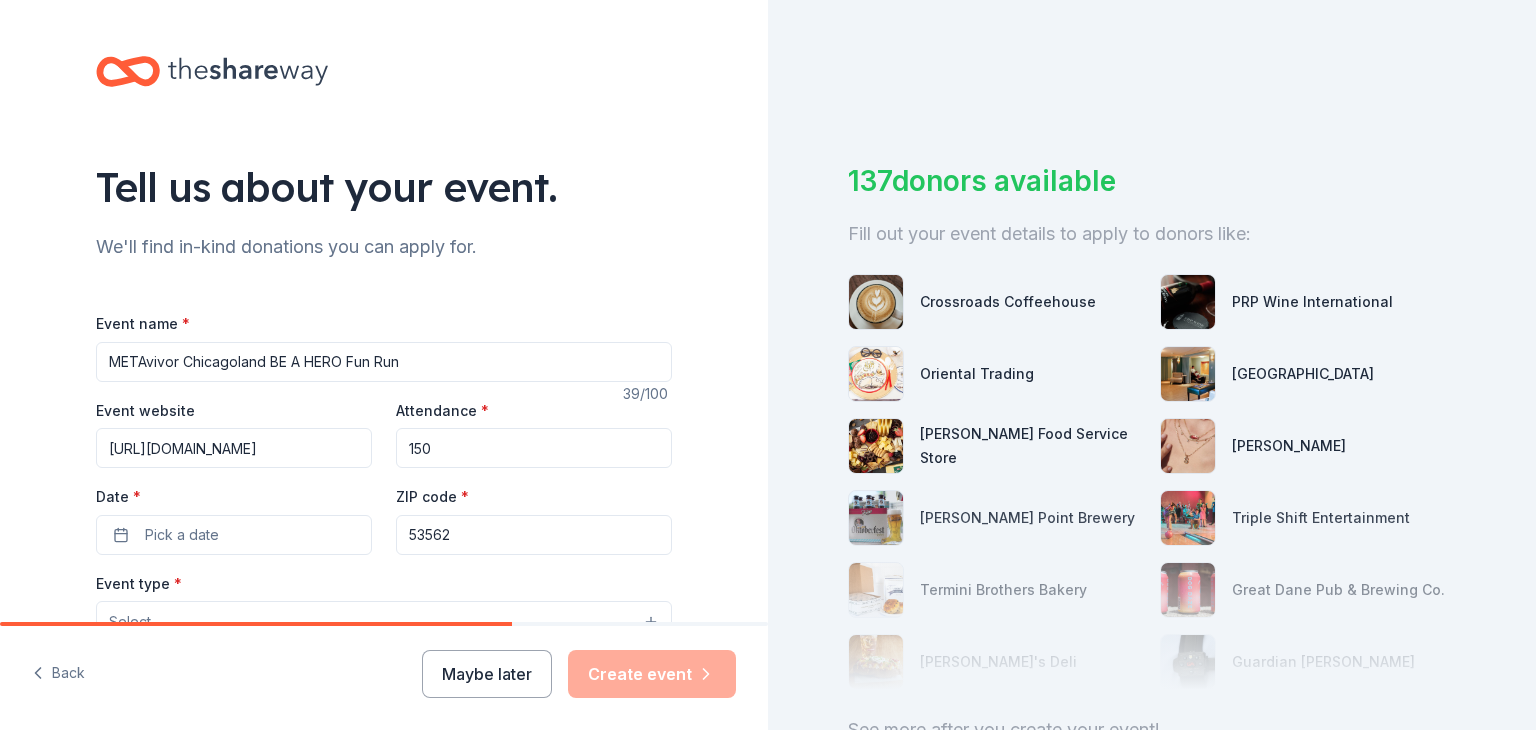 type on "150" 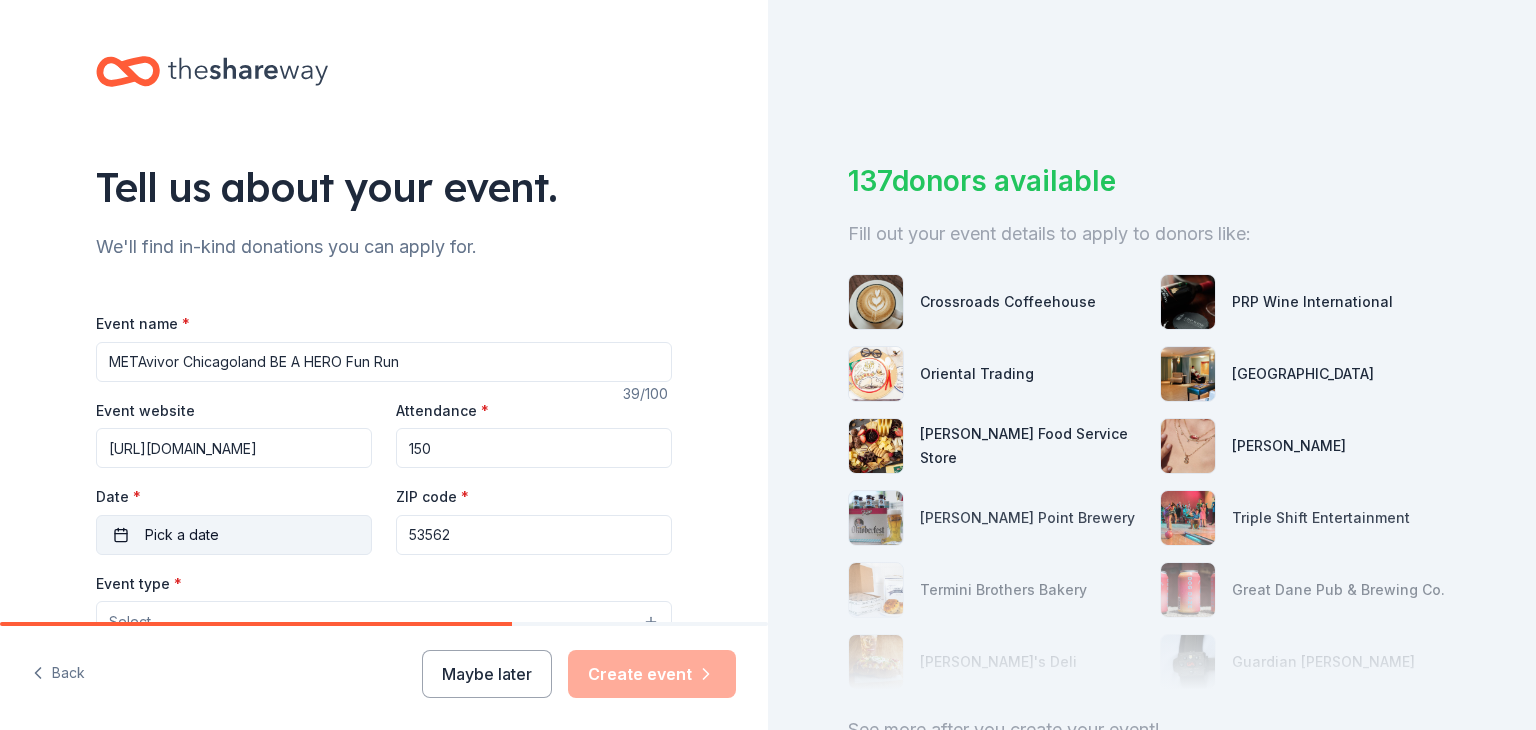click on "Pick a date" at bounding box center [234, 535] 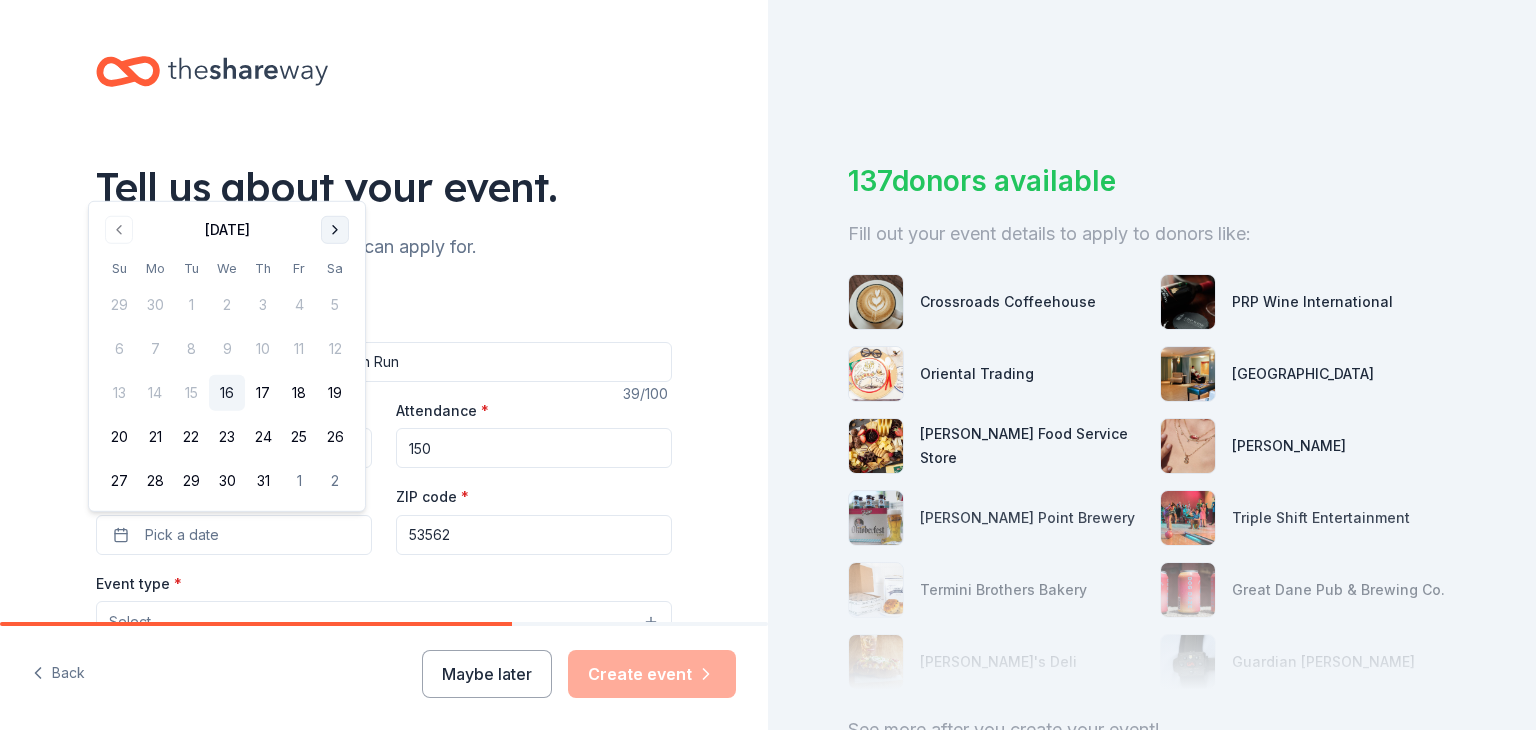 click at bounding box center [335, 230] 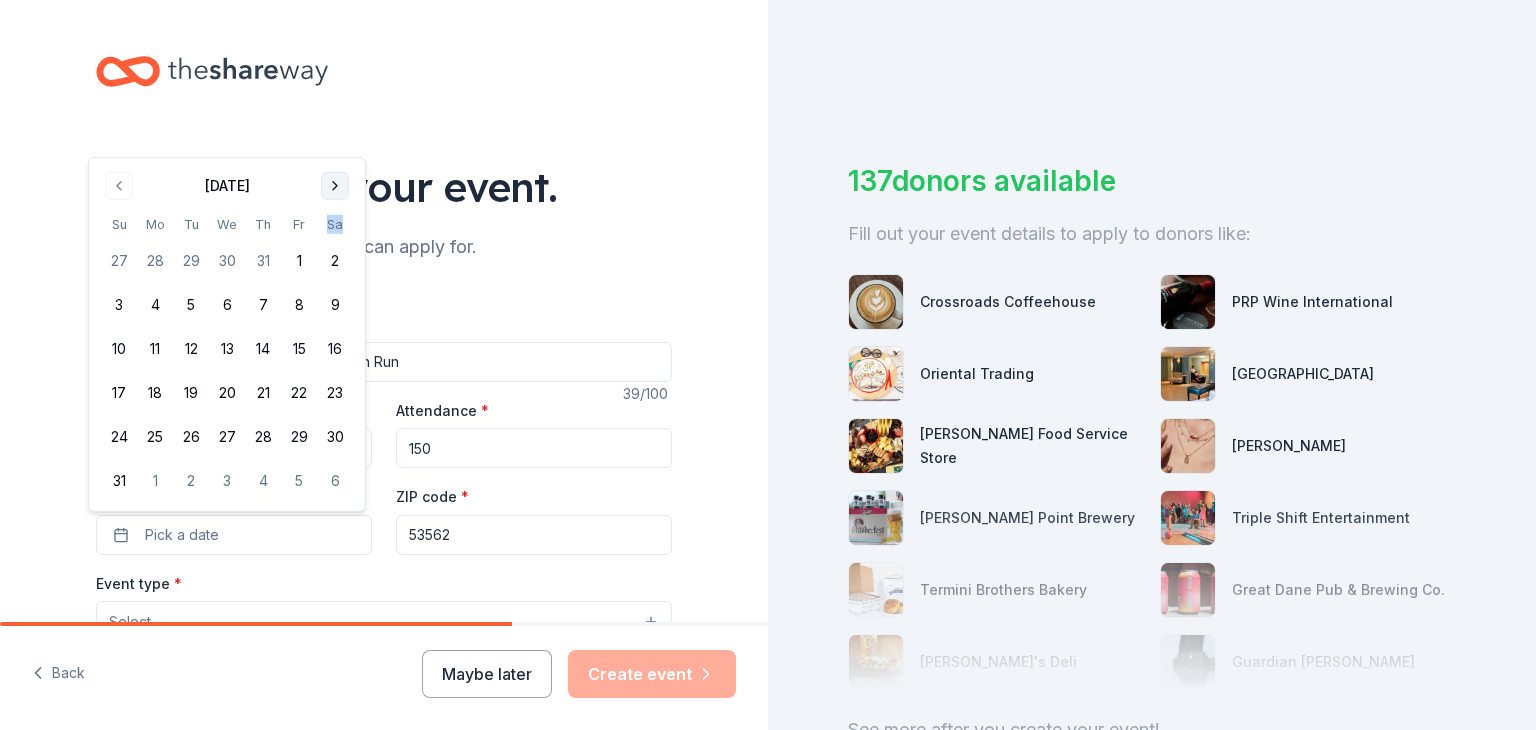 click on "Sa" at bounding box center [335, 224] 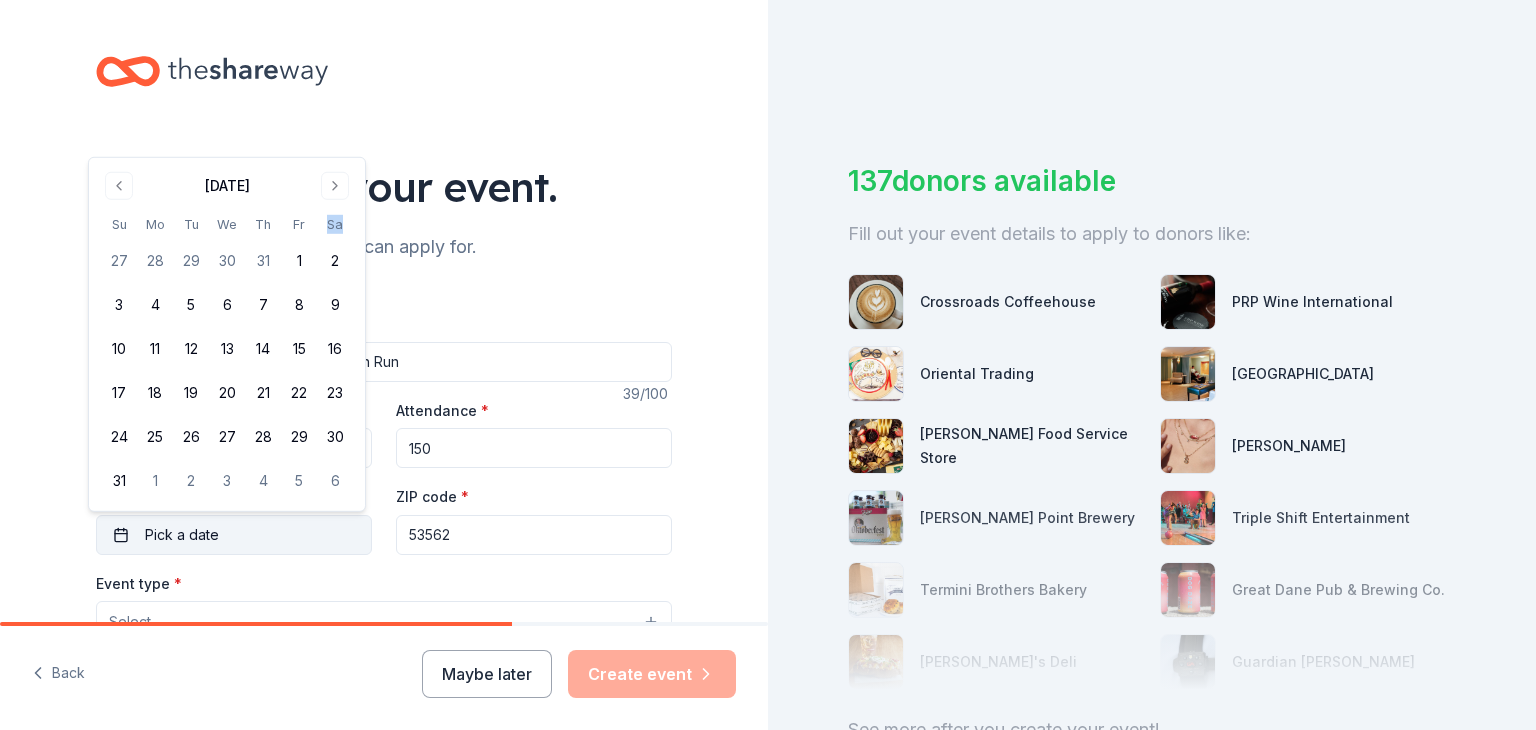 click on "Pick a date" at bounding box center [234, 535] 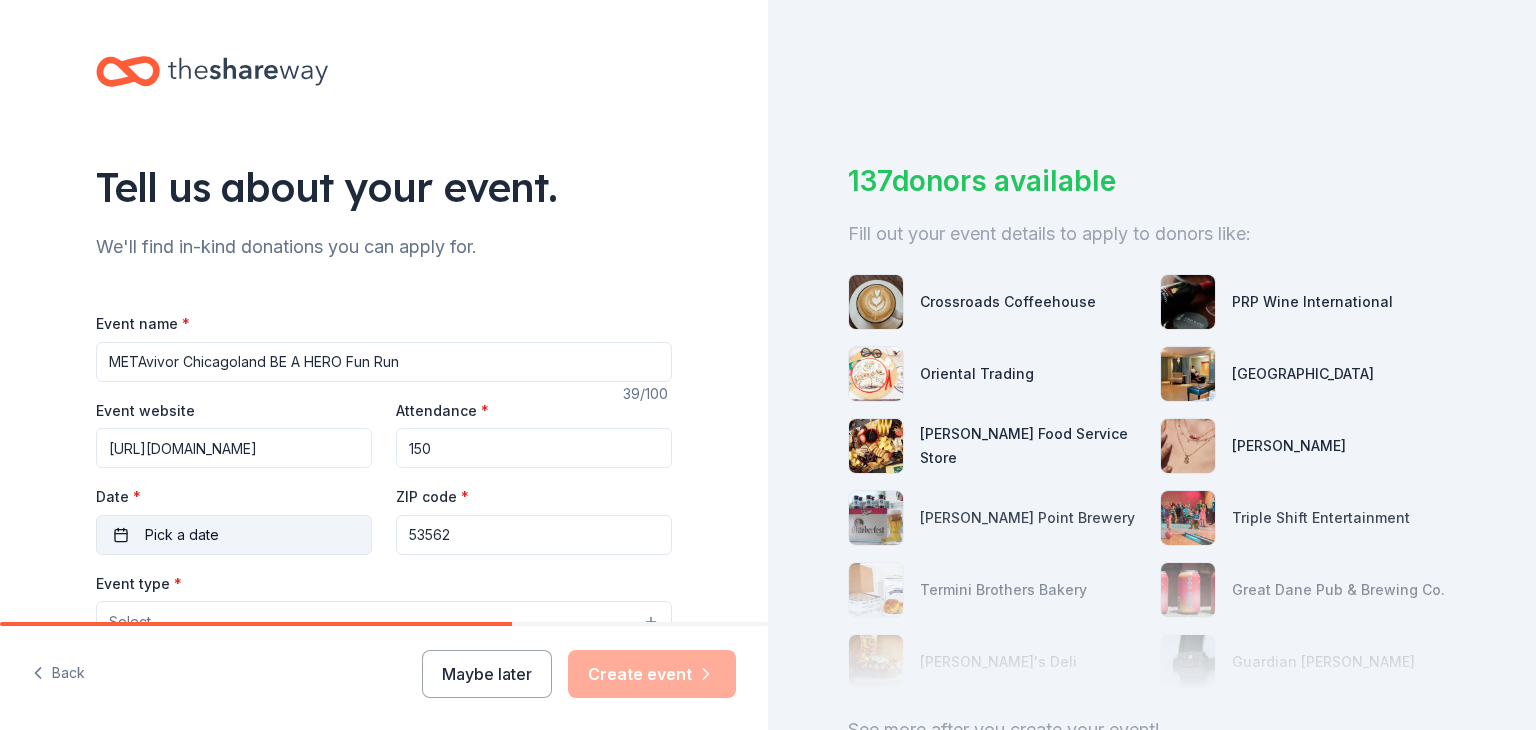 click on "Pick a date" at bounding box center [234, 535] 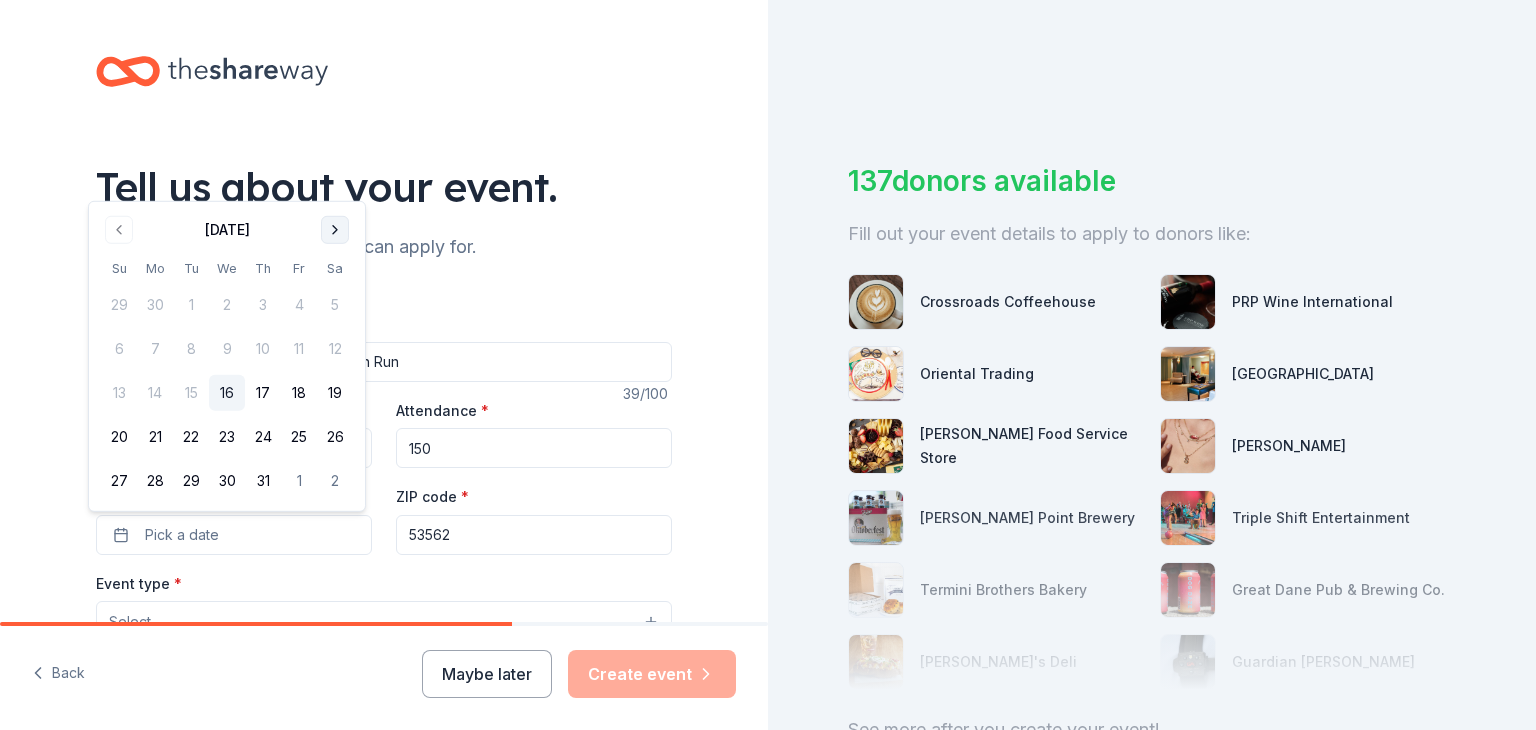 click at bounding box center [335, 230] 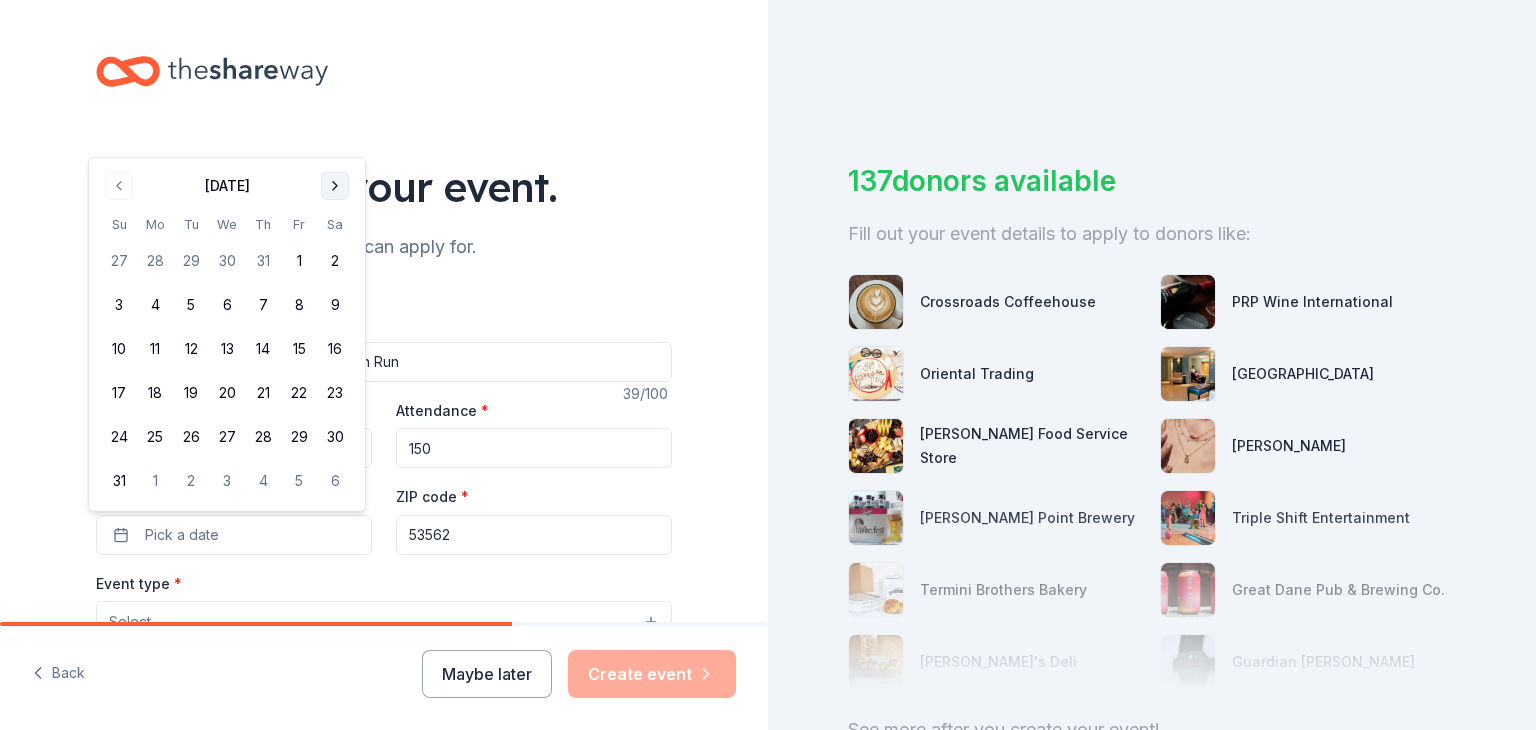 click at bounding box center [335, 186] 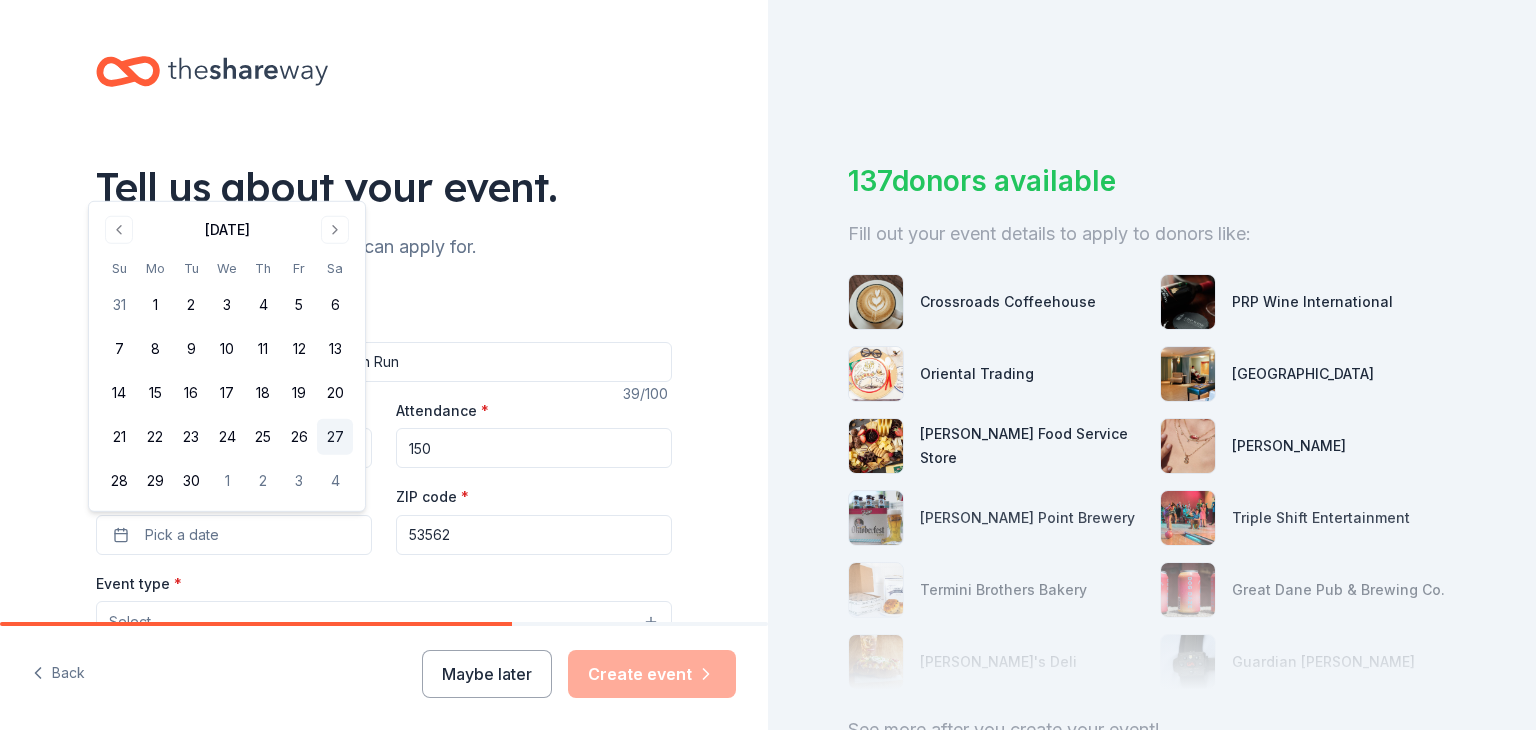 click on "27" at bounding box center [335, 437] 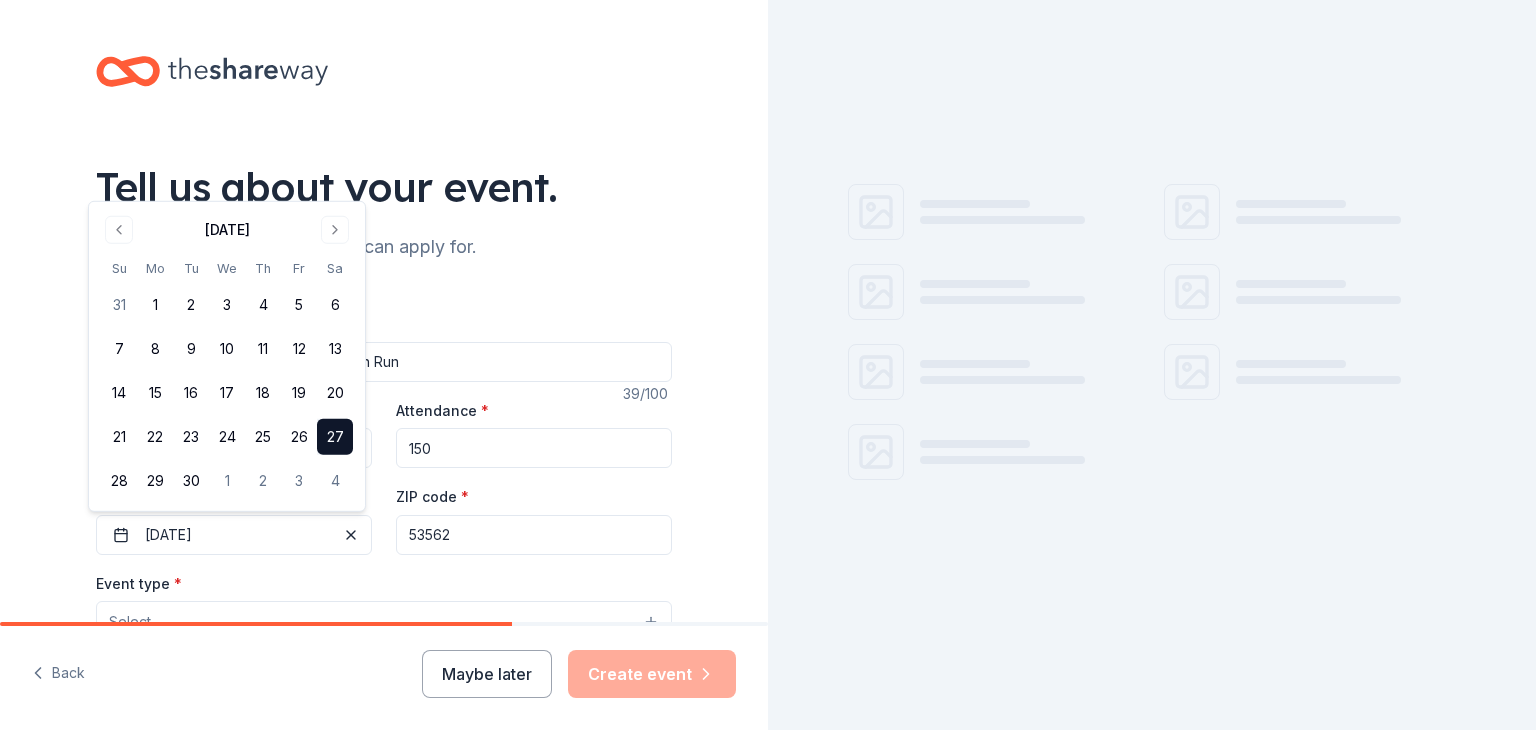click on "53562" at bounding box center [534, 535] 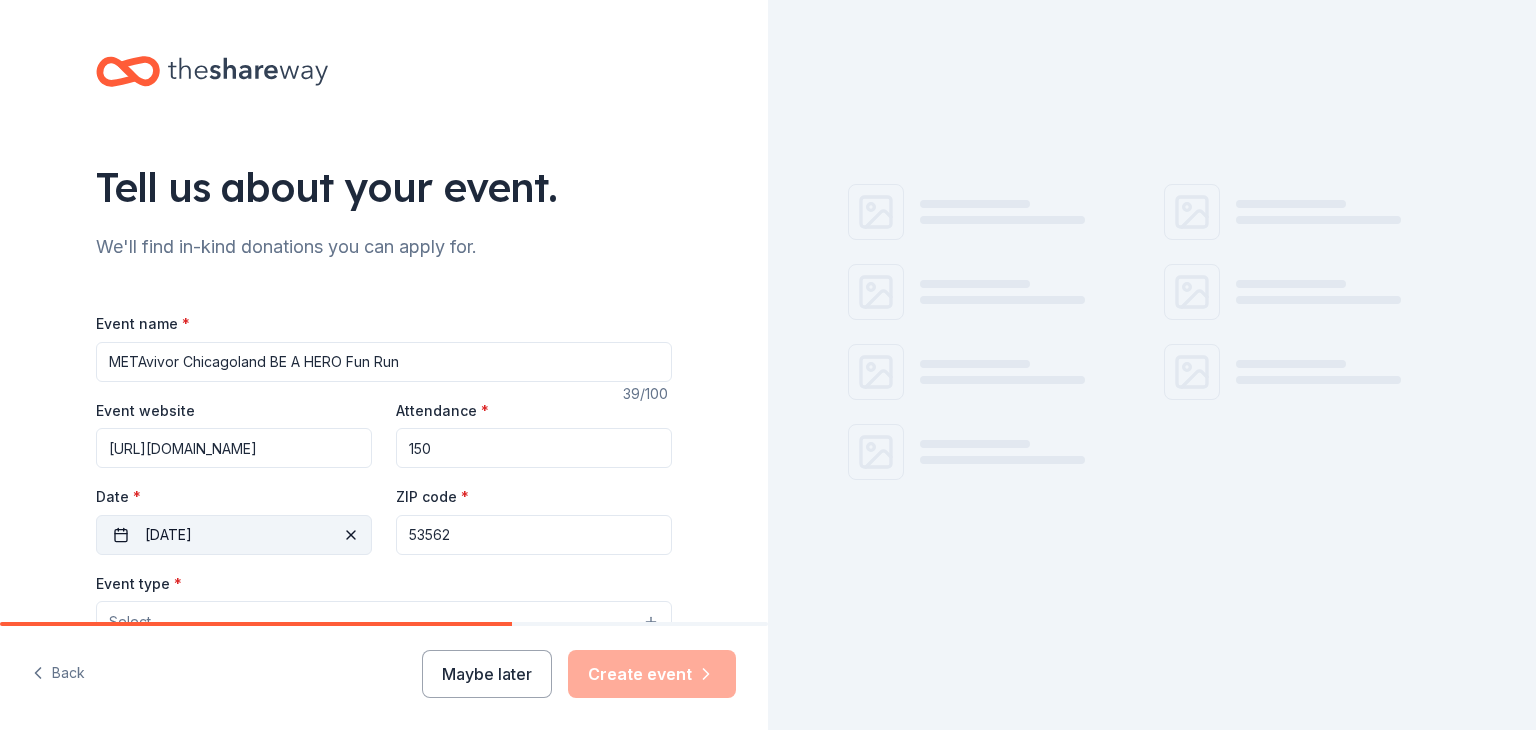 drag, startPoint x: 458, startPoint y: 532, endPoint x: 280, endPoint y: 516, distance: 178.71765 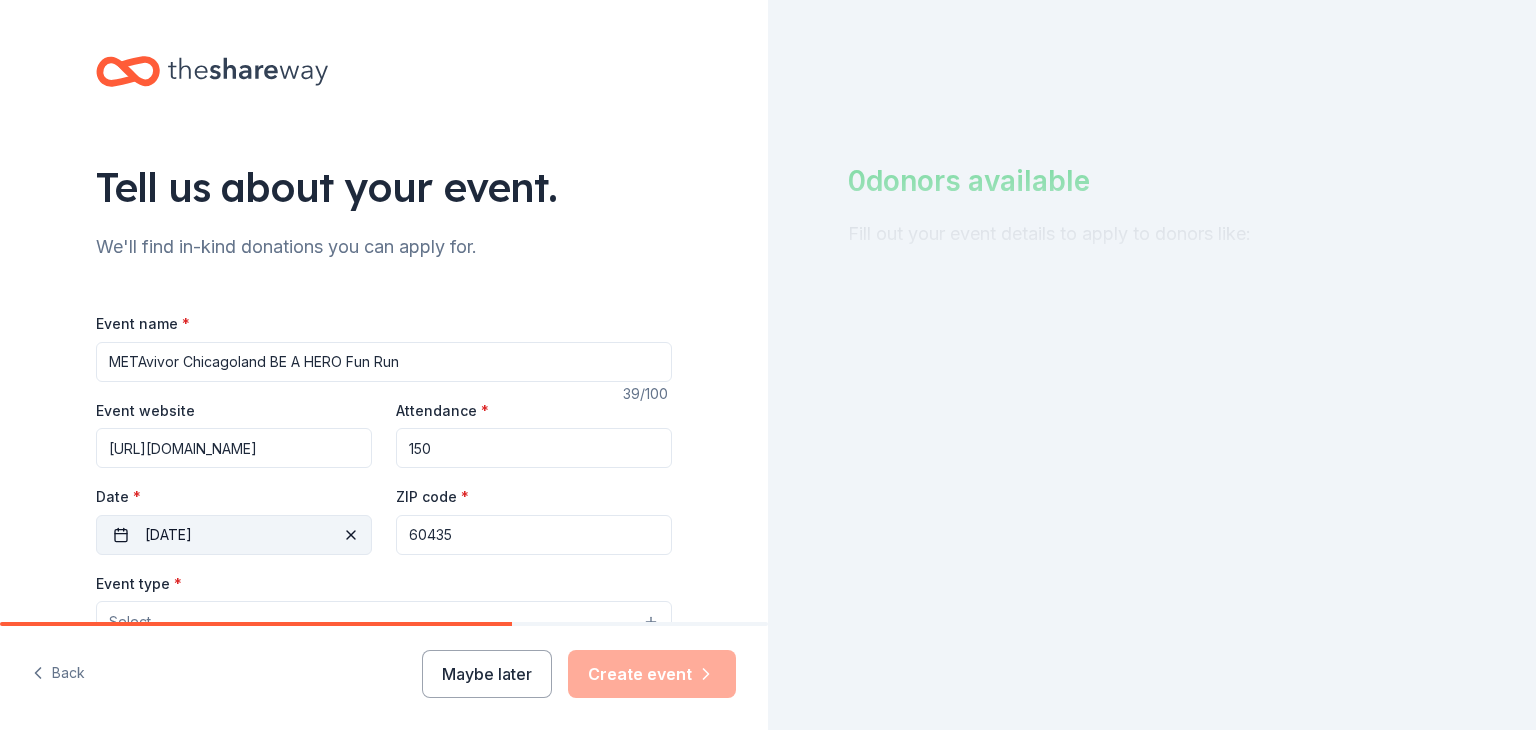 type on "60435" 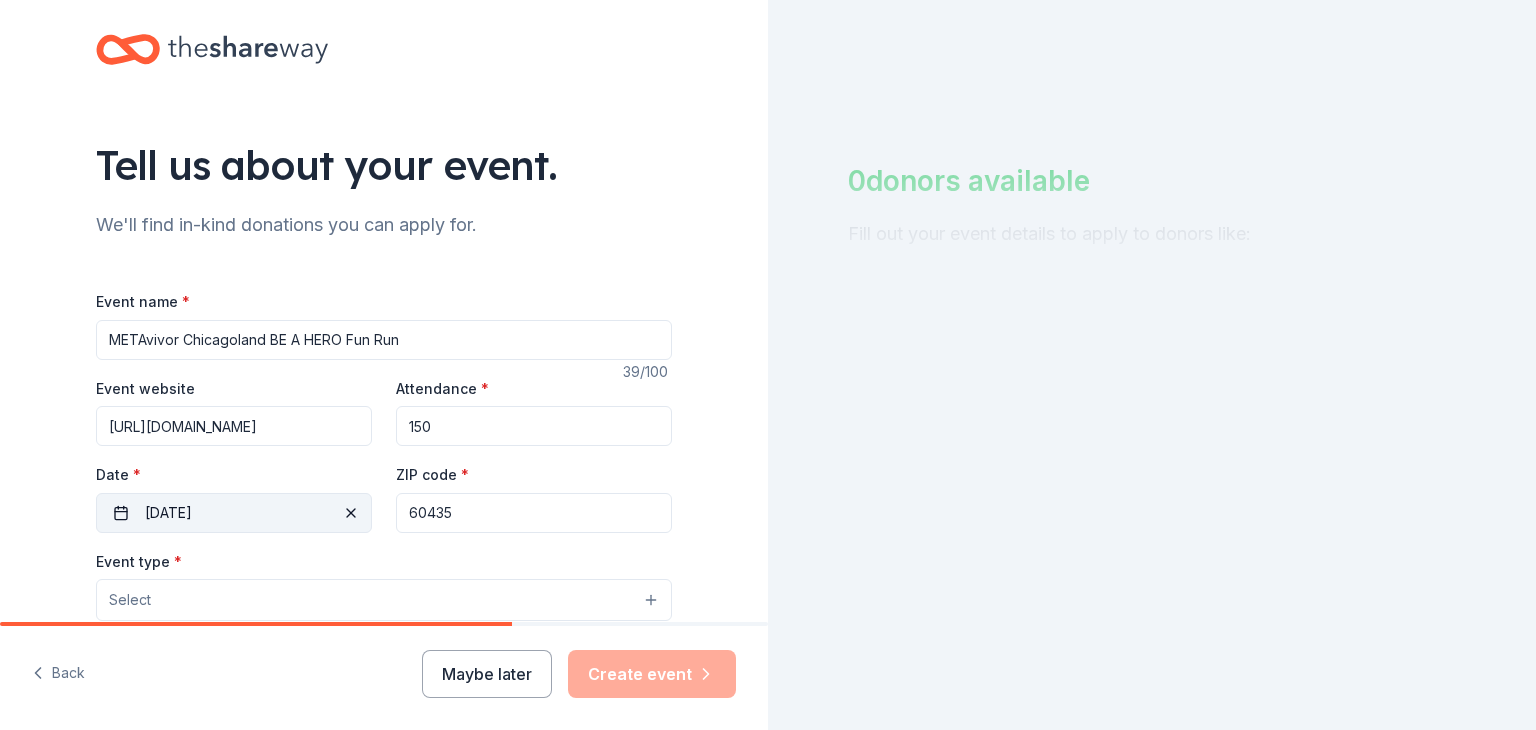 type 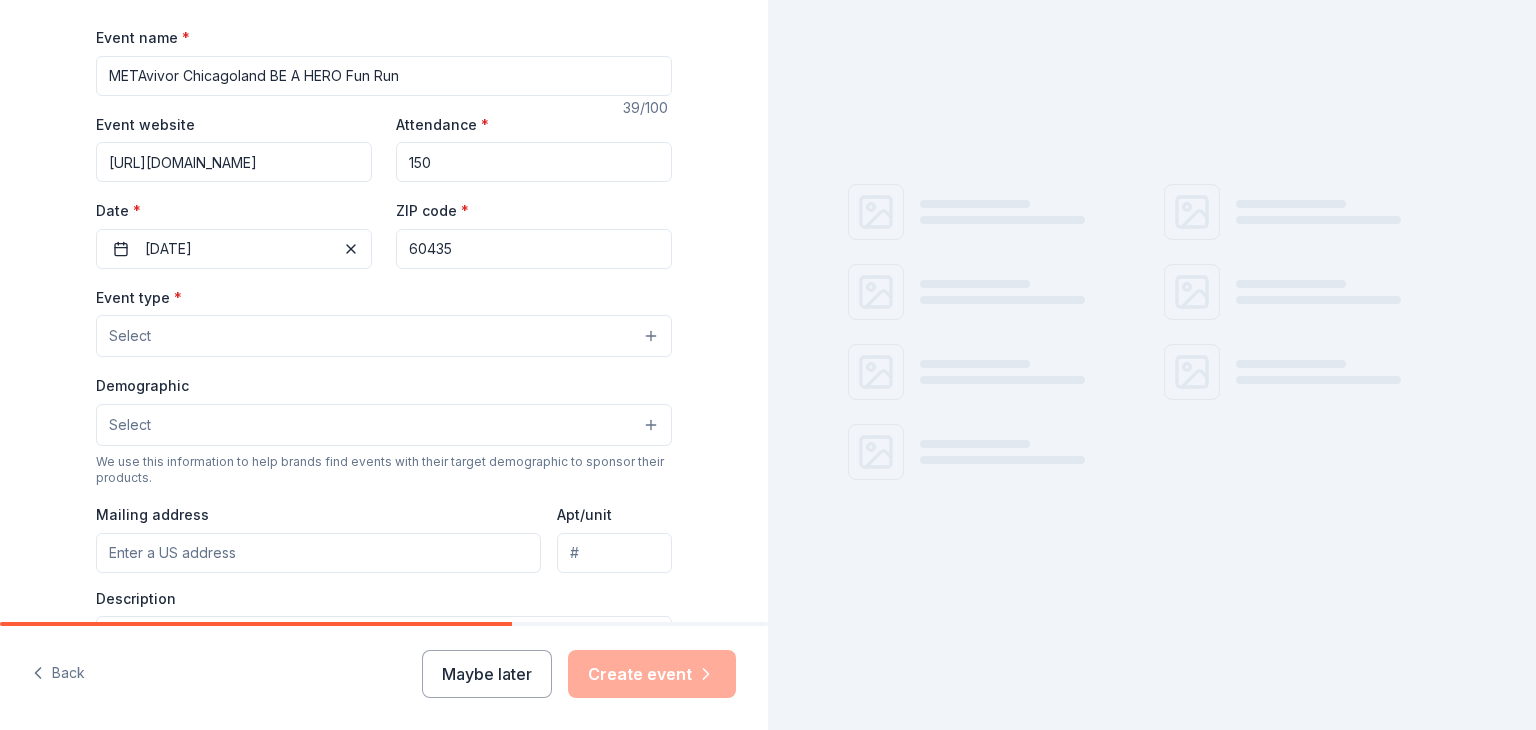 scroll, scrollTop: 322, scrollLeft: 0, axis: vertical 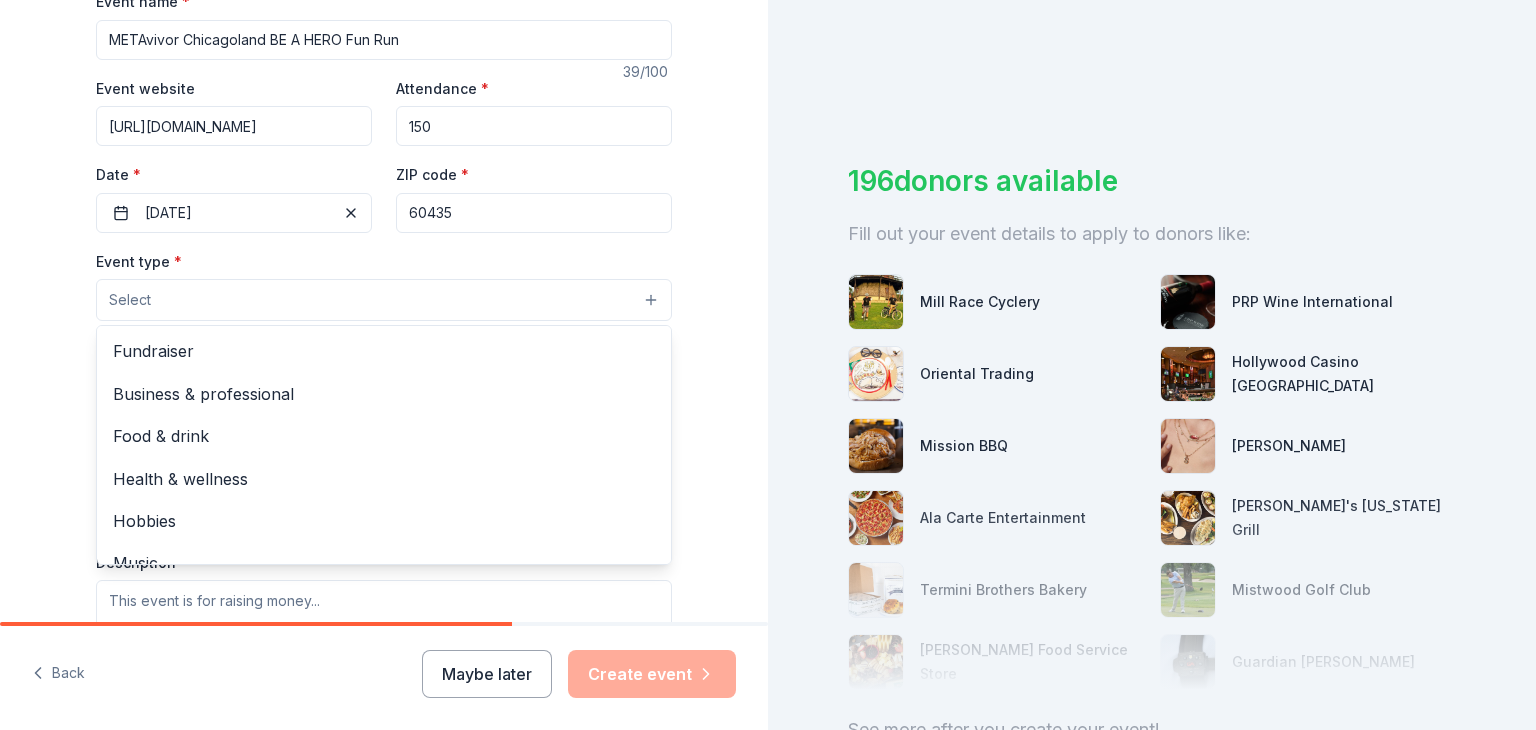 click on "Select" at bounding box center (384, 300) 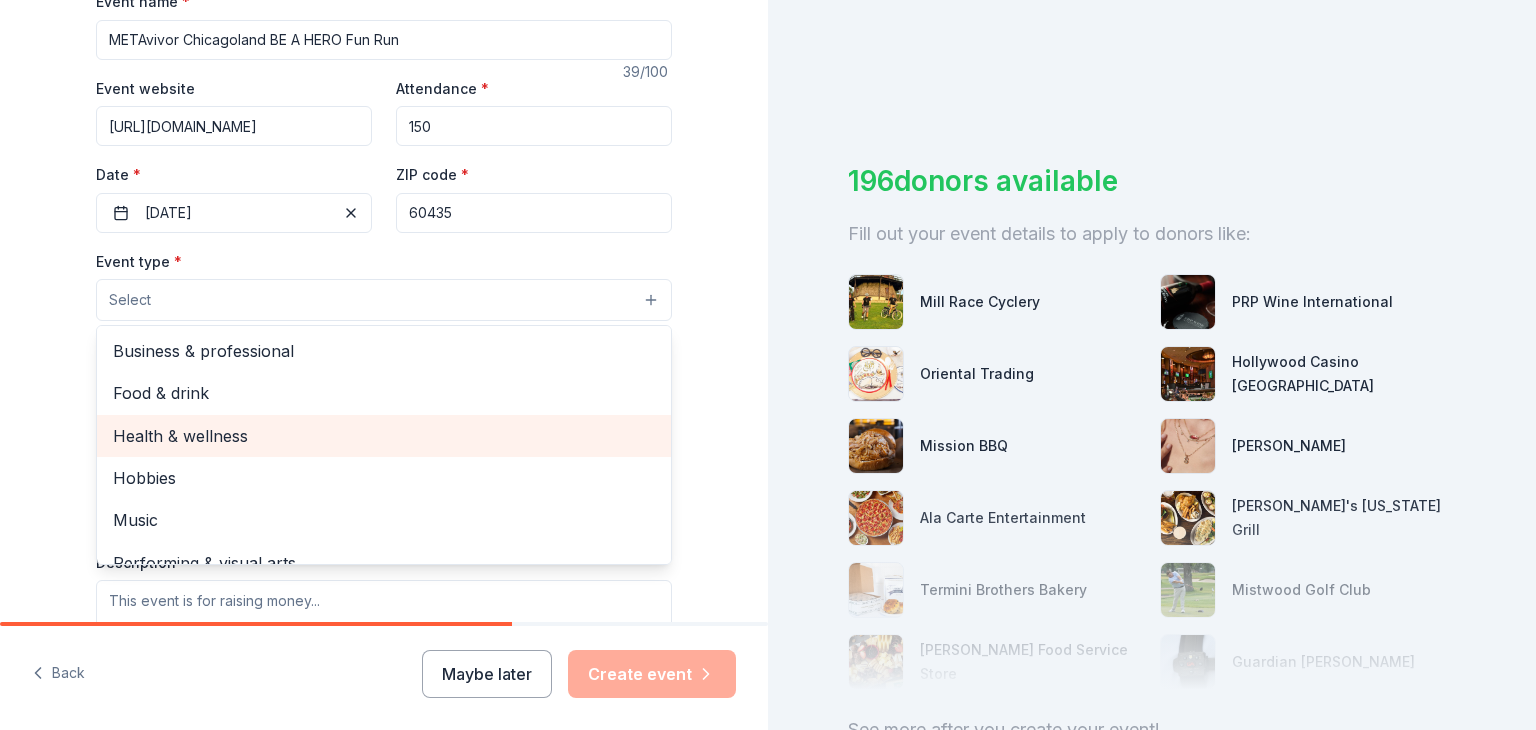 scroll, scrollTop: 66, scrollLeft: 0, axis: vertical 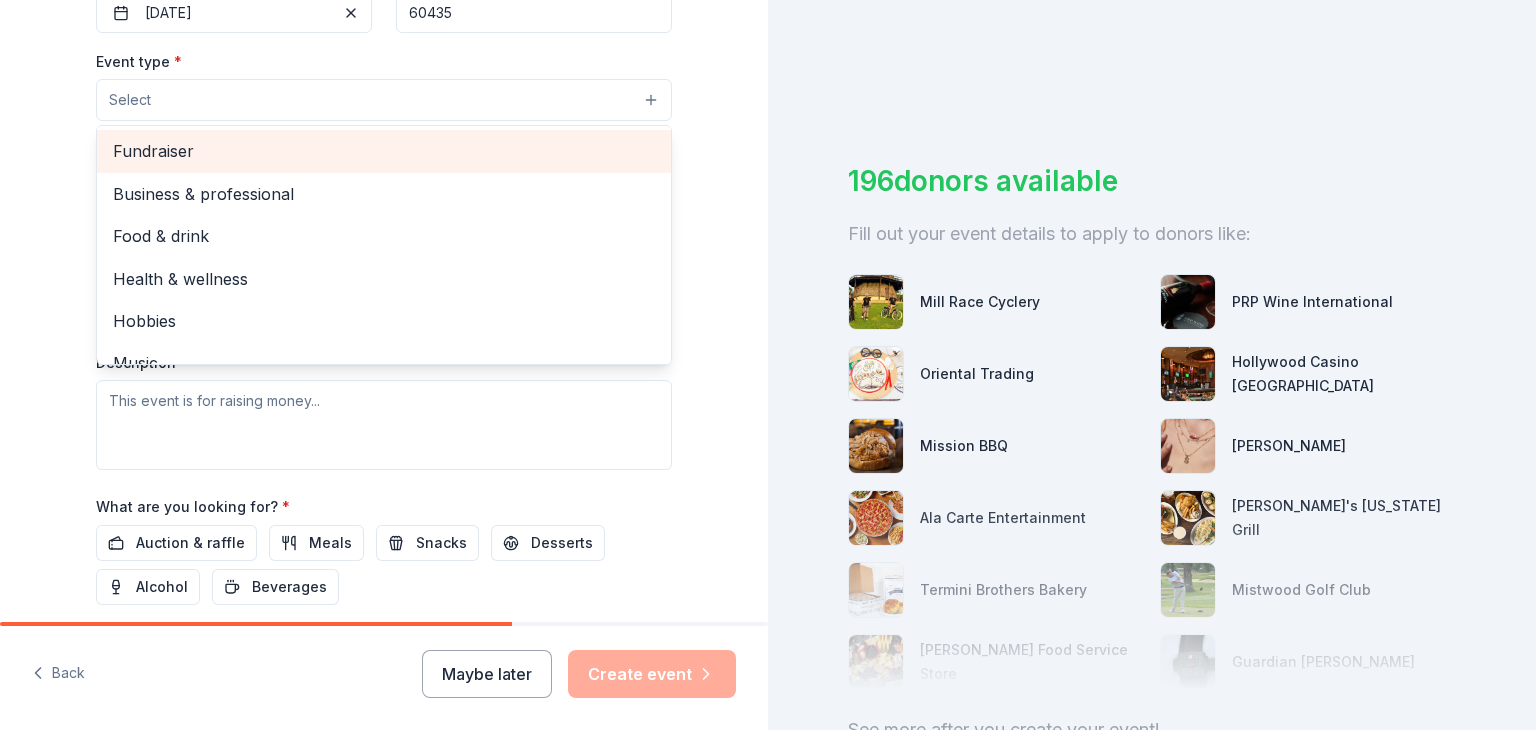 click on "Fundraiser" at bounding box center [384, 151] 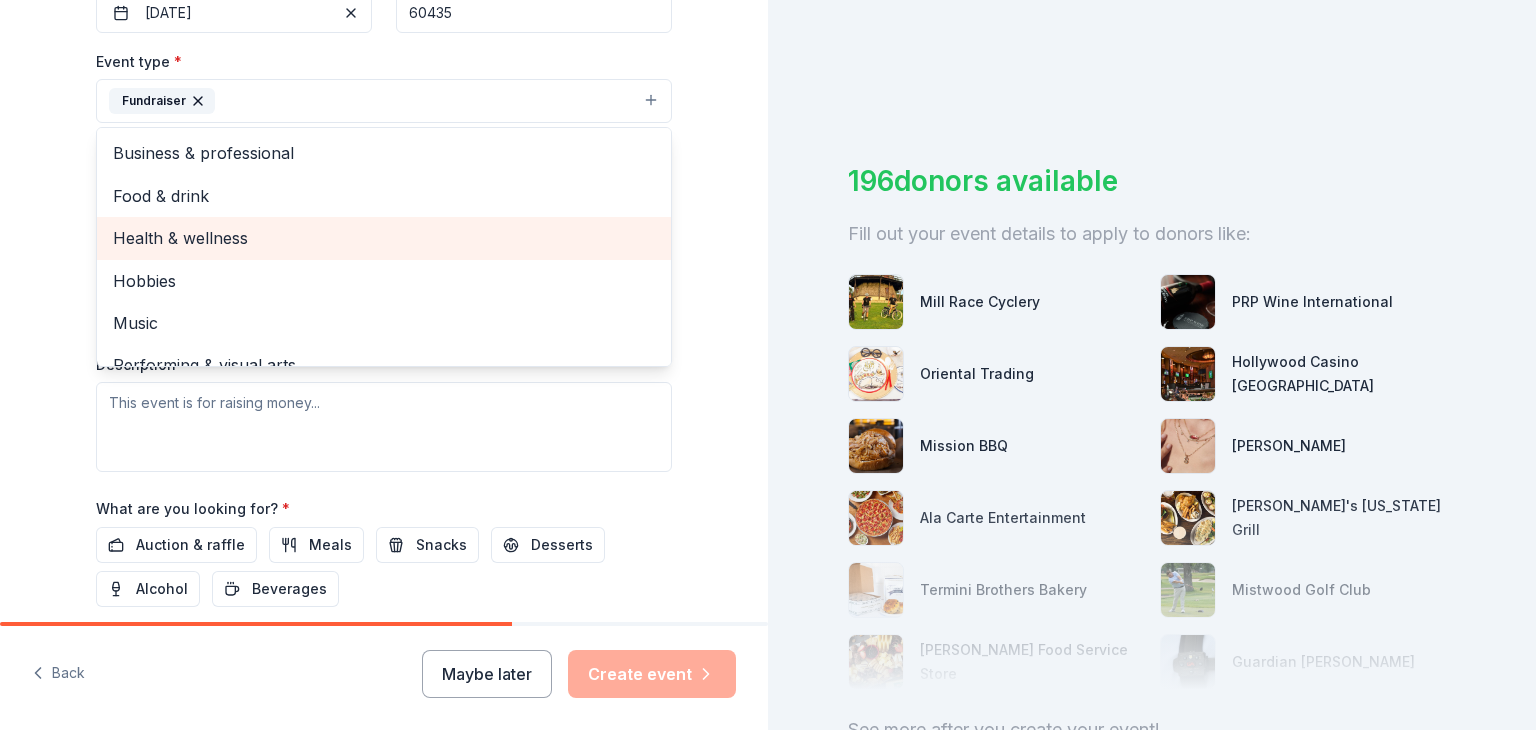 click on "Health & wellness" at bounding box center [384, 238] 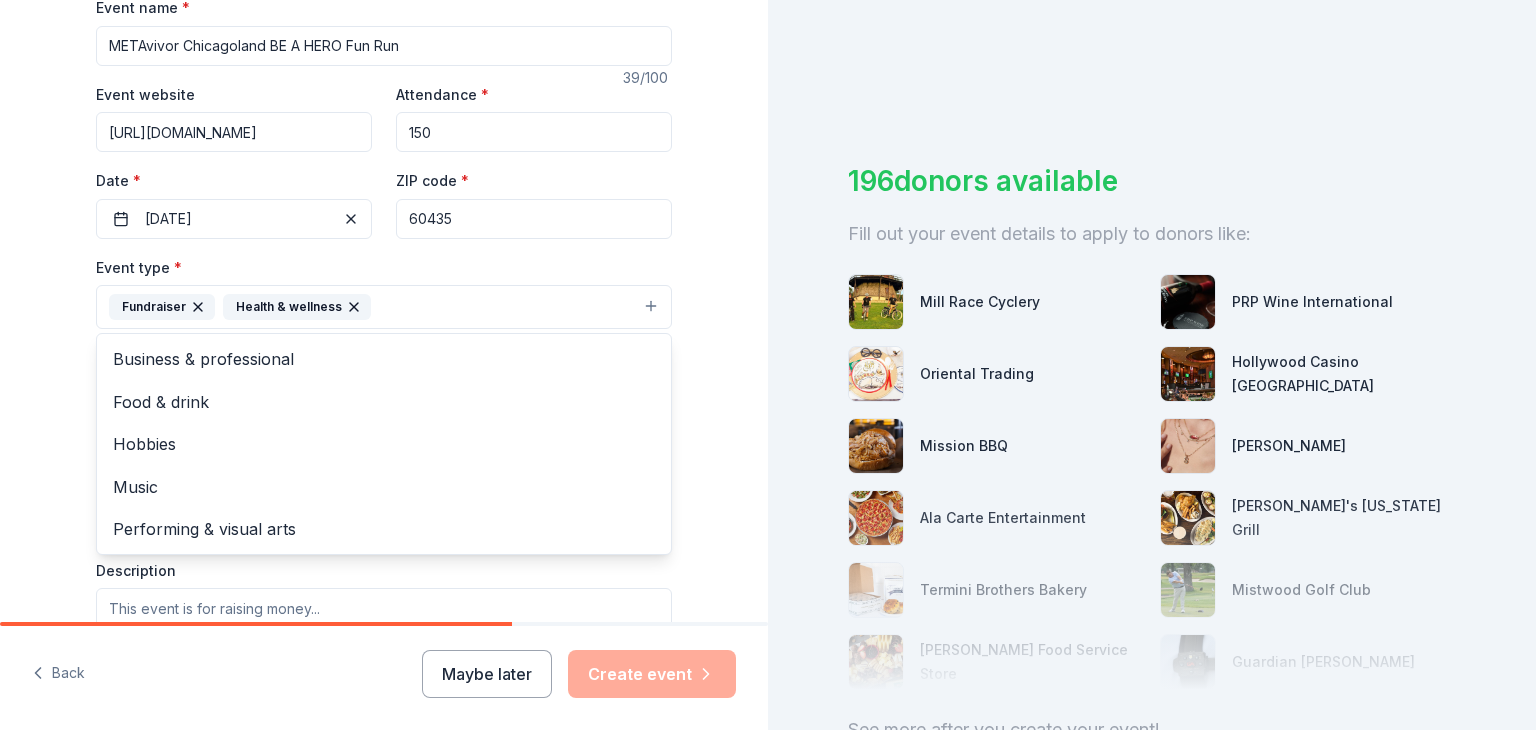scroll, scrollTop: 311, scrollLeft: 0, axis: vertical 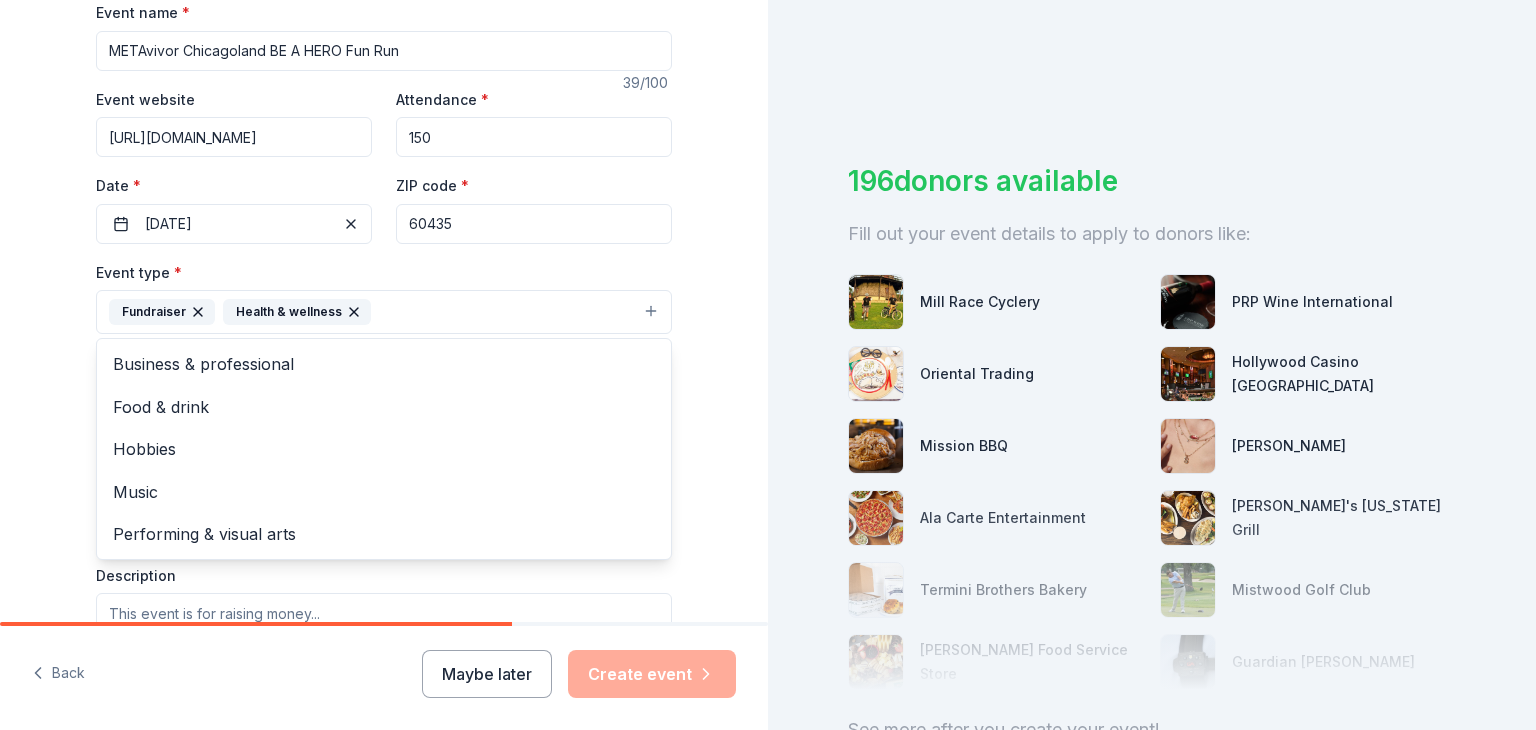 click on "Tell us about your event. We'll find in-kind donations you can apply for. Event name * METAvivor Chicagoland BE A HERO Fun Run 39 /100 Event website https://raceroster.com/events/2025/101592/chicagoland-be-a-hero-fun-run Attendance * 150 Date * 09/27/2025 ZIP code * 60435 Event type * Fundraiser Health & wellness Business & professional Food & drink Hobbies Music Performing & visual arts Demographic Select We use this information to help brands find events with their target demographic to sponsor their products. Mailing address Apt/unit Description What are you looking for? * Auction & raffle Meals Snacks Desserts Alcohol Beverages Send me reminders Email me reminders of donor application deadlines Recurring event" at bounding box center (384, 355) 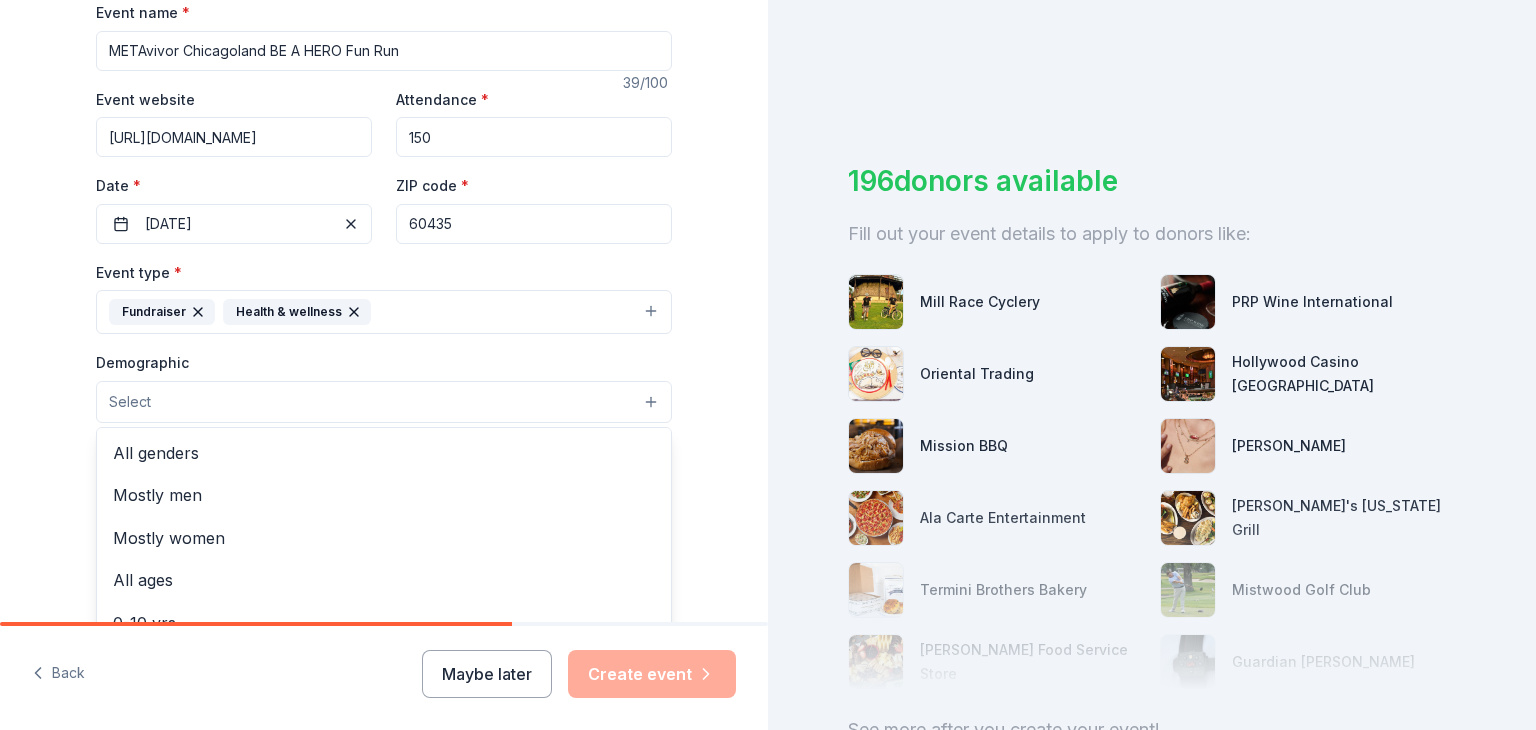 click on "Select" at bounding box center [384, 402] 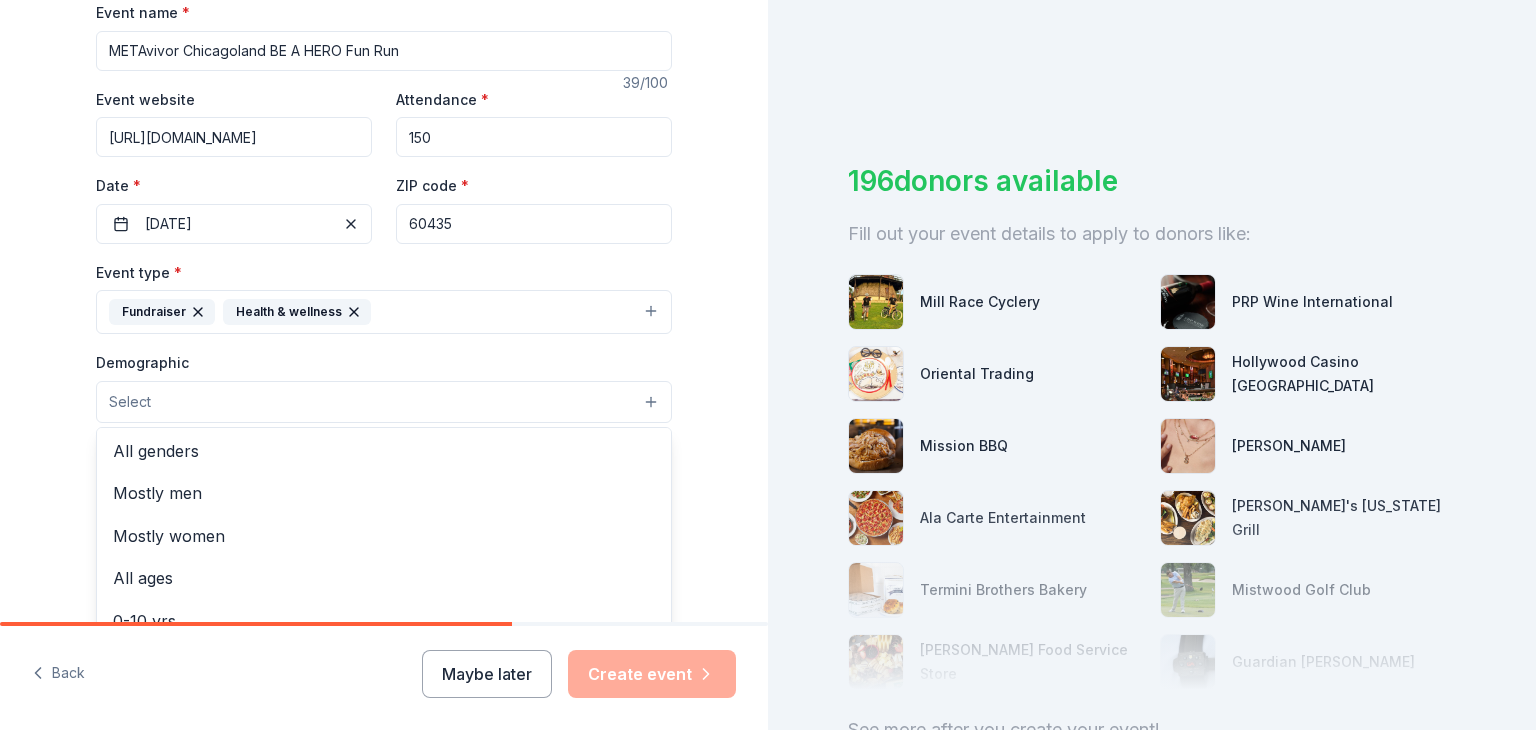 scroll, scrollTop: 0, scrollLeft: 0, axis: both 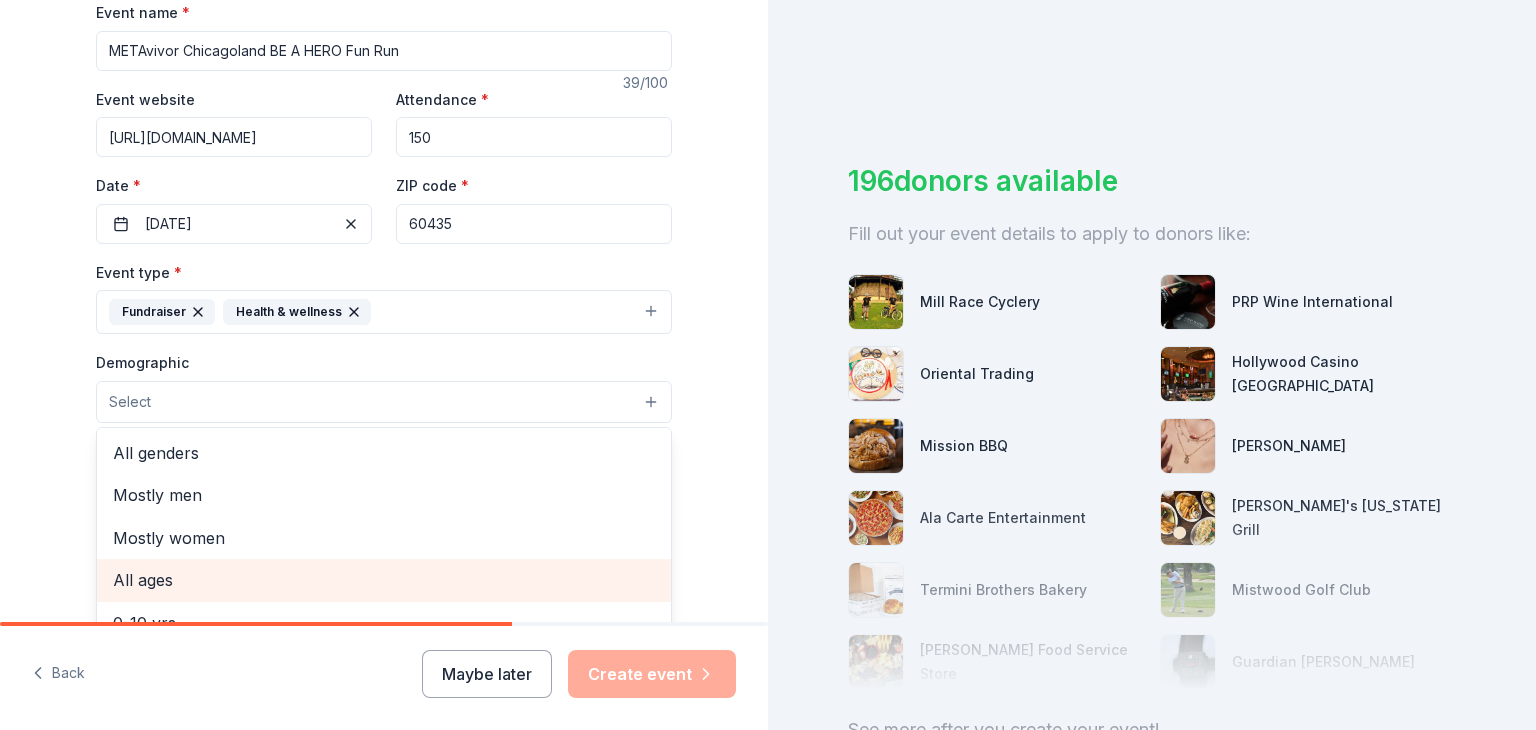 click on "All ages" at bounding box center (384, 580) 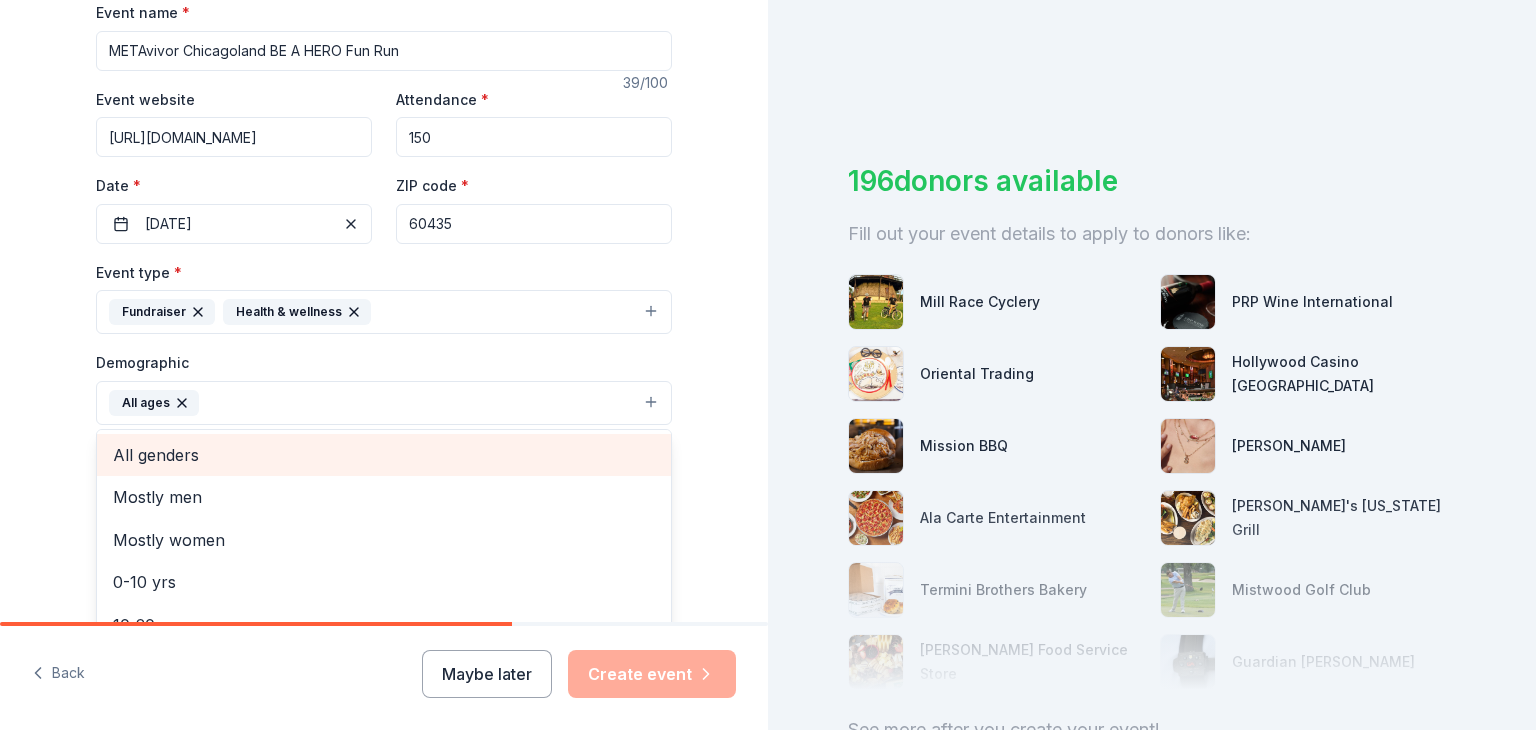 click on "All genders" at bounding box center (384, 455) 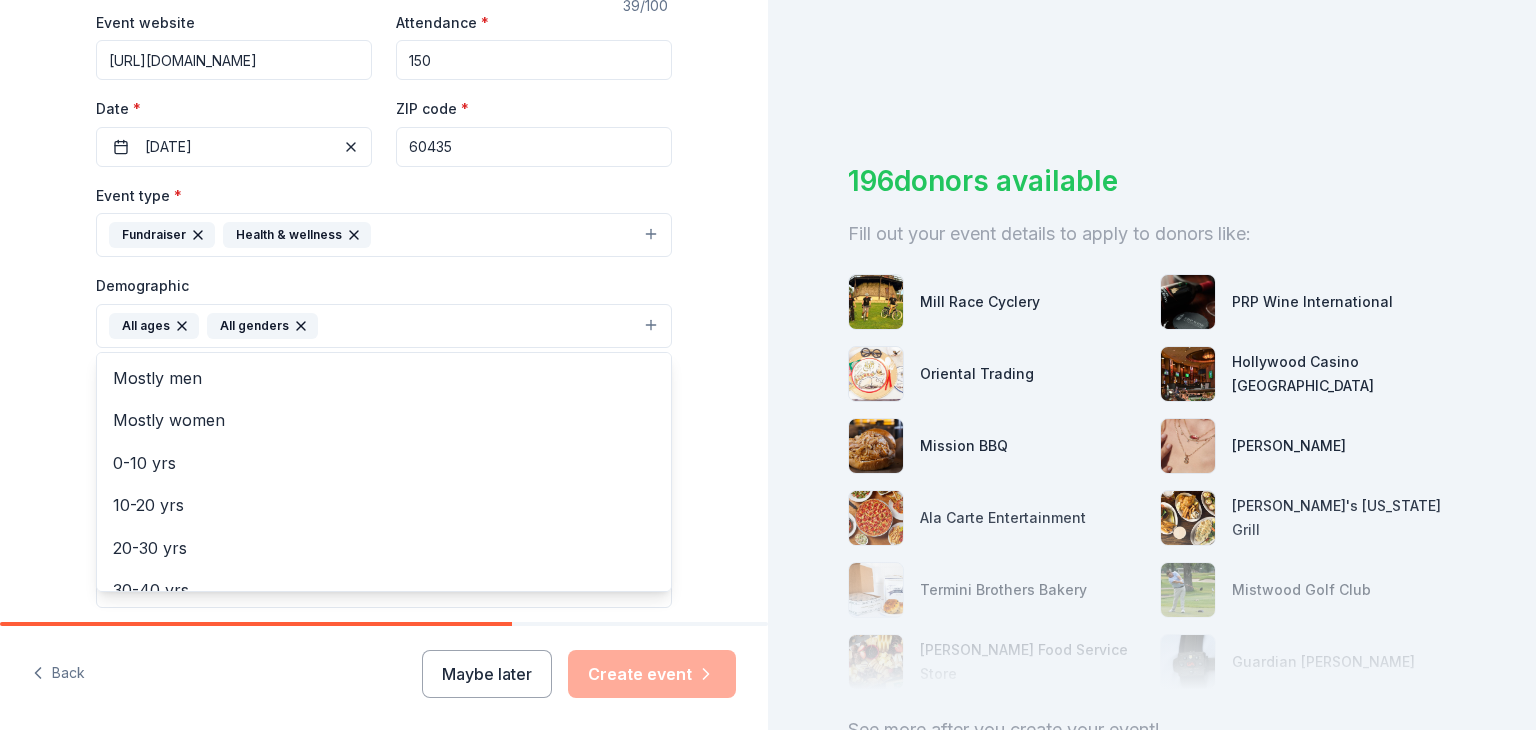 scroll, scrollTop: 511, scrollLeft: 0, axis: vertical 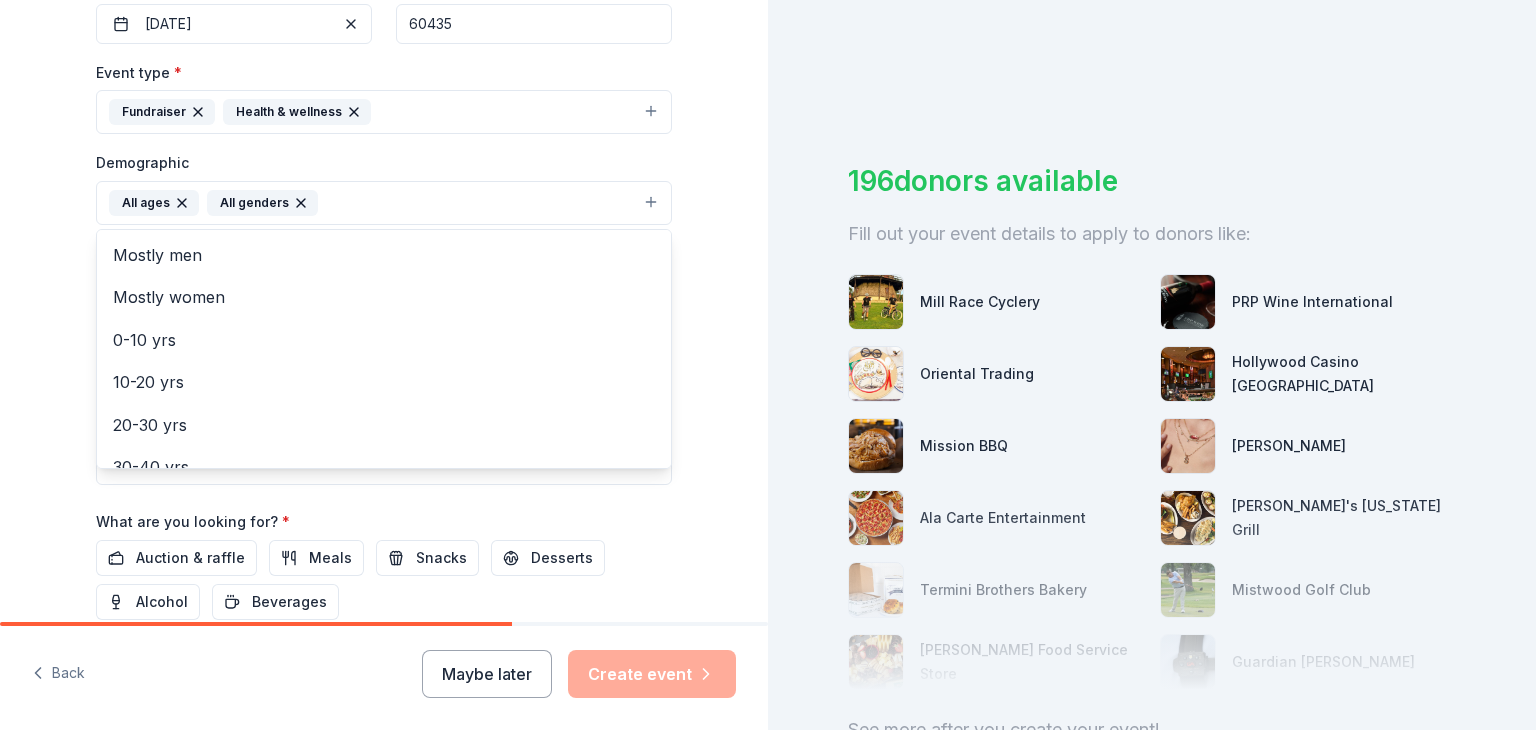 click on "Tell us about your event. We'll find in-kind donations you can apply for. Event name * METAvivor Chicagoland BE A HERO Fun Run 39 /100 Event website https://raceroster.com/events/2025/101592/chicagoland-be-a-hero-fun-run Attendance * 150 Date * 09/27/2025 ZIP code * 60435 Event type * Fundraiser Health & wellness Demographic All ages All genders Mostly men Mostly women 0-10 yrs 10-20 yrs 20-30 yrs 30-40 yrs 40-50 yrs 50-60 yrs 60-70 yrs 70-80 yrs 80+ yrs We use this information to help brands find events with their target demographic to sponsor their products. Mailing address Apt/unit Description What are you looking for? * Auction & raffle Meals Snacks Desserts Alcohol Beverages Send me reminders Email me reminders of donor application deadlines Recurring event" at bounding box center (384, 156) 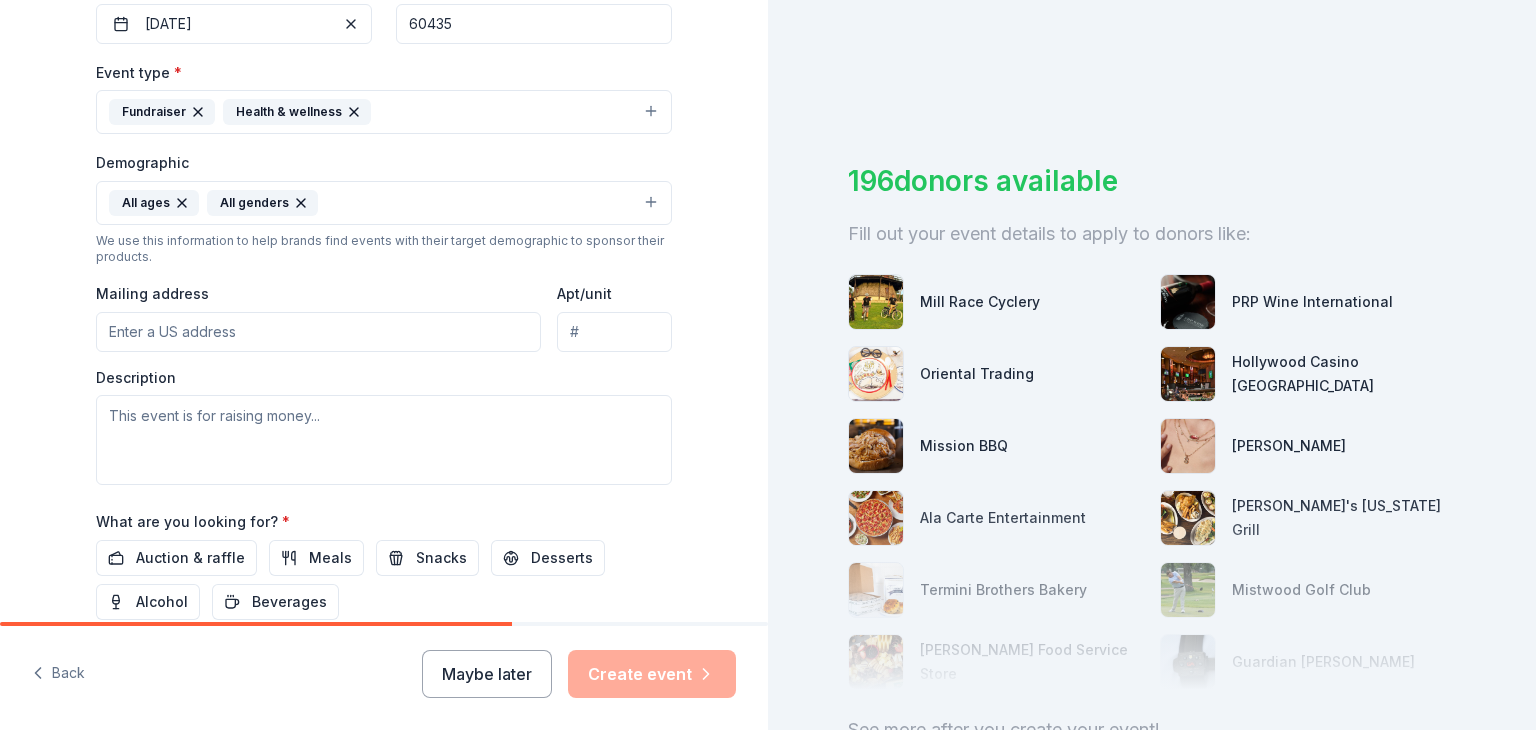 click on "Mailing address" at bounding box center [318, 332] 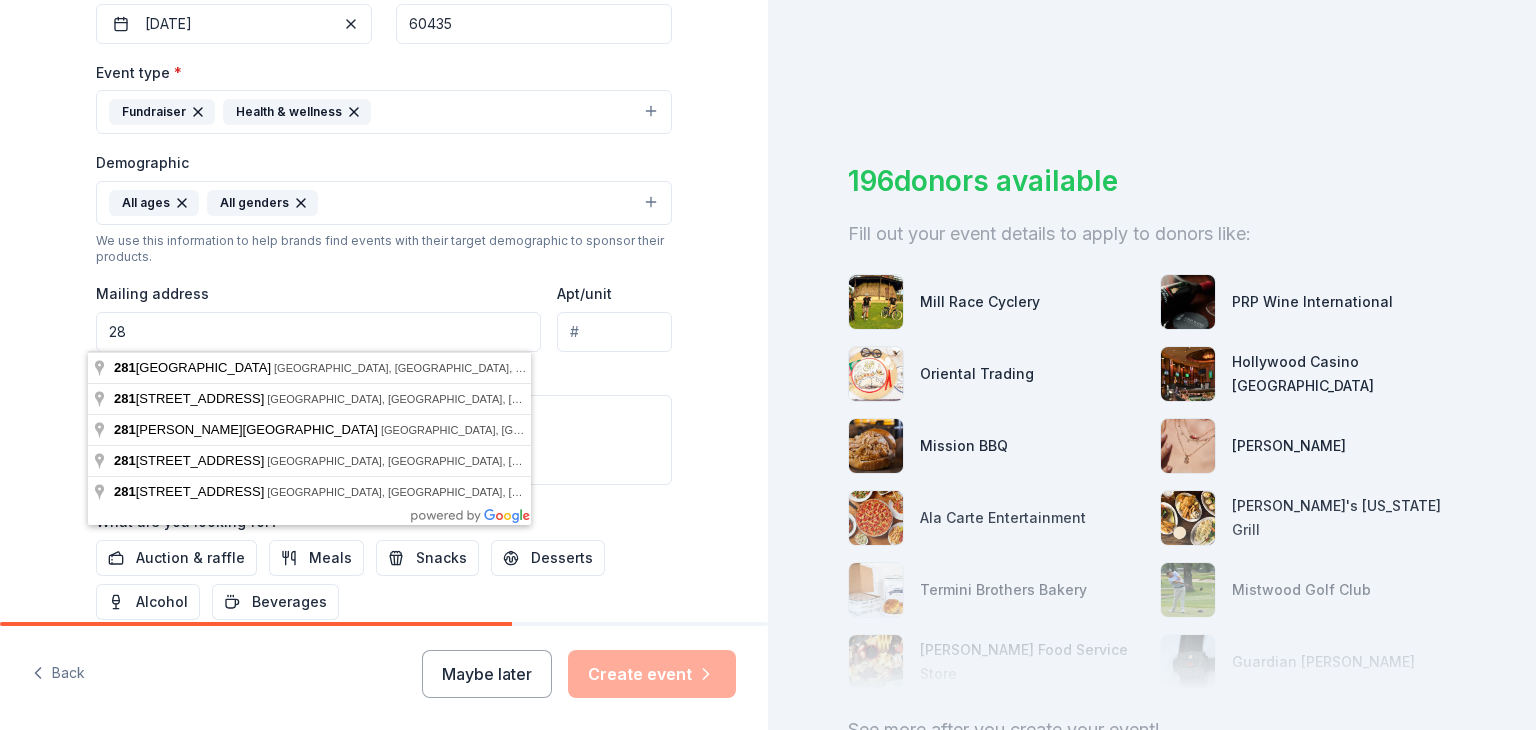 type on "2" 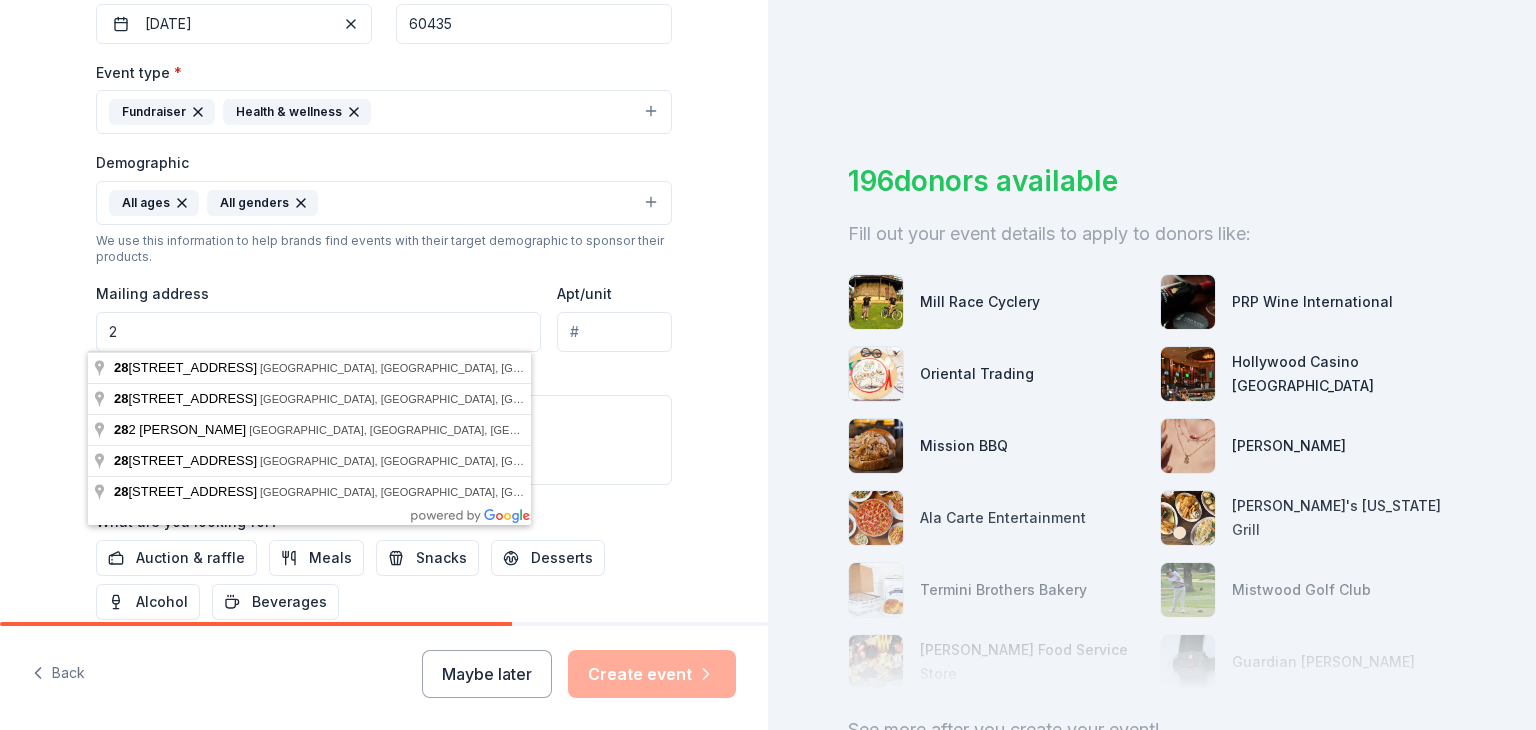 type 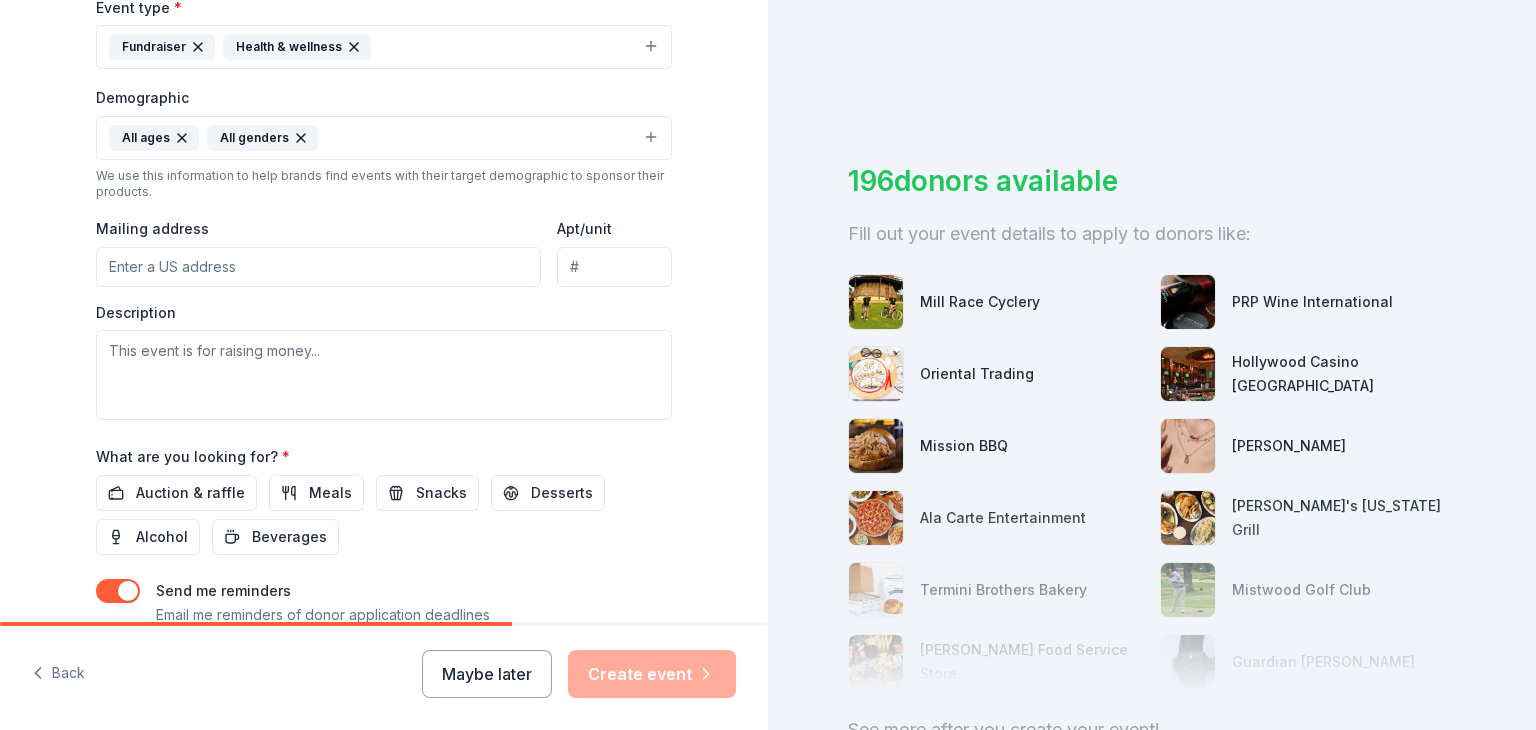 scroll, scrollTop: 611, scrollLeft: 0, axis: vertical 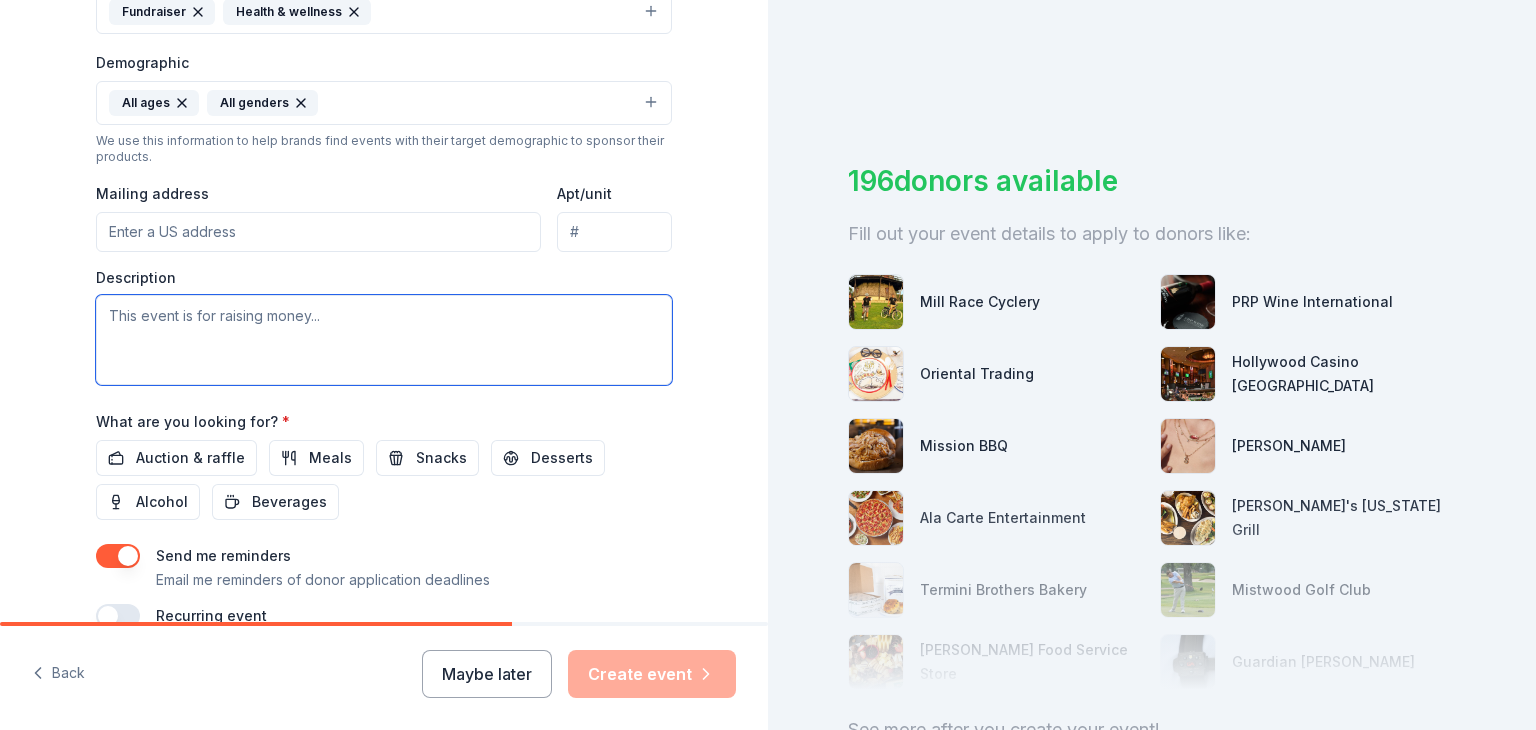 click at bounding box center [384, 340] 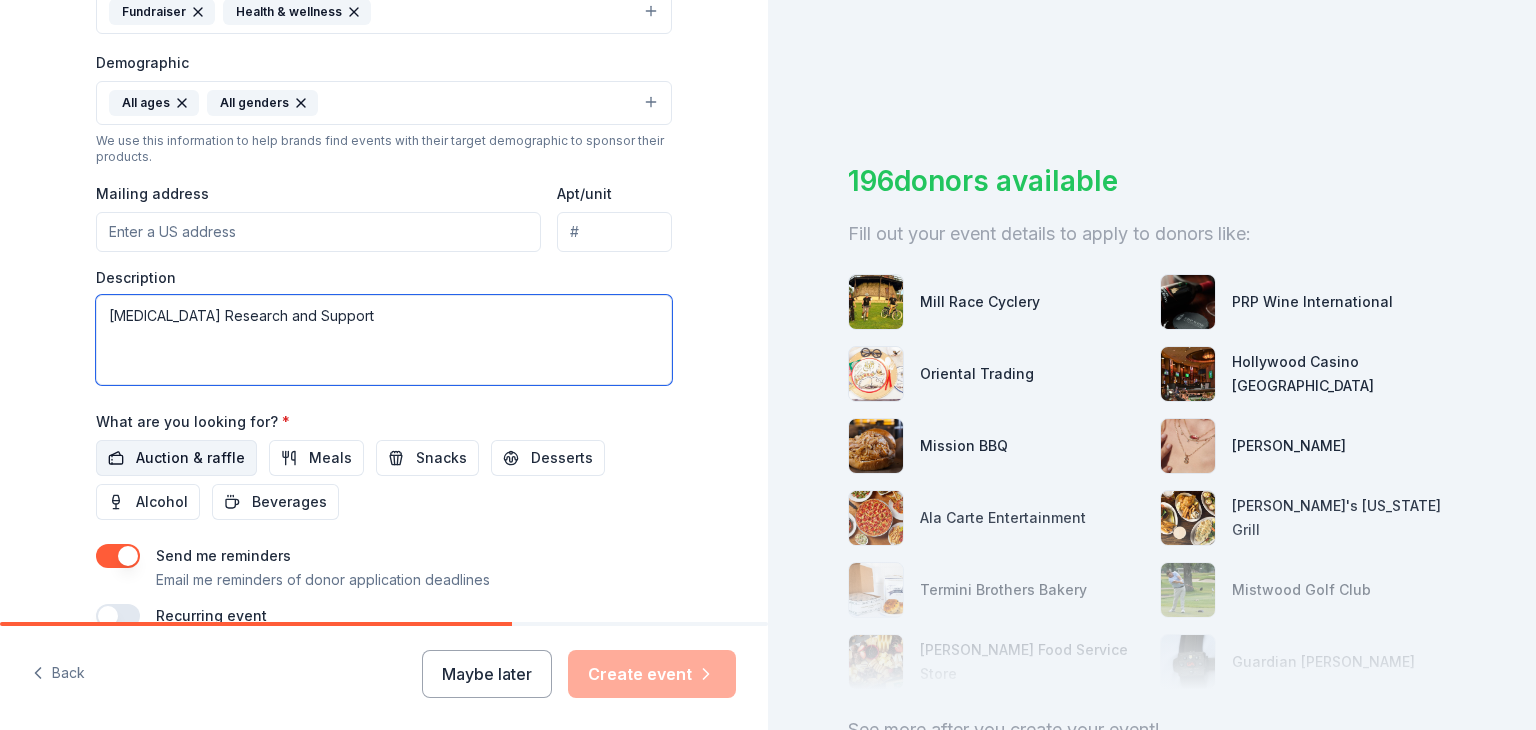 type on "[MEDICAL_DATA] Research and Support" 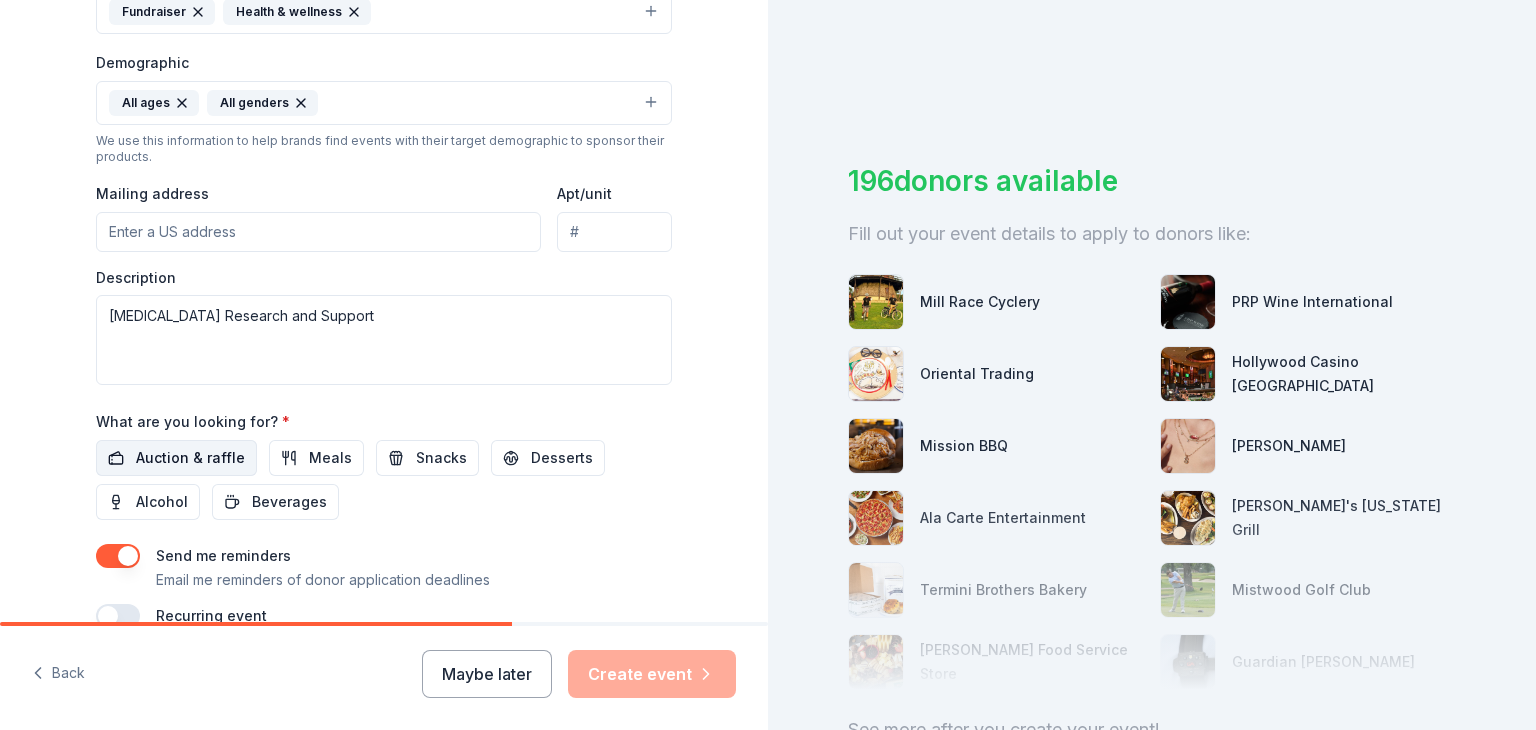 drag, startPoint x: 145, startPoint y: 465, endPoint x: 156, endPoint y: 464, distance: 11.045361 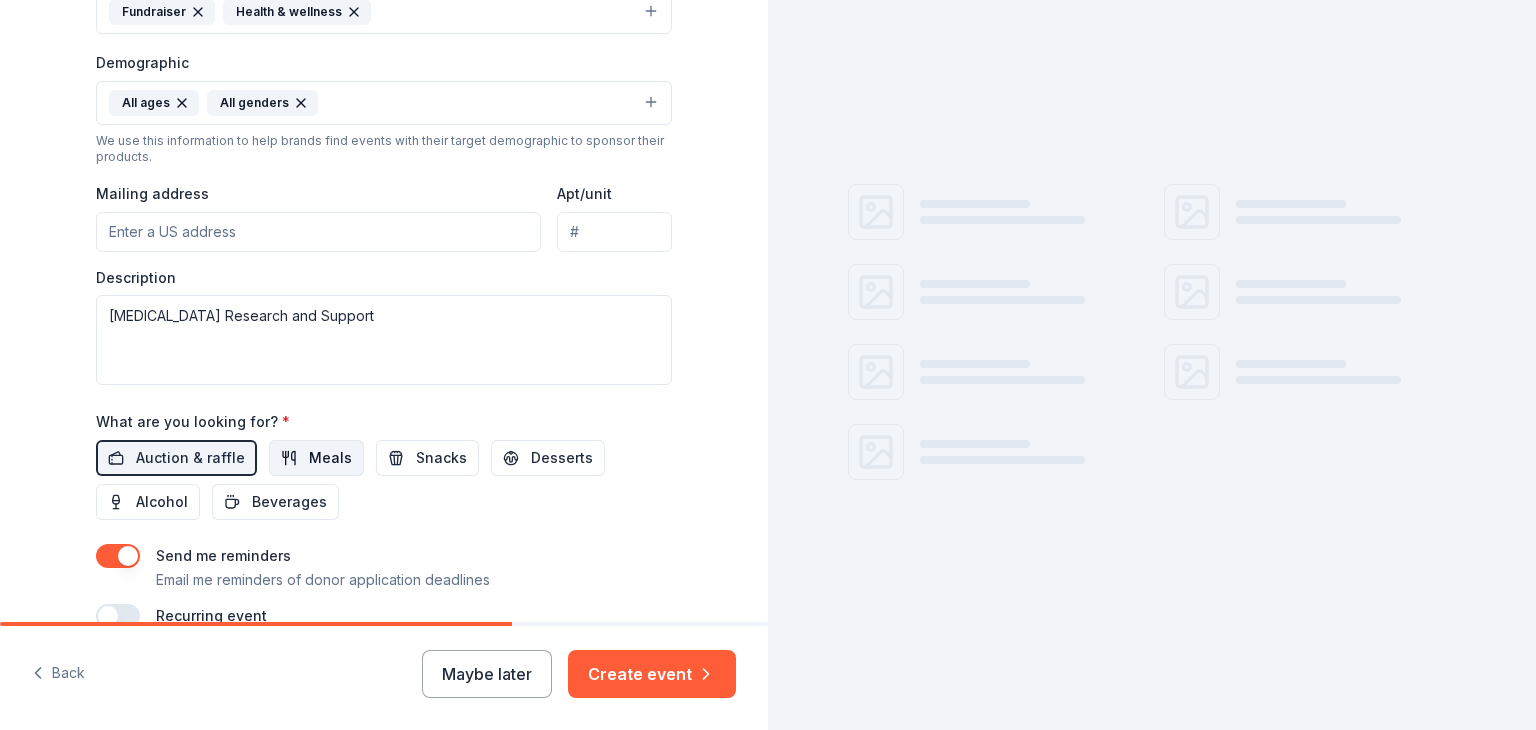click on "Meals" at bounding box center (316, 458) 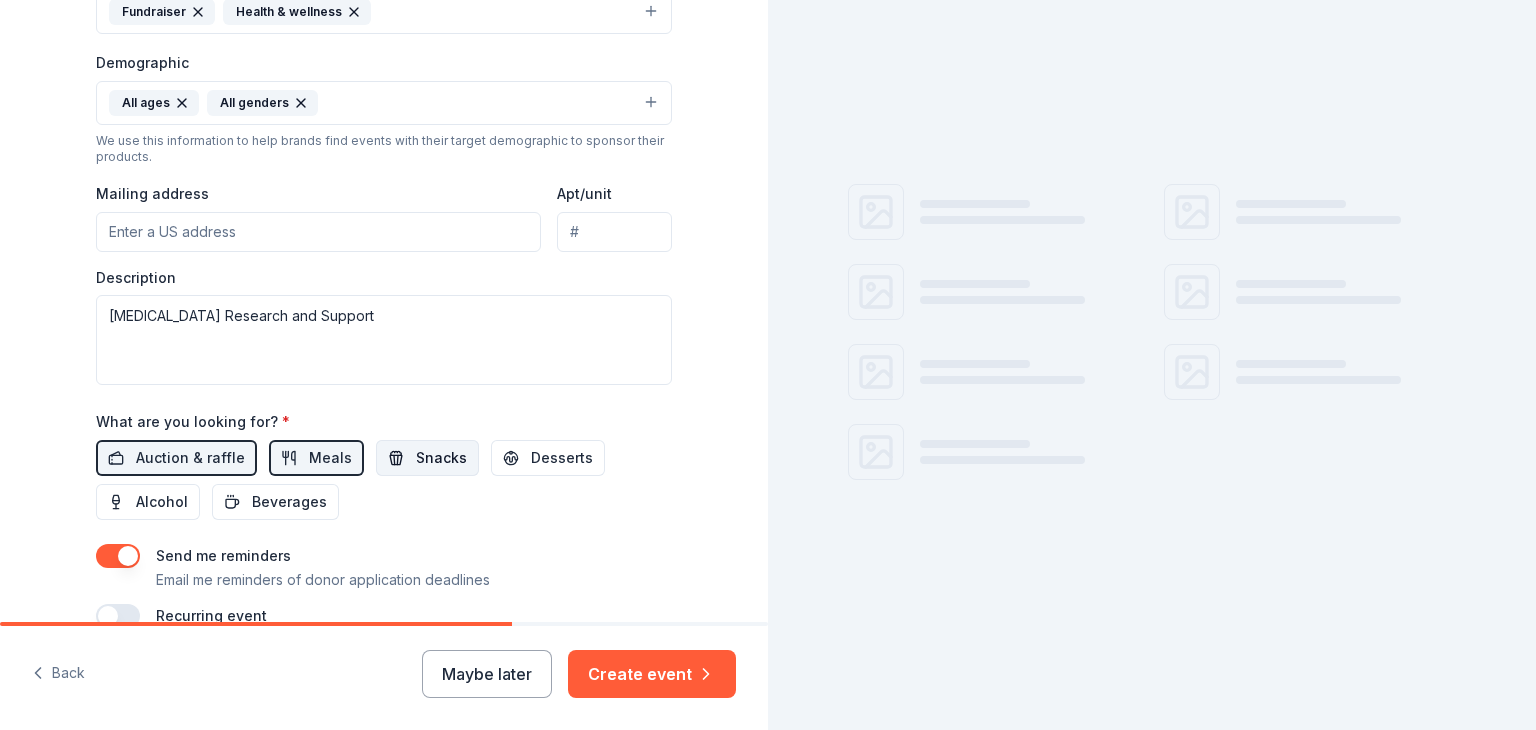 drag, startPoint x: 405, startPoint y: 462, endPoint x: 436, endPoint y: 466, distance: 31.257 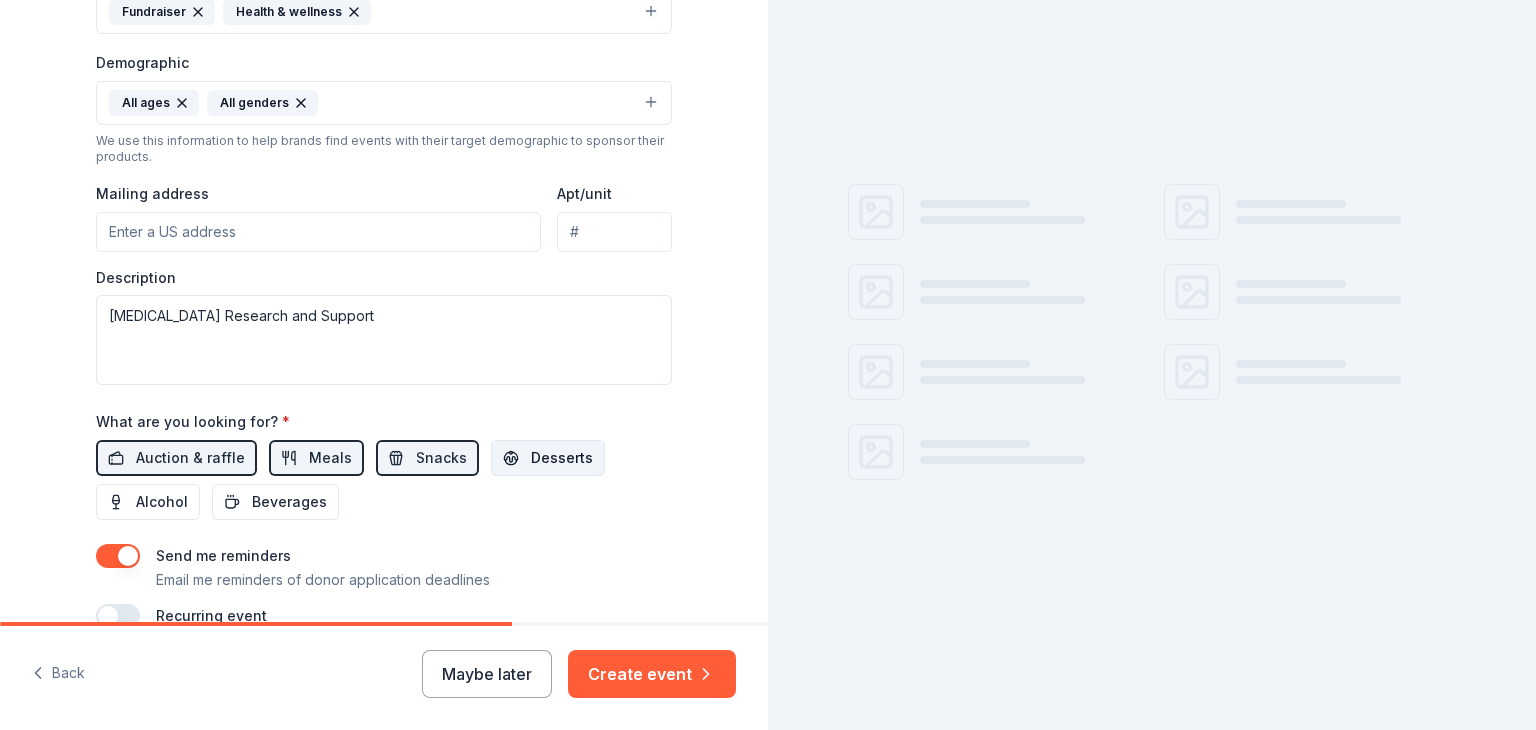 drag, startPoint x: 531, startPoint y: 462, endPoint x: 388, endPoint y: 465, distance: 143.03146 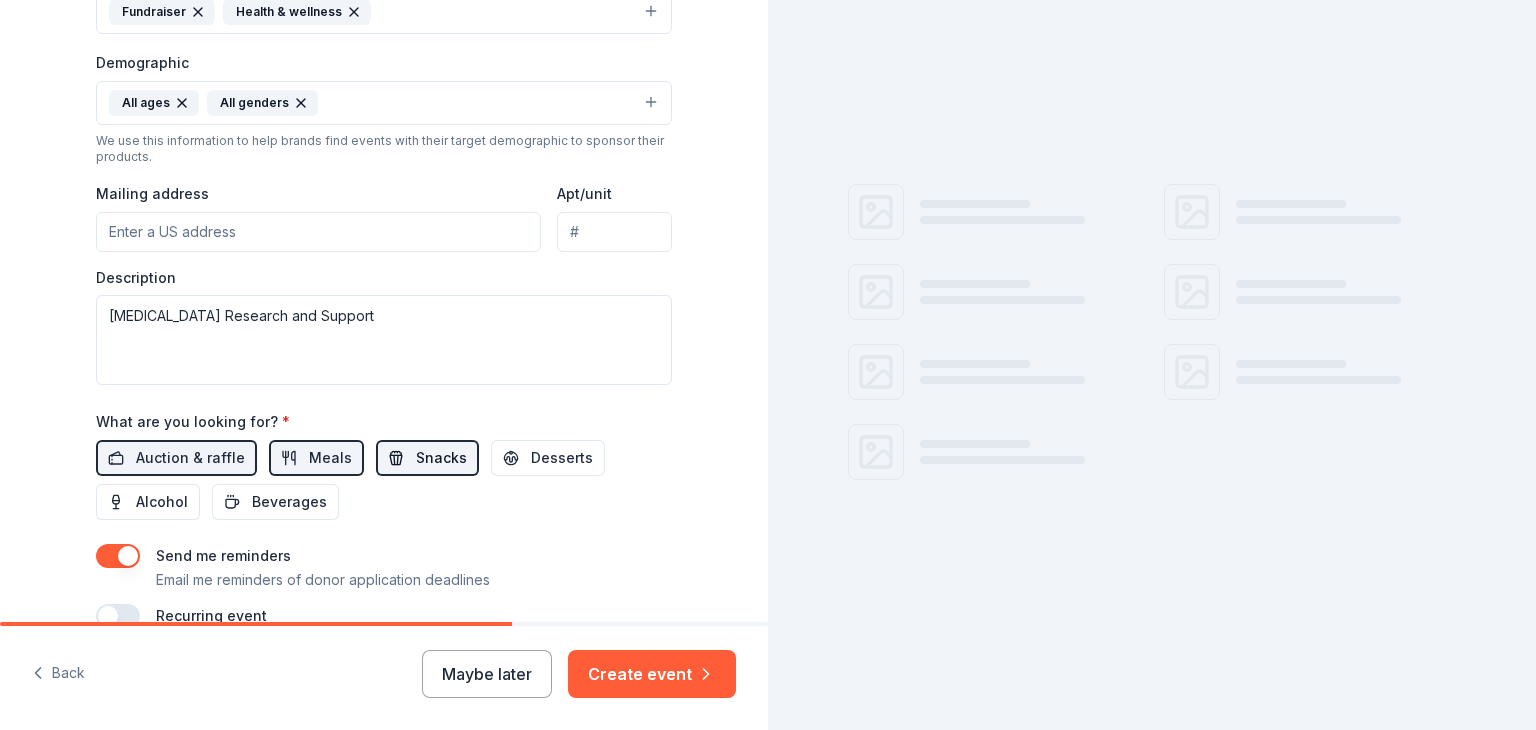 click on "Desserts" at bounding box center [562, 458] 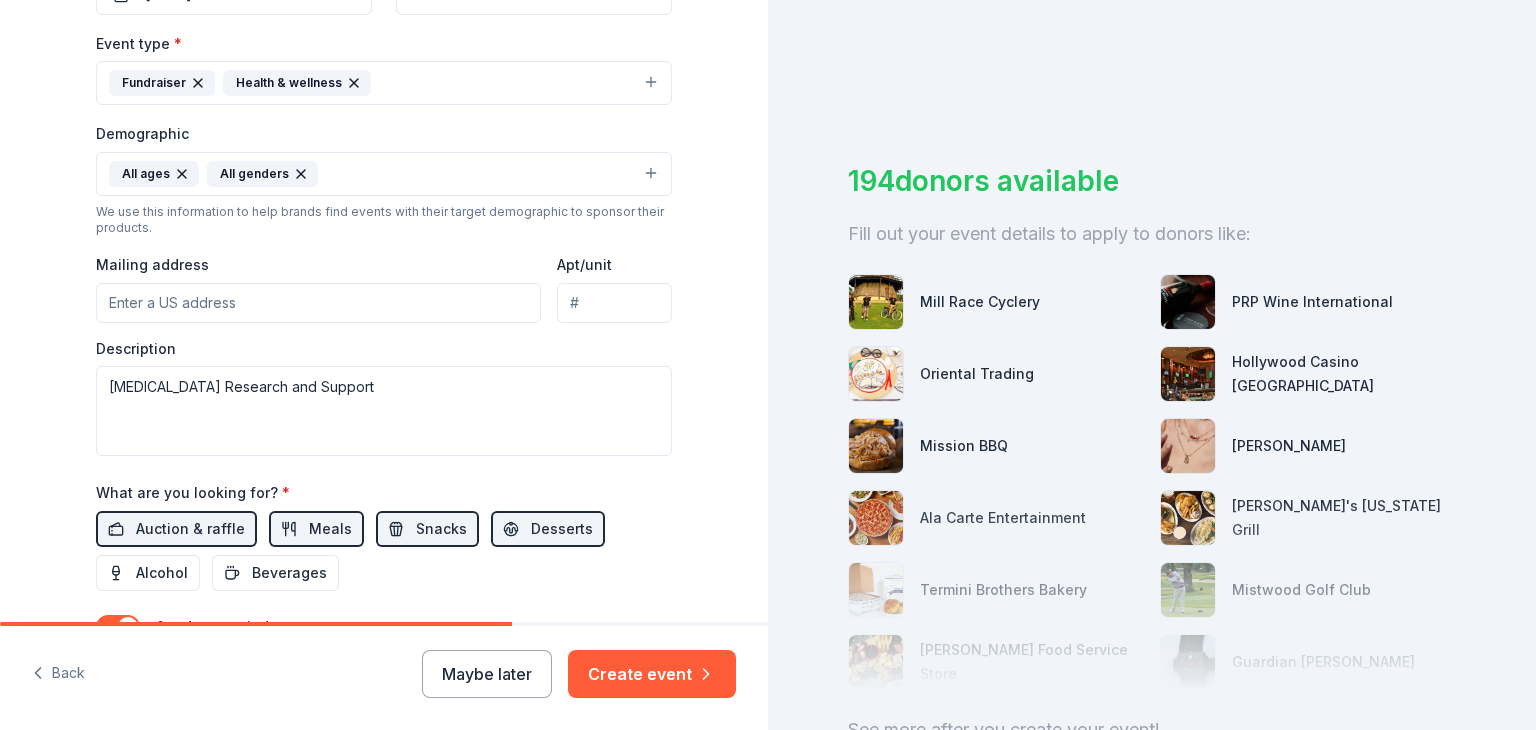 scroll, scrollTop: 512, scrollLeft: 0, axis: vertical 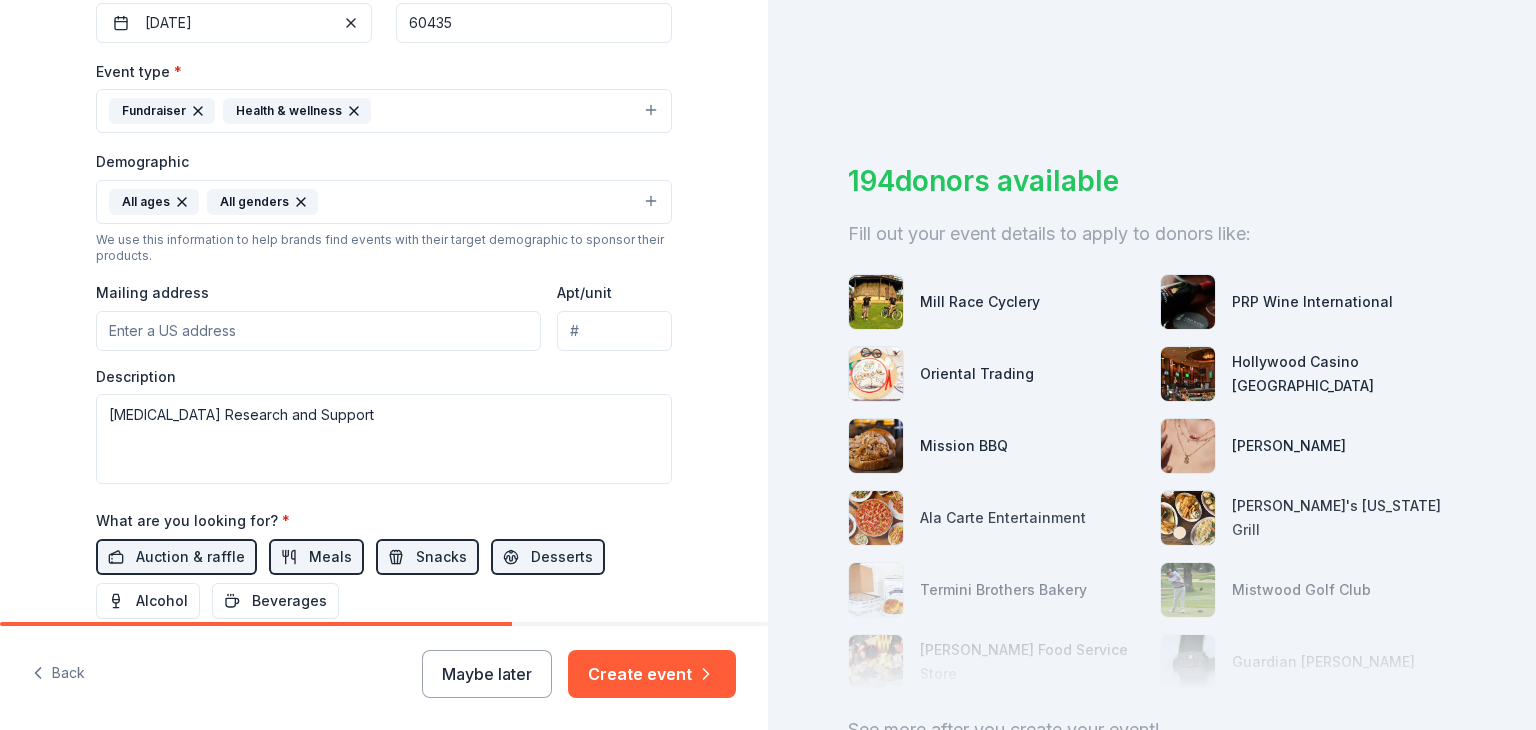 click on "Mailing address" at bounding box center [318, 331] 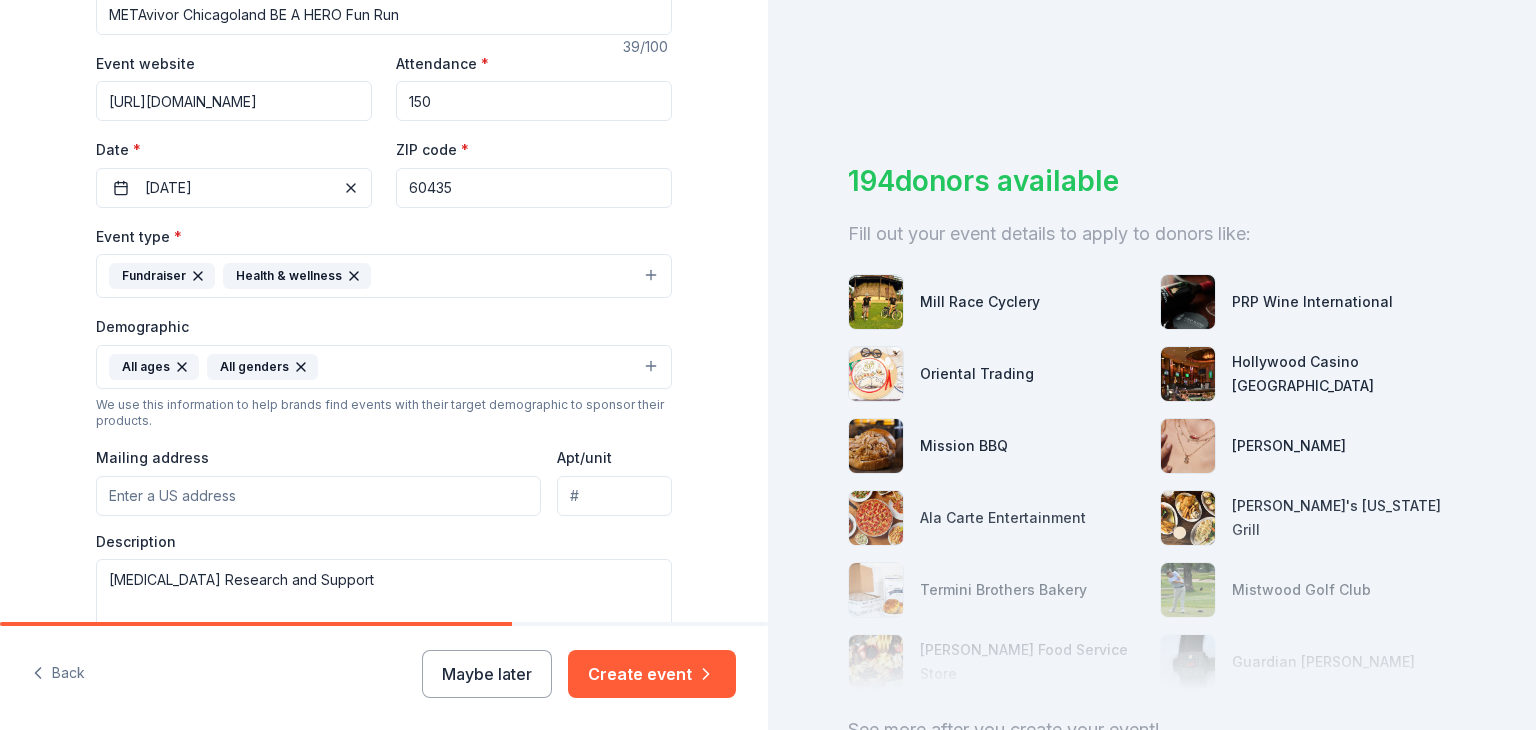 scroll, scrollTop: 412, scrollLeft: 0, axis: vertical 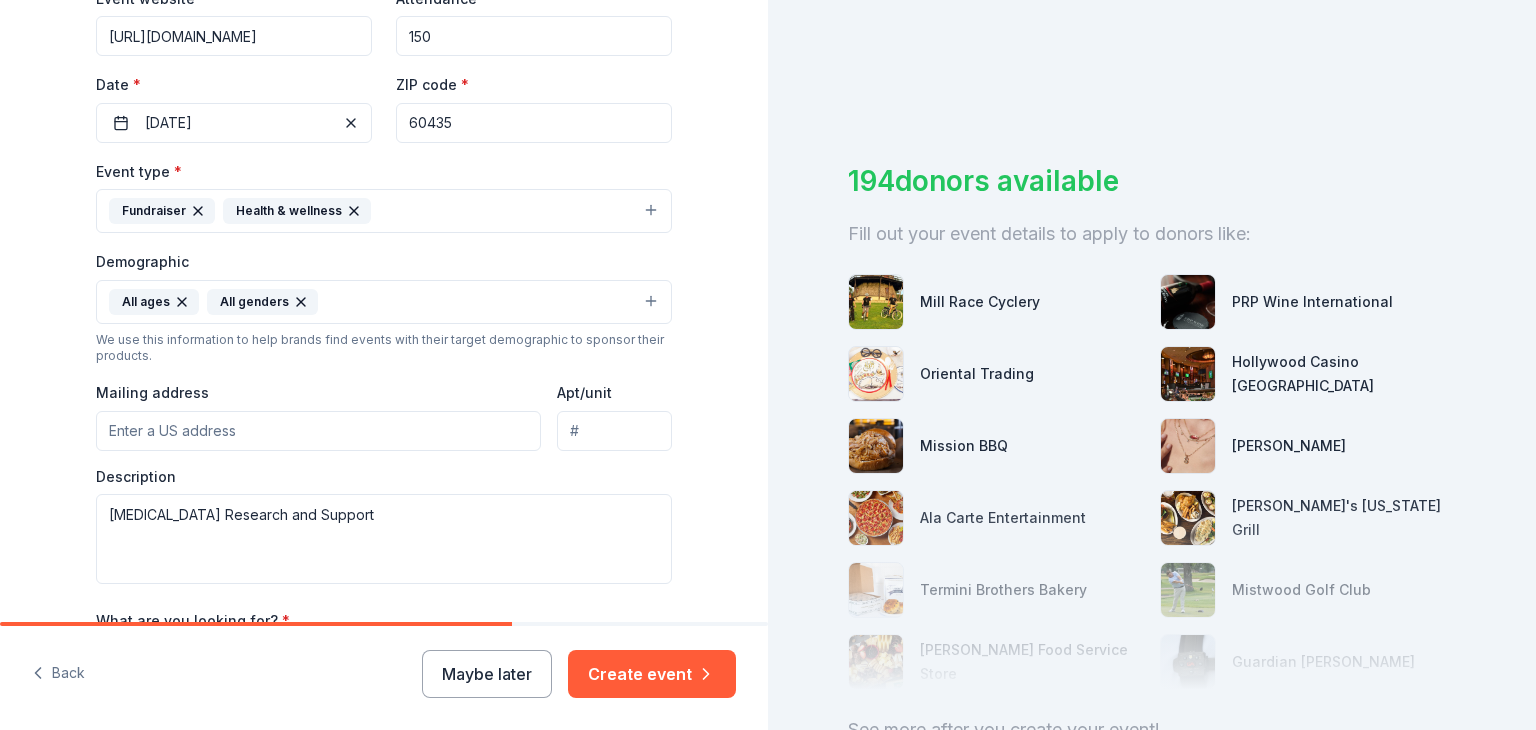 click on "Mailing address" at bounding box center (318, 431) 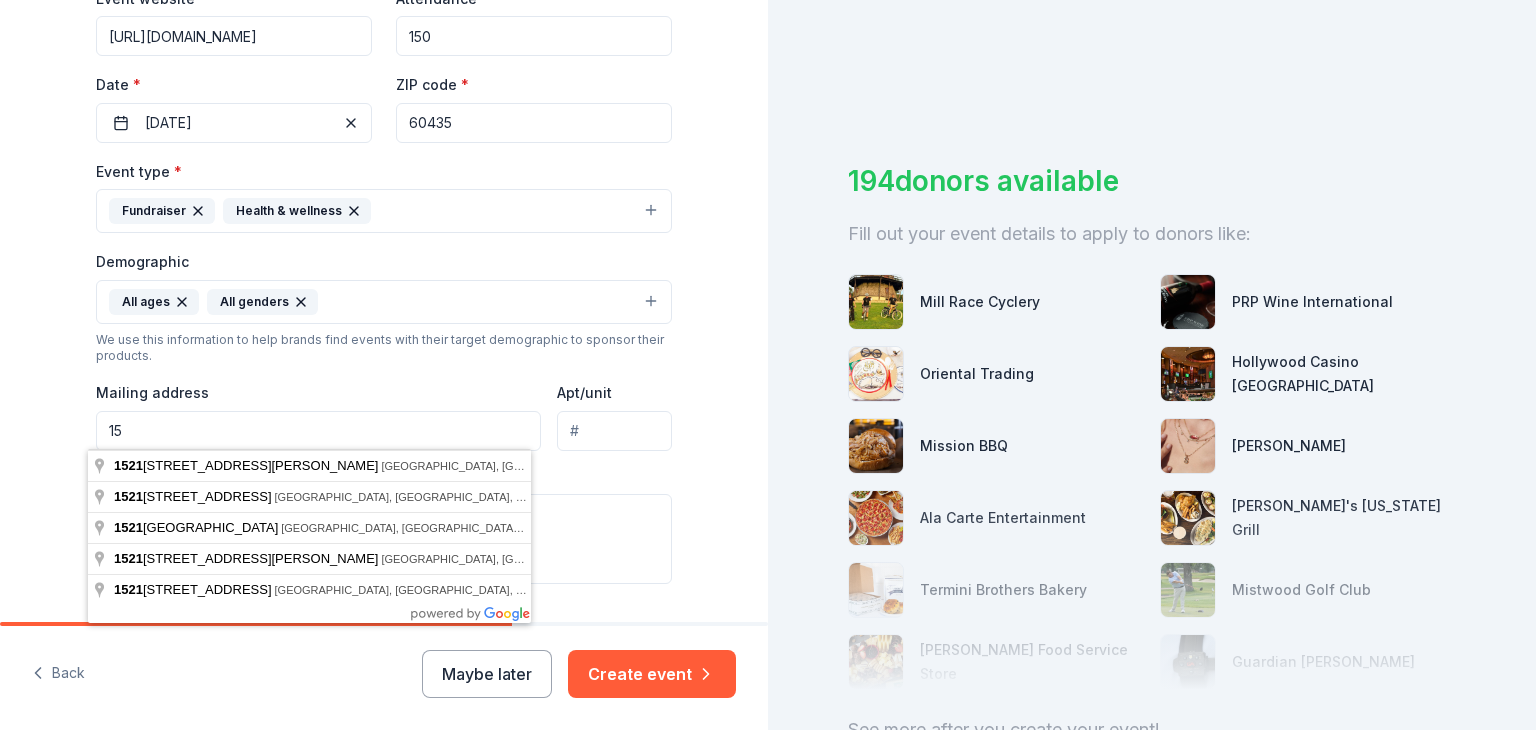 type on "1" 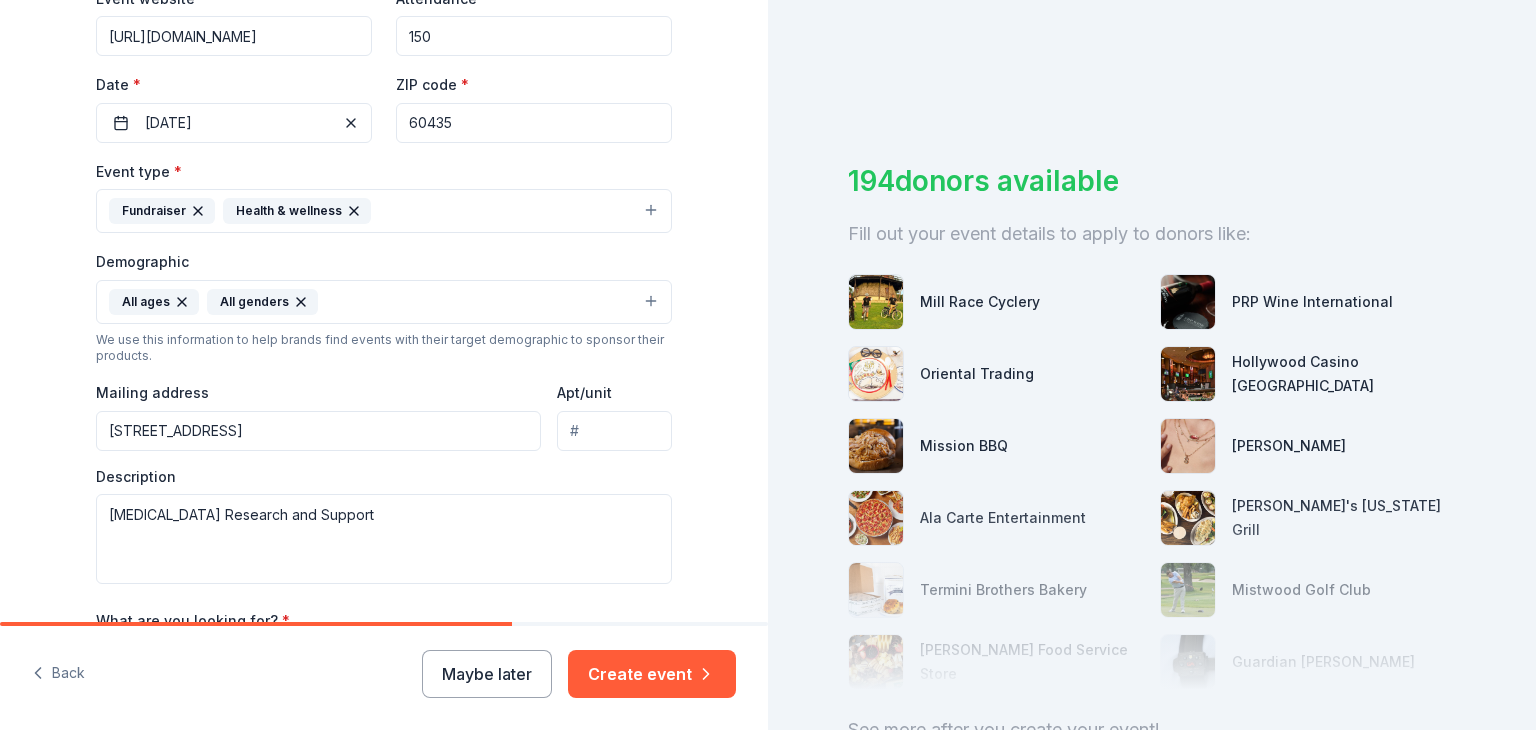 type on "2813 Valley Forge Drive, Joliet, IL, 60435" 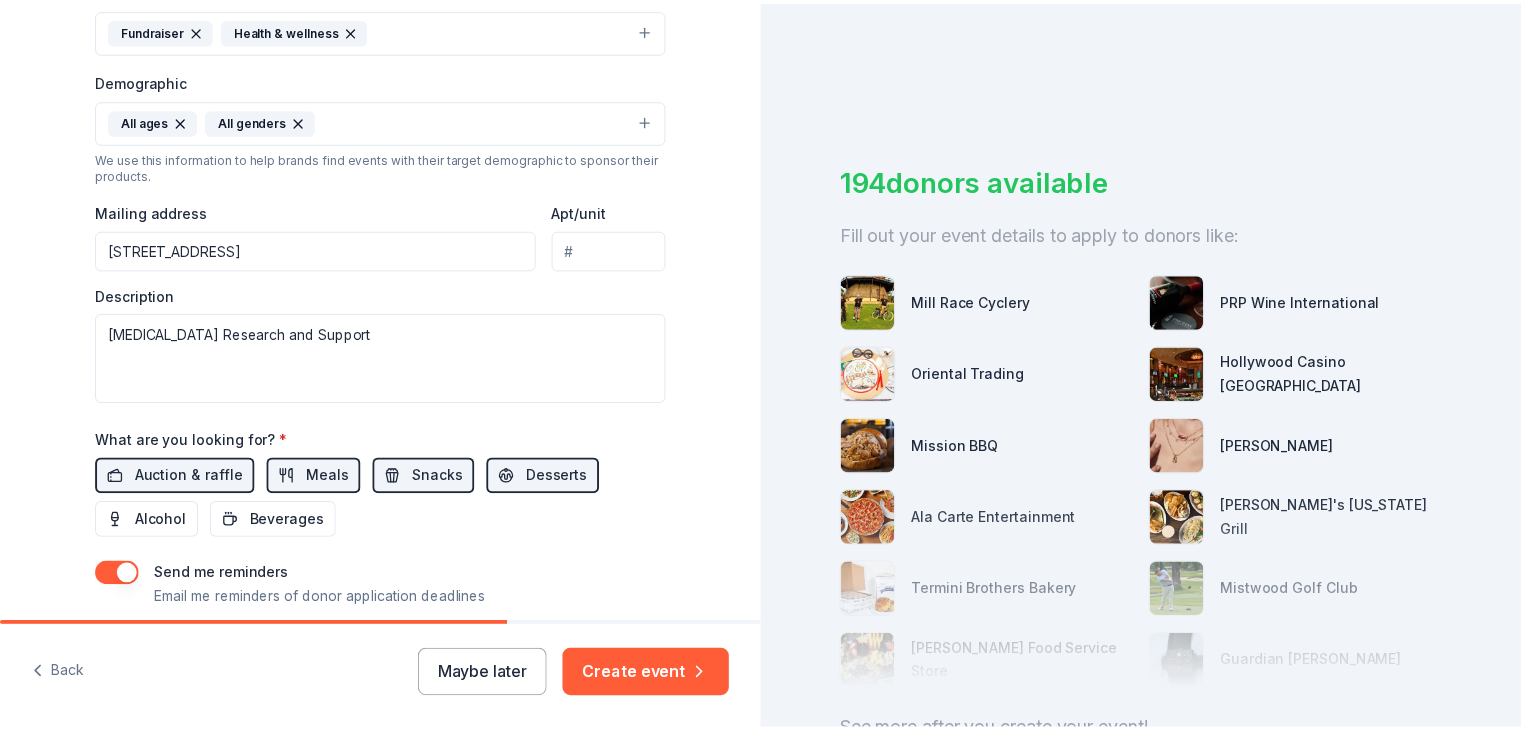 scroll, scrollTop: 712, scrollLeft: 0, axis: vertical 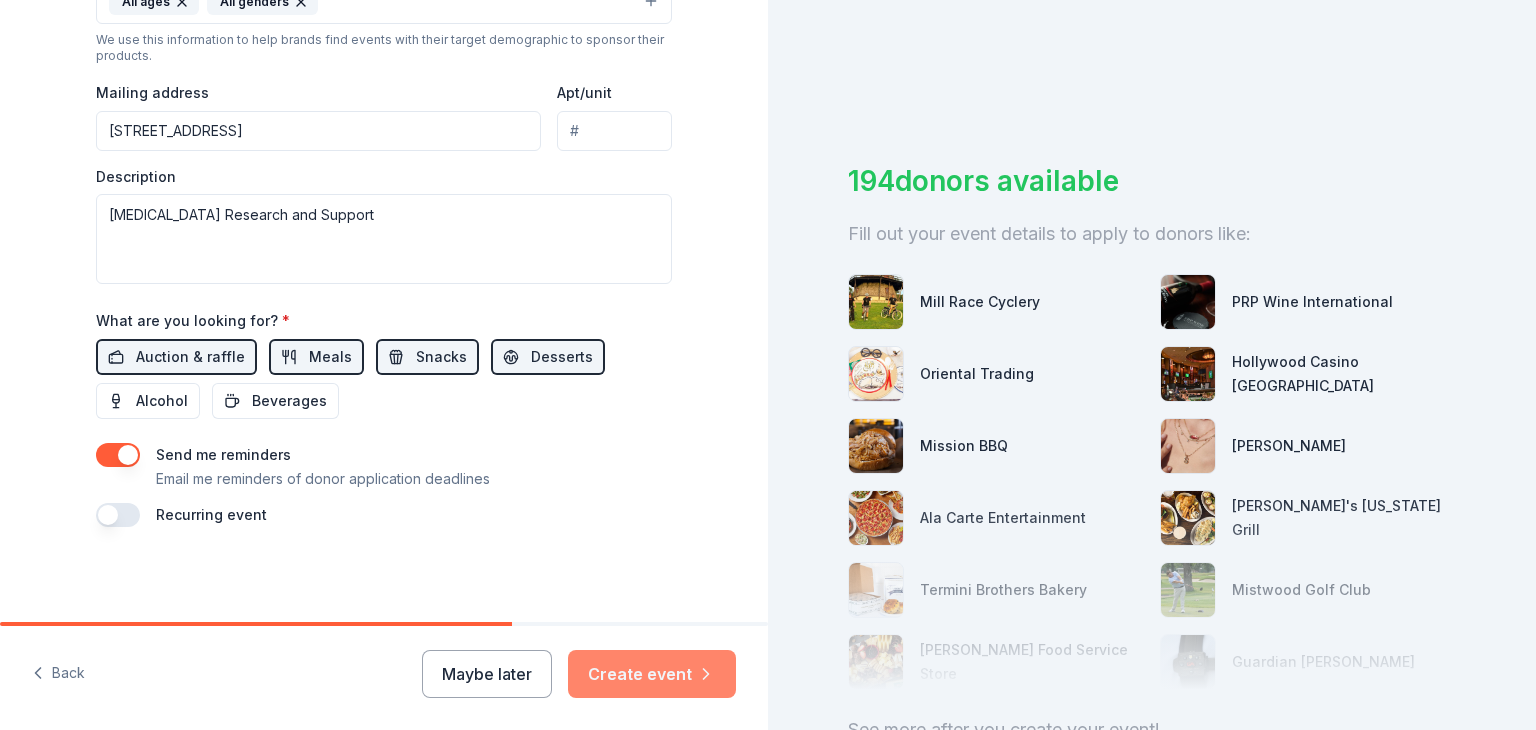 click on "Create event" at bounding box center [652, 674] 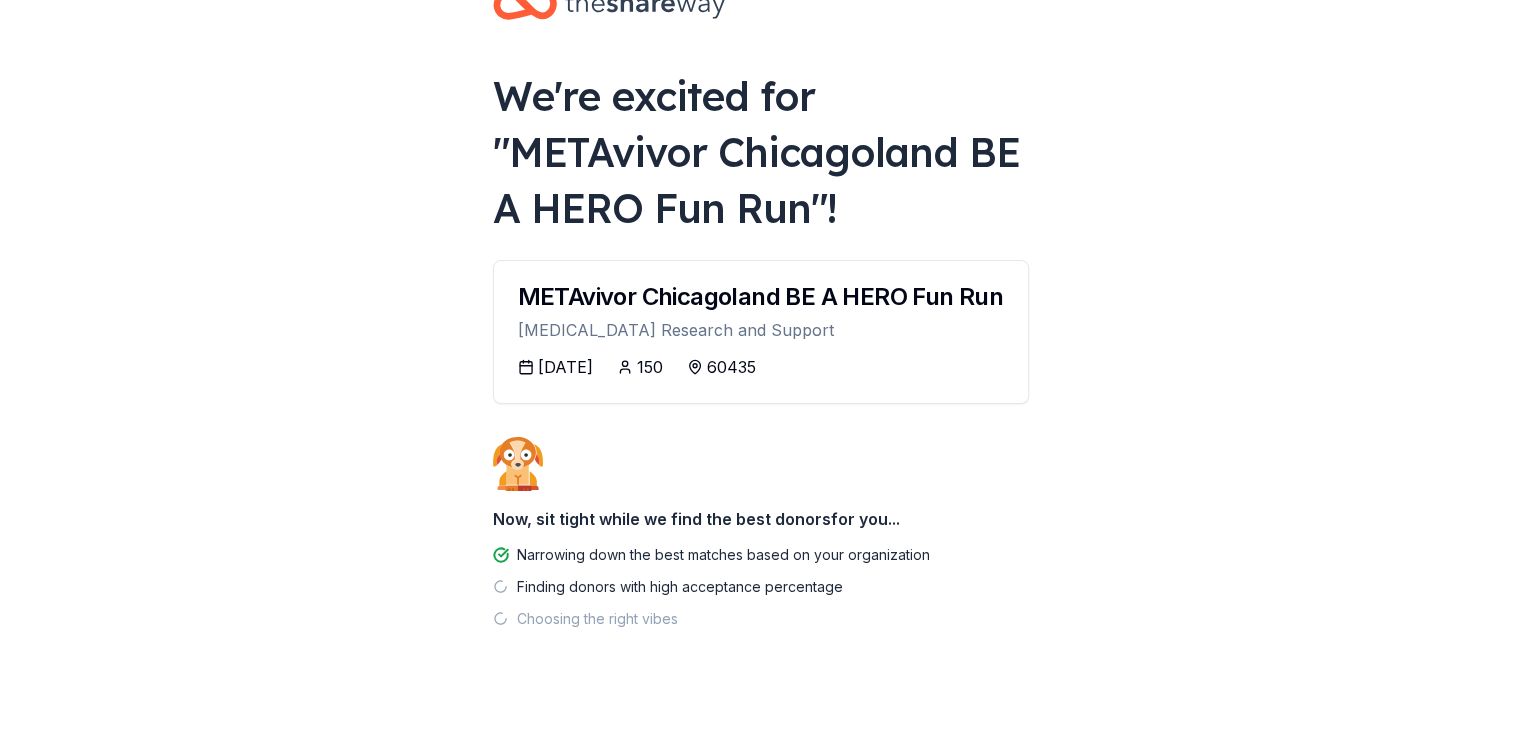 scroll, scrollTop: 92, scrollLeft: 0, axis: vertical 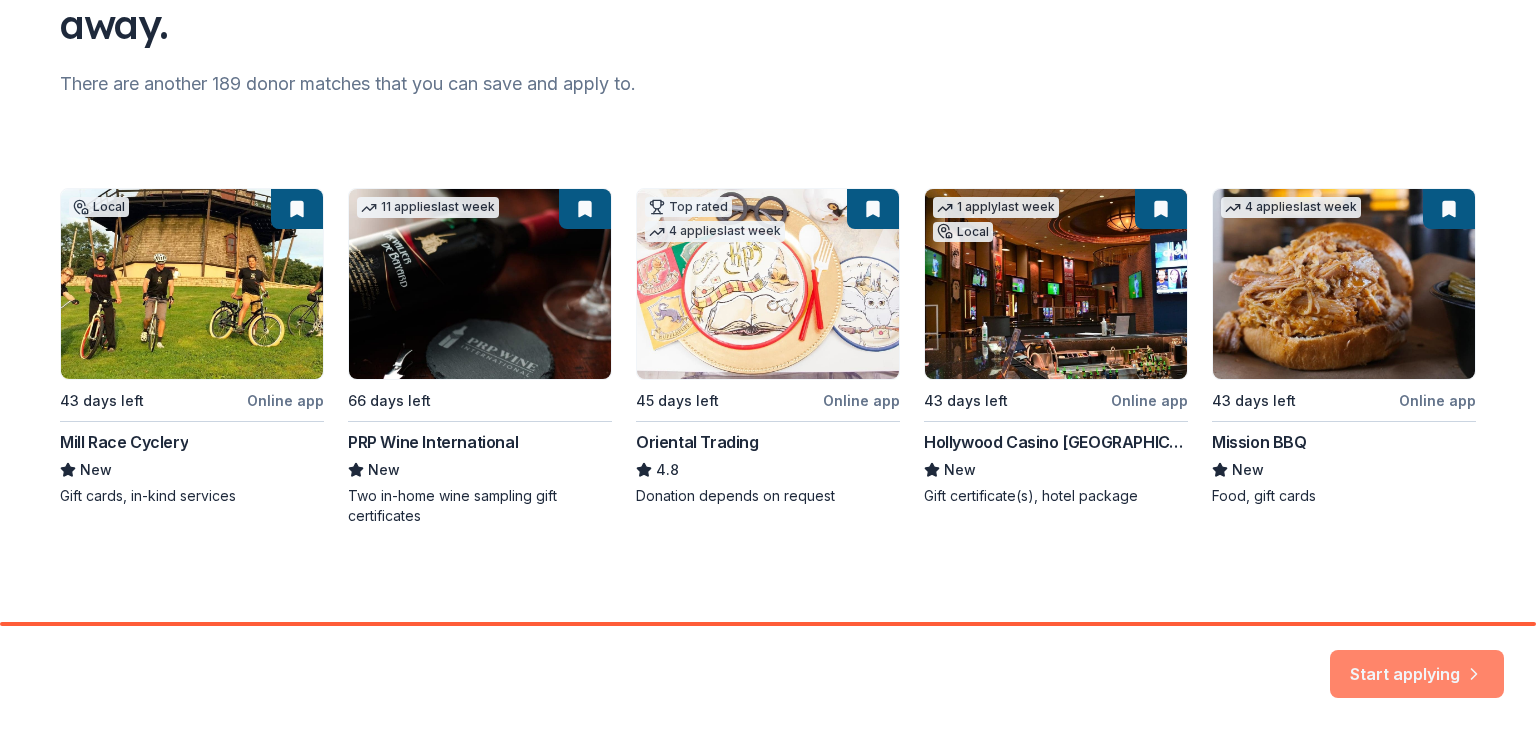 click on "Start applying" at bounding box center (1417, 662) 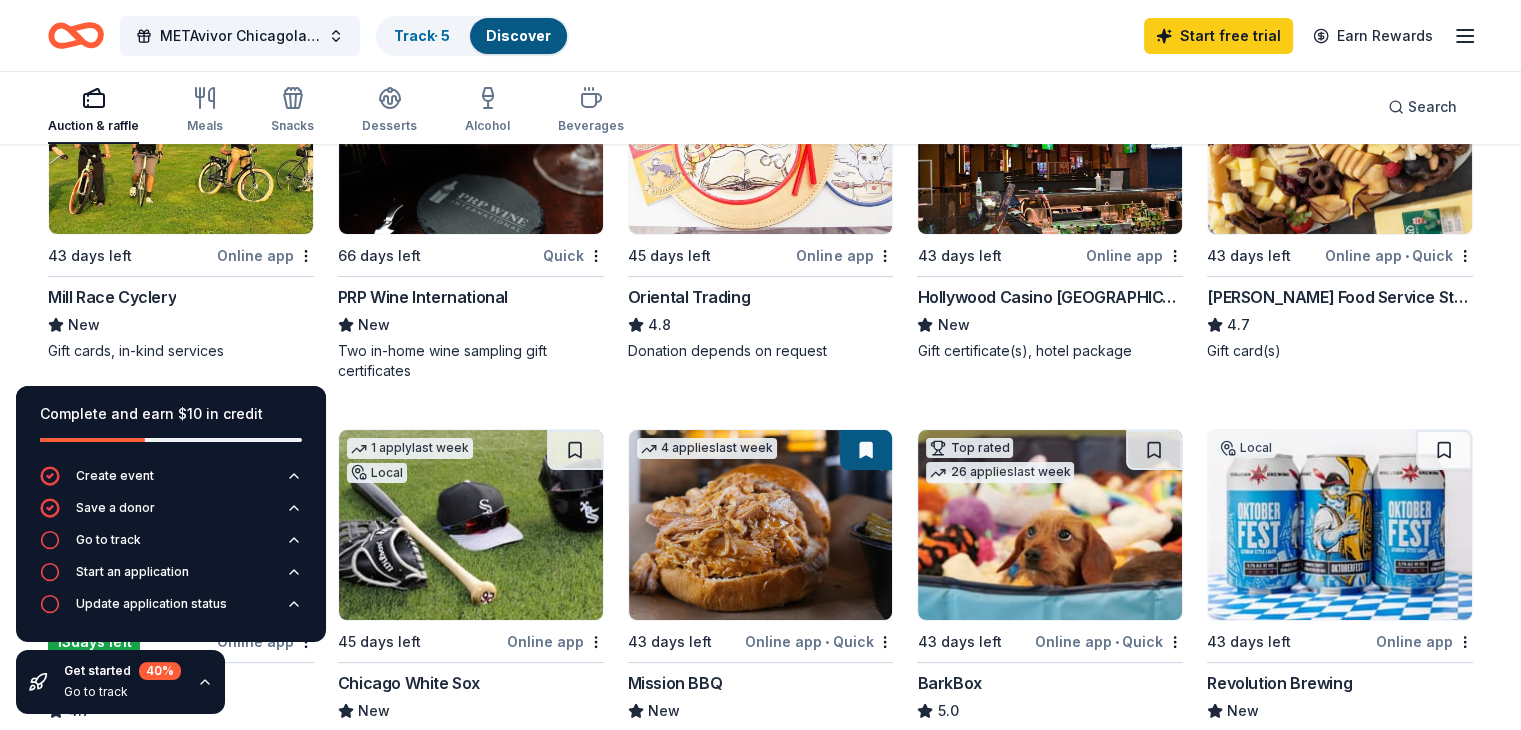 scroll, scrollTop: 200, scrollLeft: 0, axis: vertical 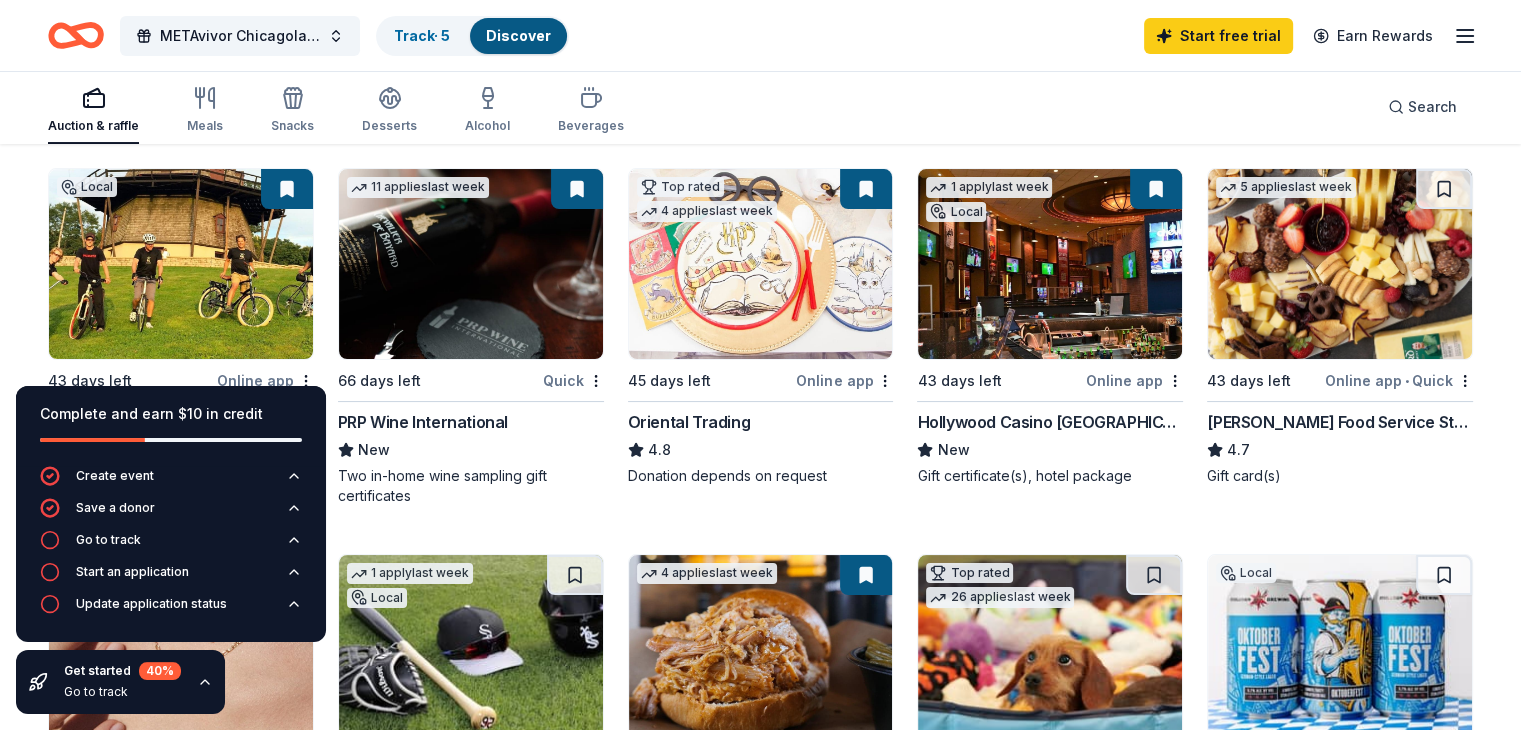 click at bounding box center (1050, 264) 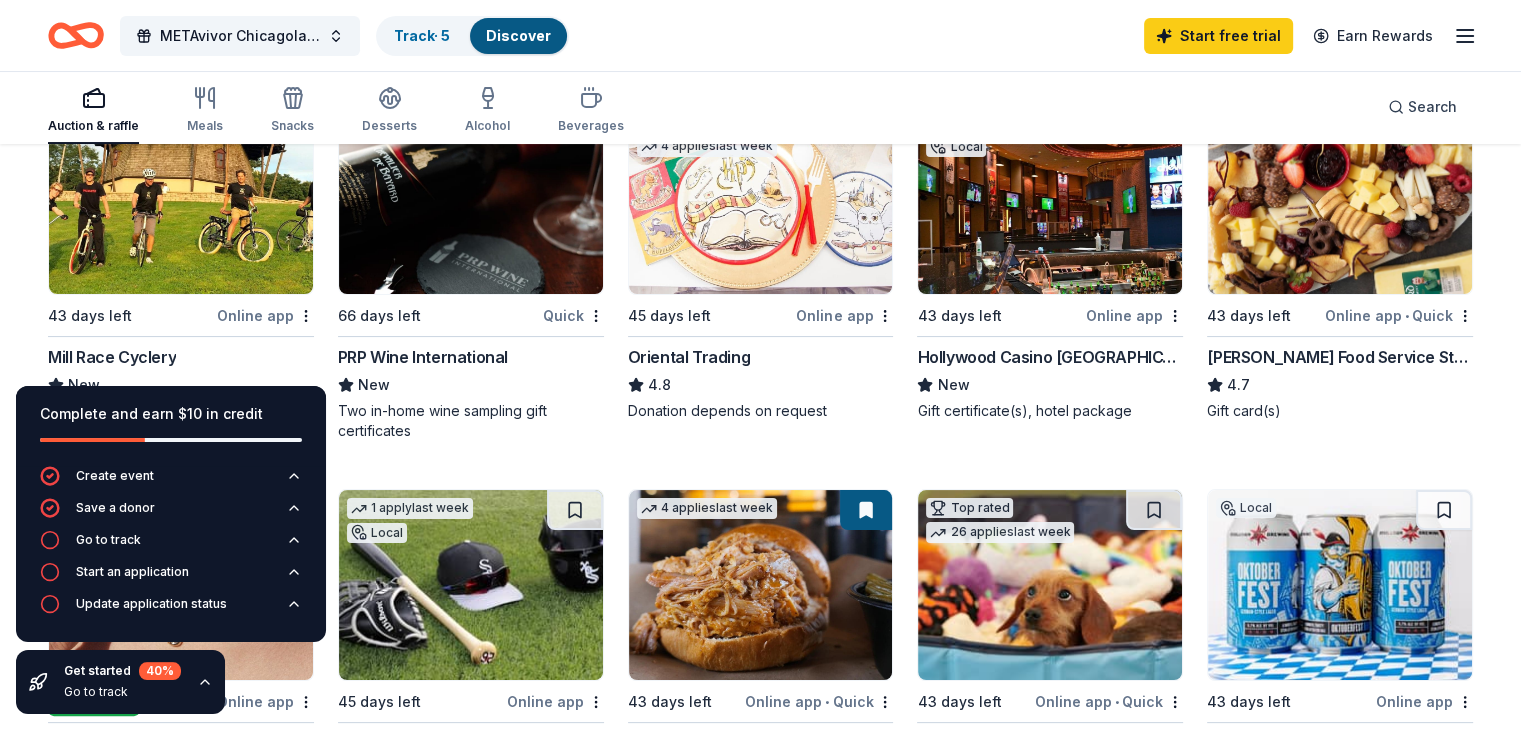 scroll, scrollTop: 300, scrollLeft: 0, axis: vertical 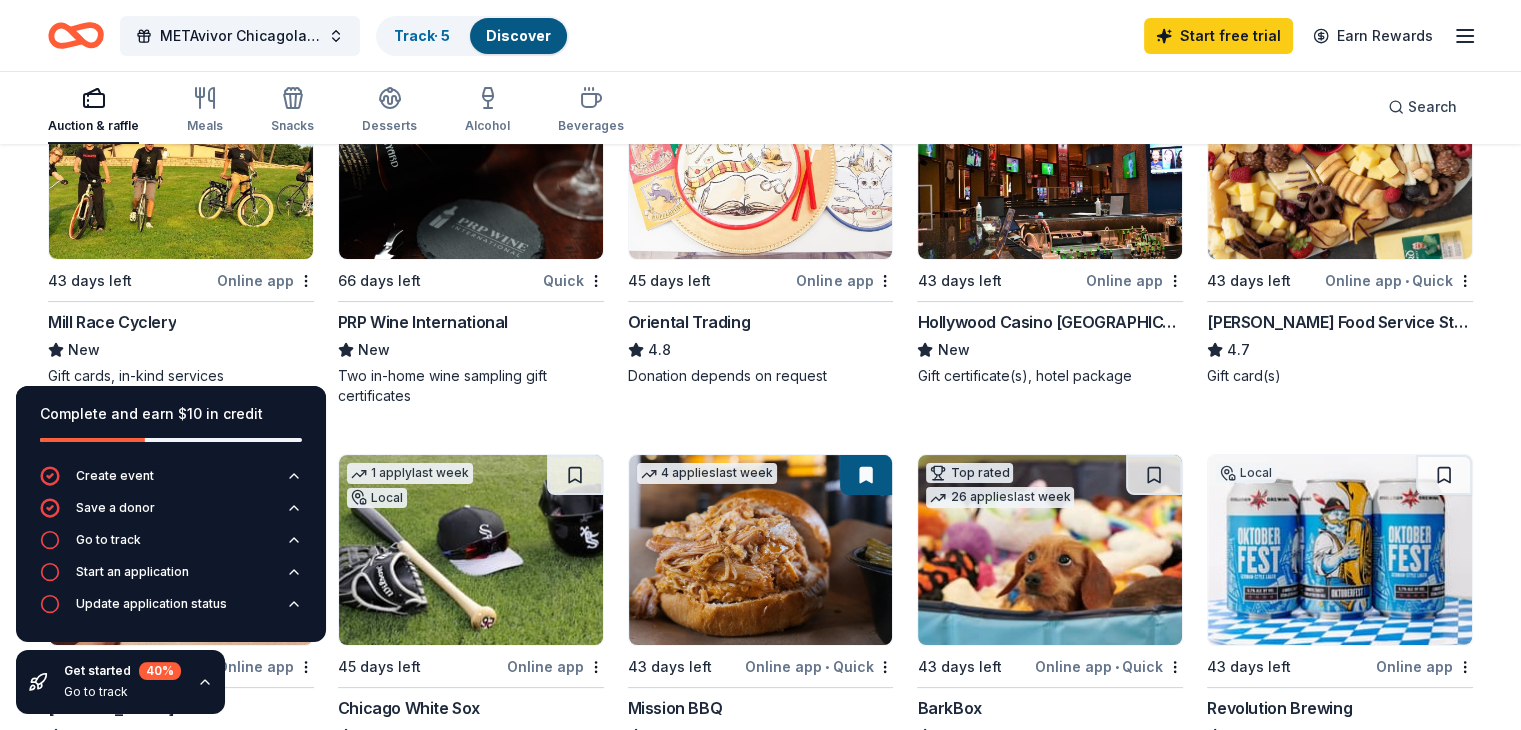 click on "Gift certificate(s), hotel package" at bounding box center (1050, 376) 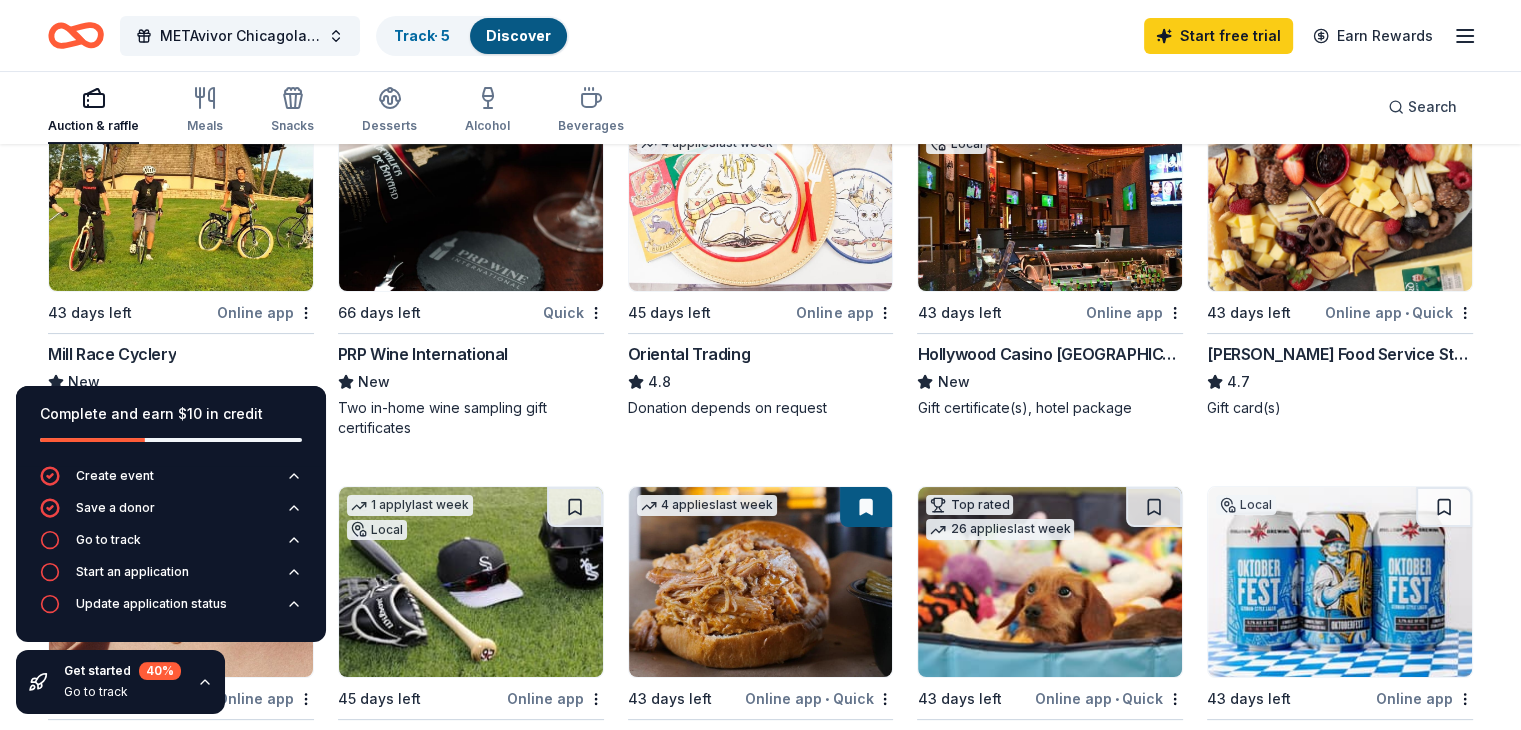 scroll, scrollTop: 300, scrollLeft: 0, axis: vertical 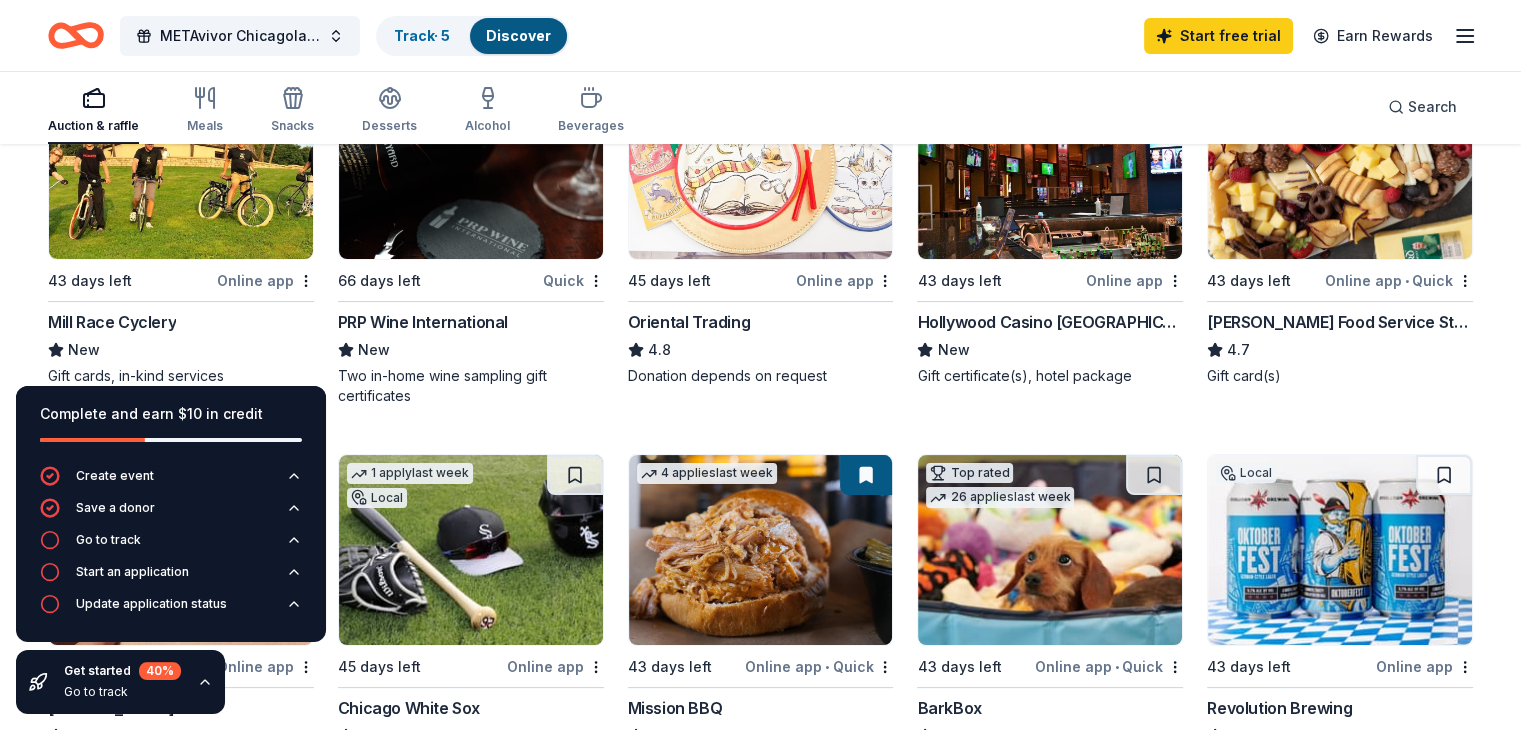 click on "Local 43 days left Online app Mill Race Cyclery New Gift cards, in-kind services 11   applies  last week 66 days left Quick PRP Wine International New Two in-home wine sampling gift certificates Top rated 4   applies  last week 45 days left Online app Oriental Trading 4.8 Donation depends on request 1   apply  last week Local 43 days left Online app Hollywood Casino Aurora New Gift certificate(s), hotel package 5   applies  last week 43 days left Online app • Quick Gordon Food Service Store 4.7 Gift card(s) Top rated 16   applies  last week 13  days left Online app Kendra Scott 4.7 Jewelry products, home decor products, and Kendra Gives Back event in-store or online (or both!) where 20% of the proceeds will support the cause or people you care about. 1   apply  last week Local 45 days left Online app Chicago White Sox New Memorabilia 4   applies  last week 43 days left Online app • Quick Mission BBQ New Food, gift cards Top rated 26   applies  last week 43 days left Online app • Quick BarkBox 5.0 Local" at bounding box center [760, 806] 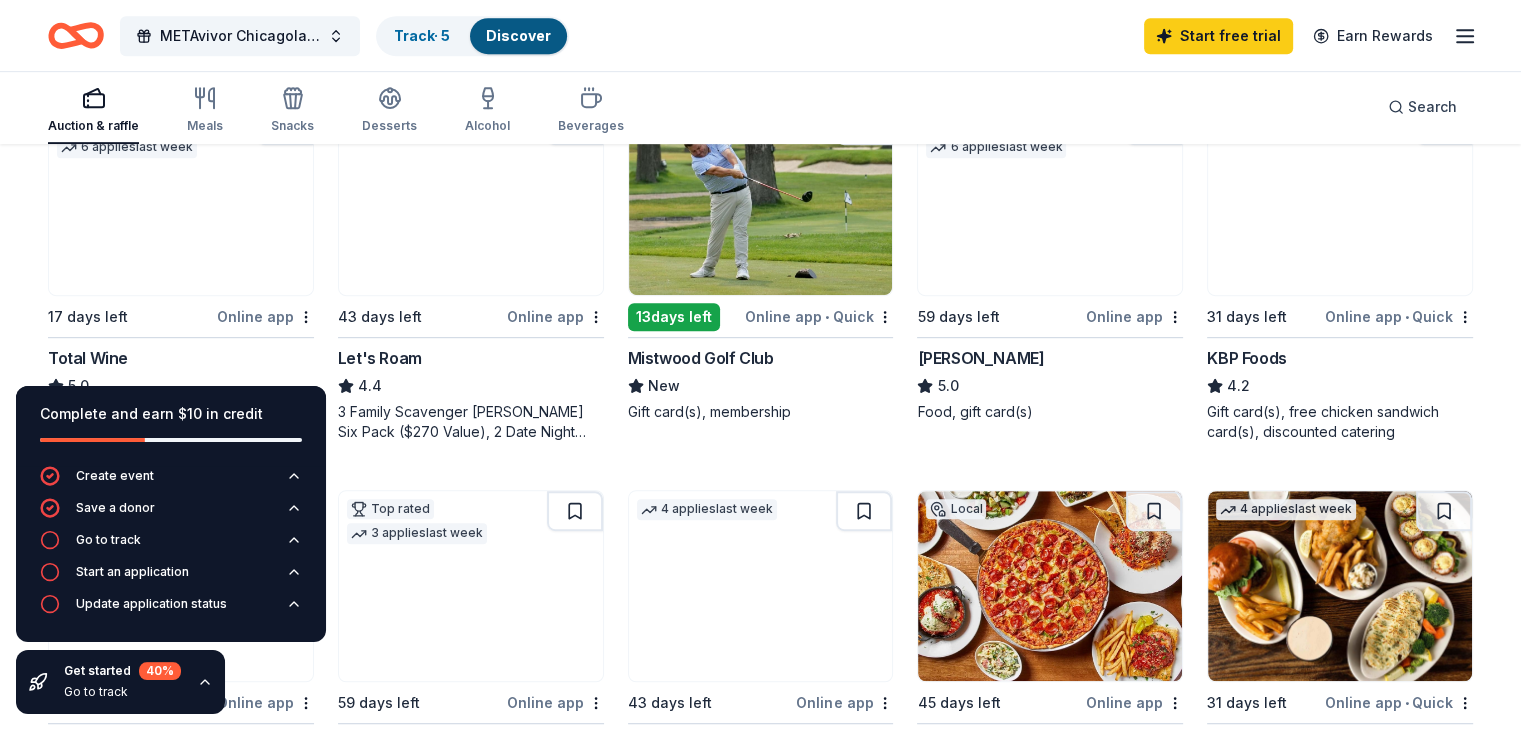 scroll, scrollTop: 962, scrollLeft: 0, axis: vertical 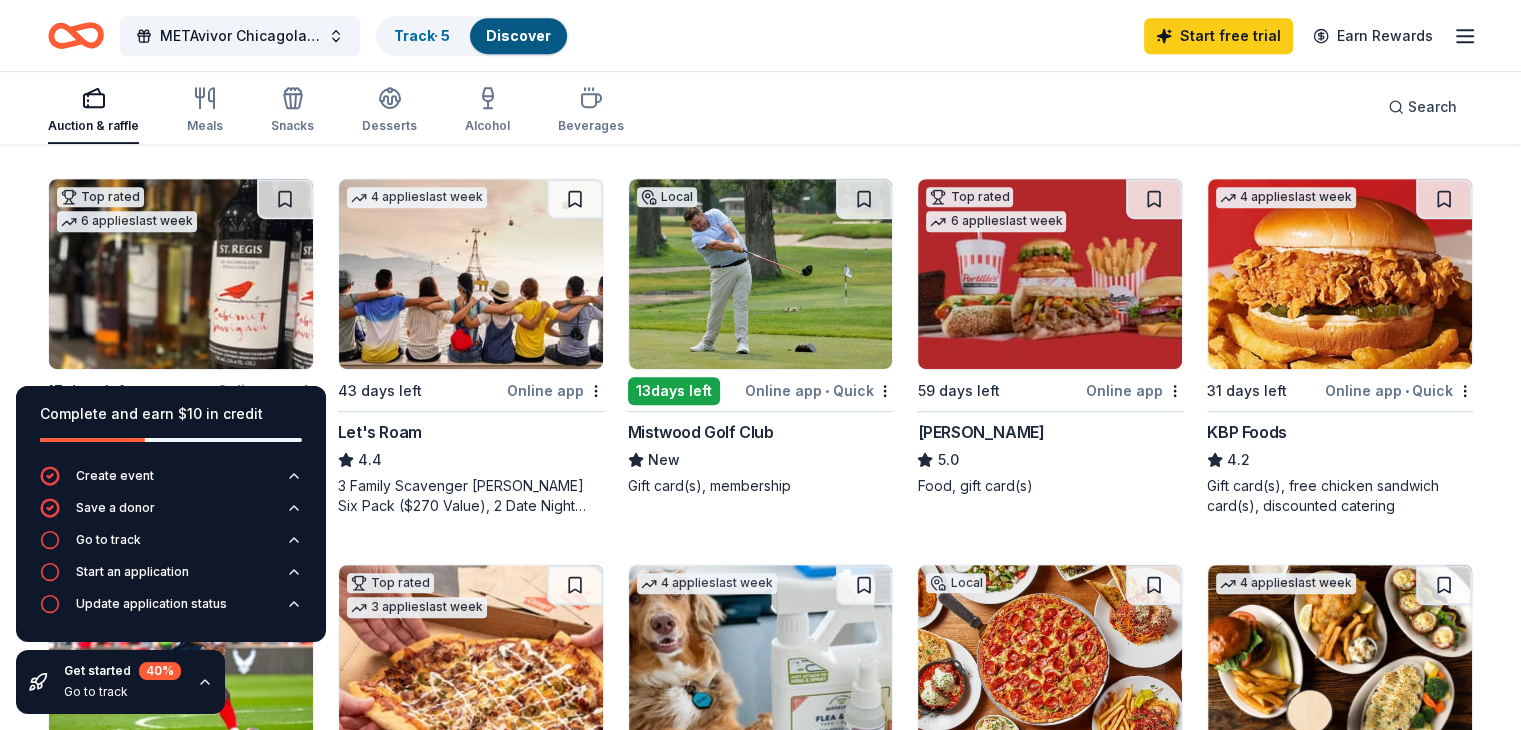 click on "Get started 40 % Go to track" at bounding box center (120, 682) 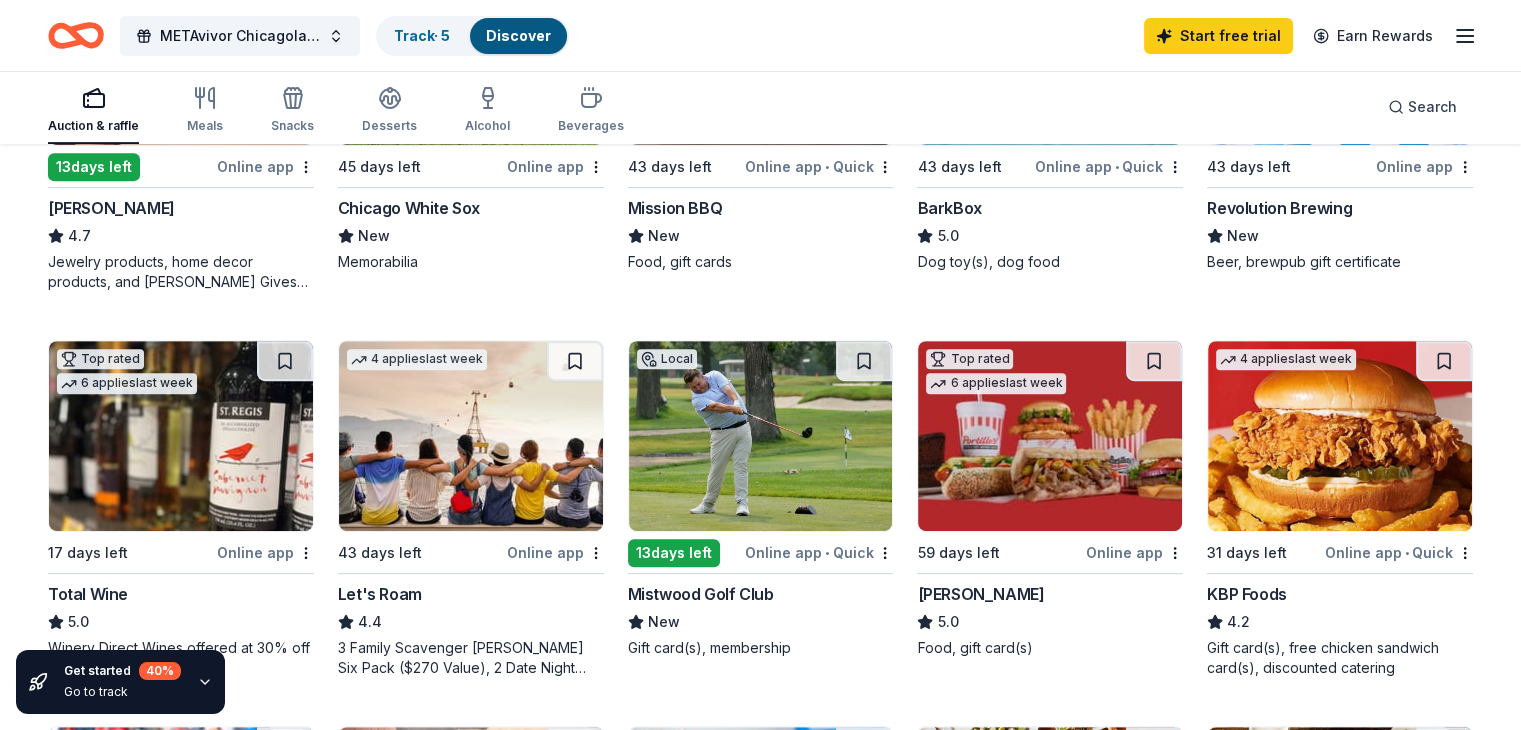 scroll, scrollTop: 700, scrollLeft: 0, axis: vertical 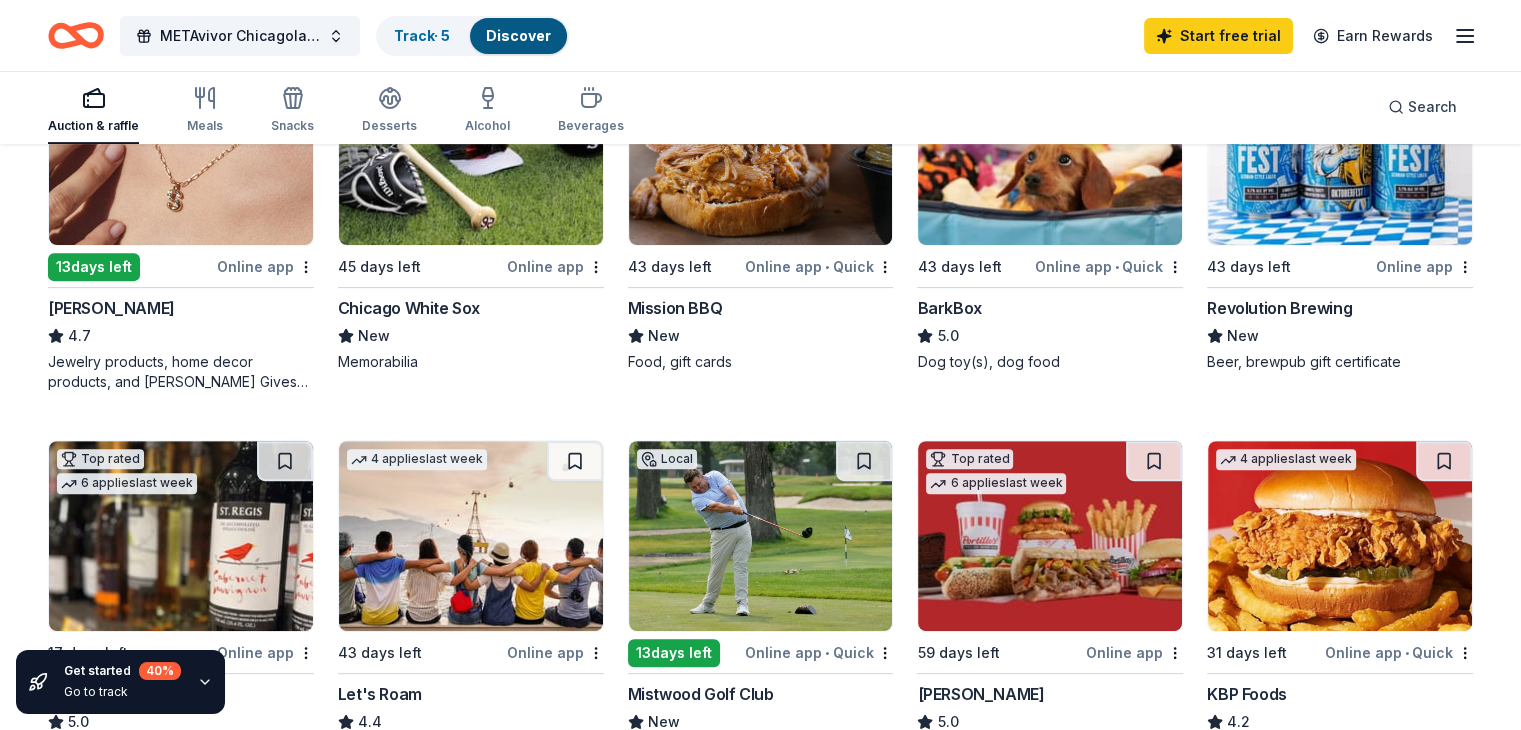 click on "Online app" at bounding box center (265, 266) 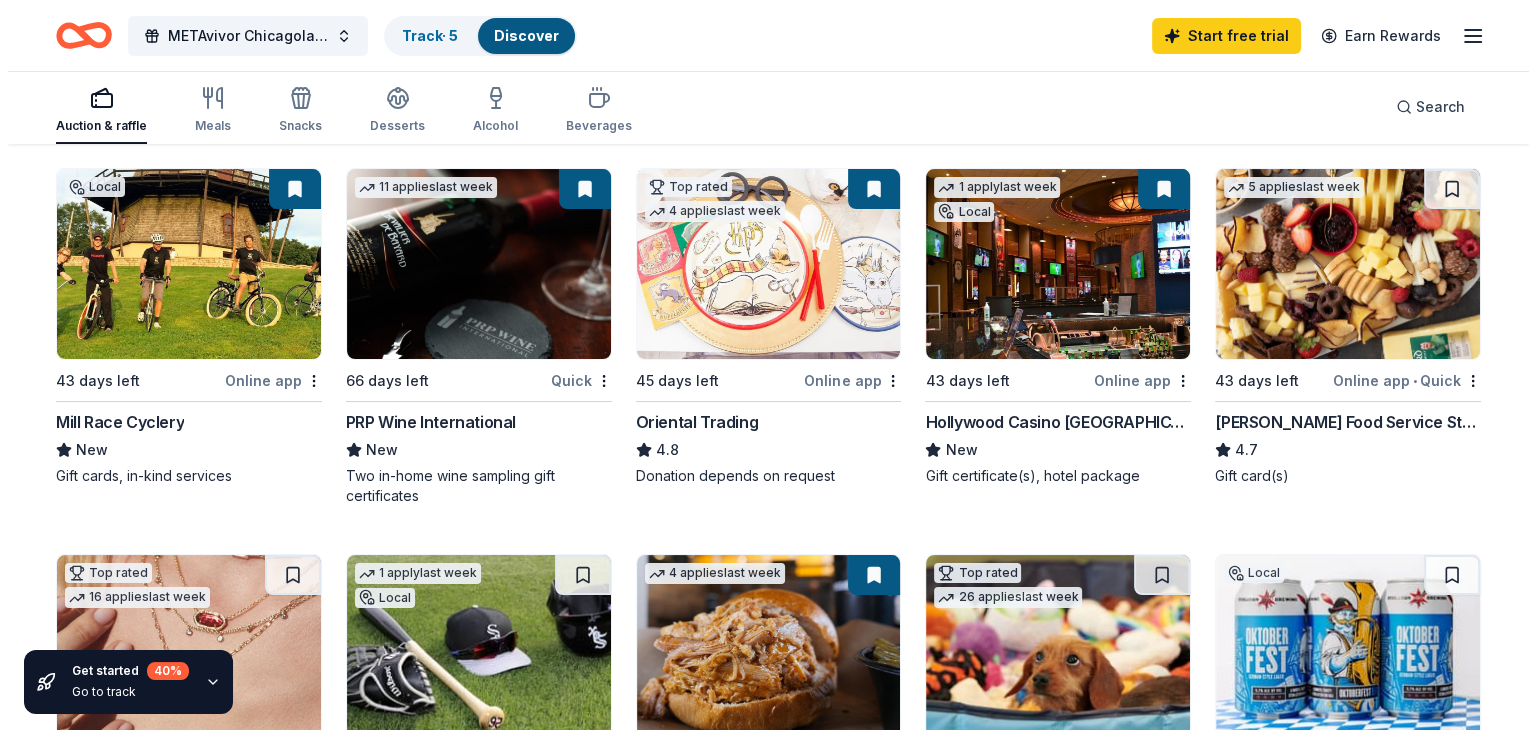 scroll, scrollTop: 0, scrollLeft: 0, axis: both 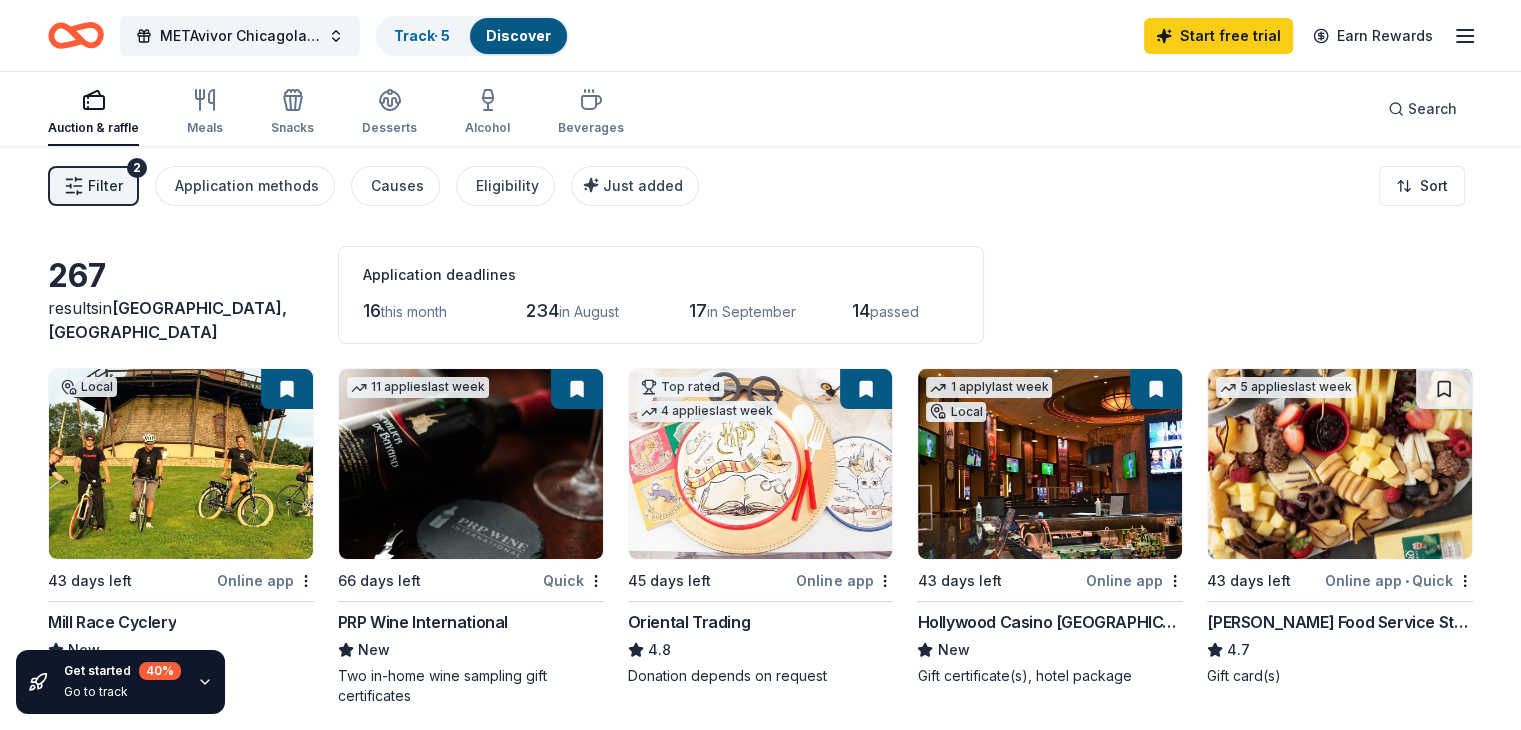 click on "Filter" at bounding box center (105, 186) 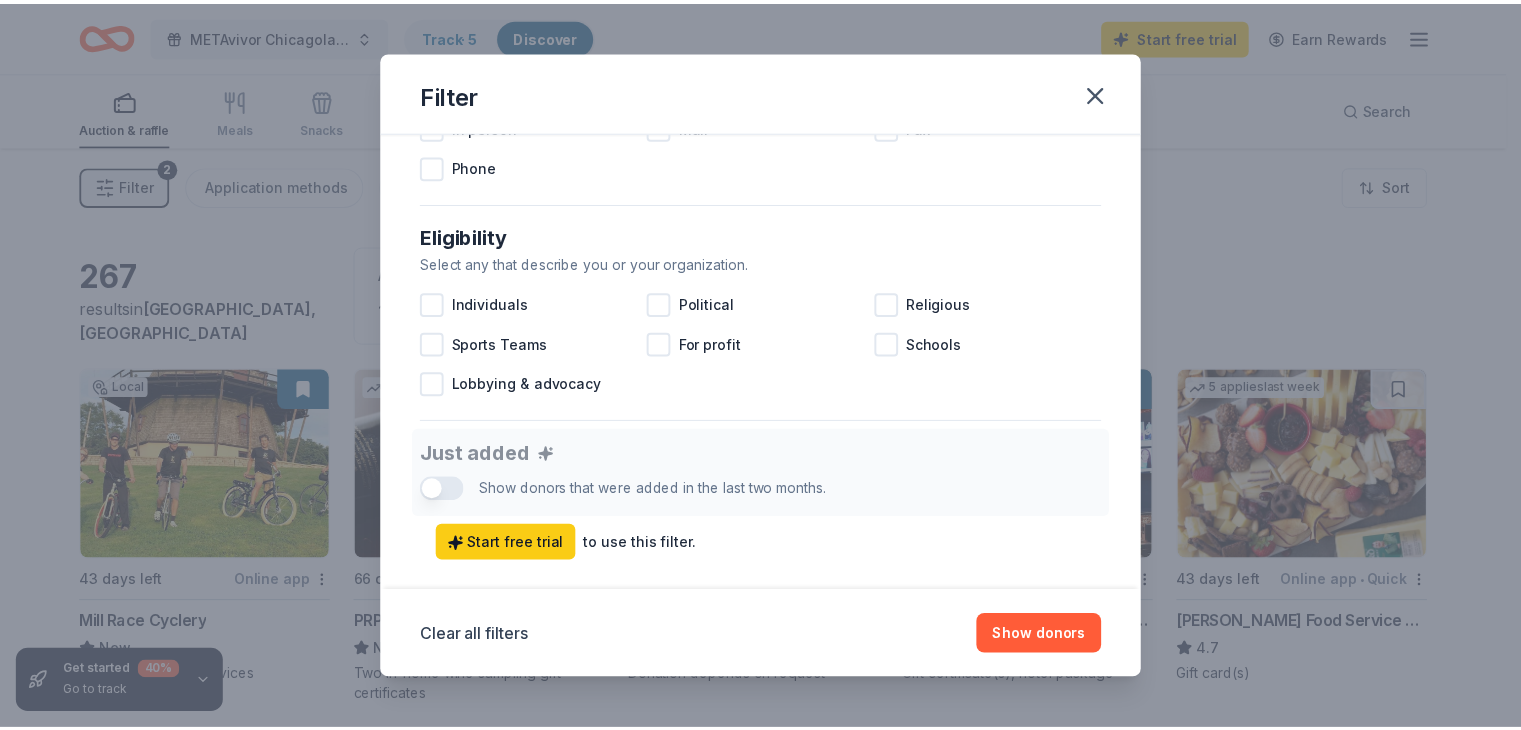 scroll, scrollTop: 500, scrollLeft: 0, axis: vertical 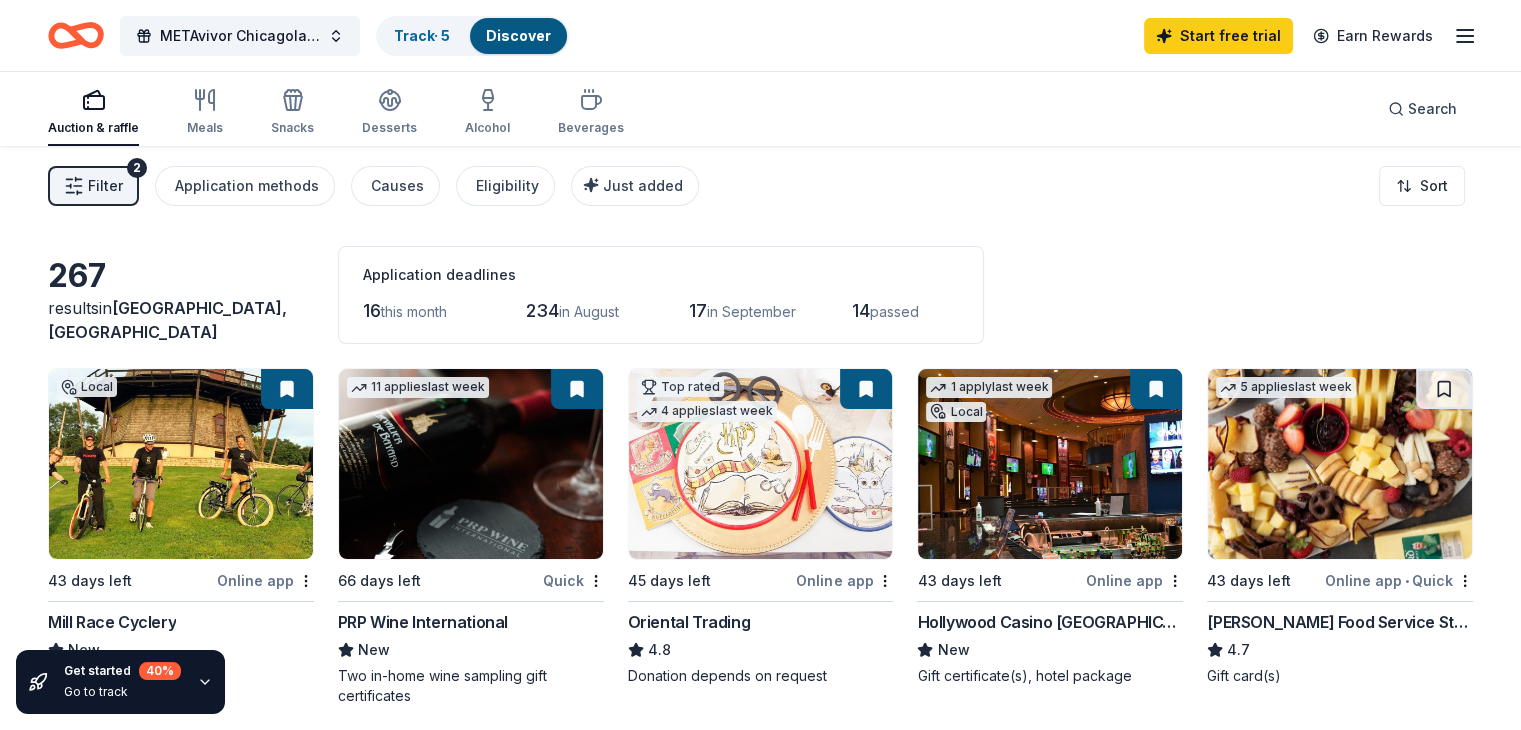 click on "Auction & raffle Meals Snacks Desserts Alcohol Beverages" at bounding box center [336, 113] 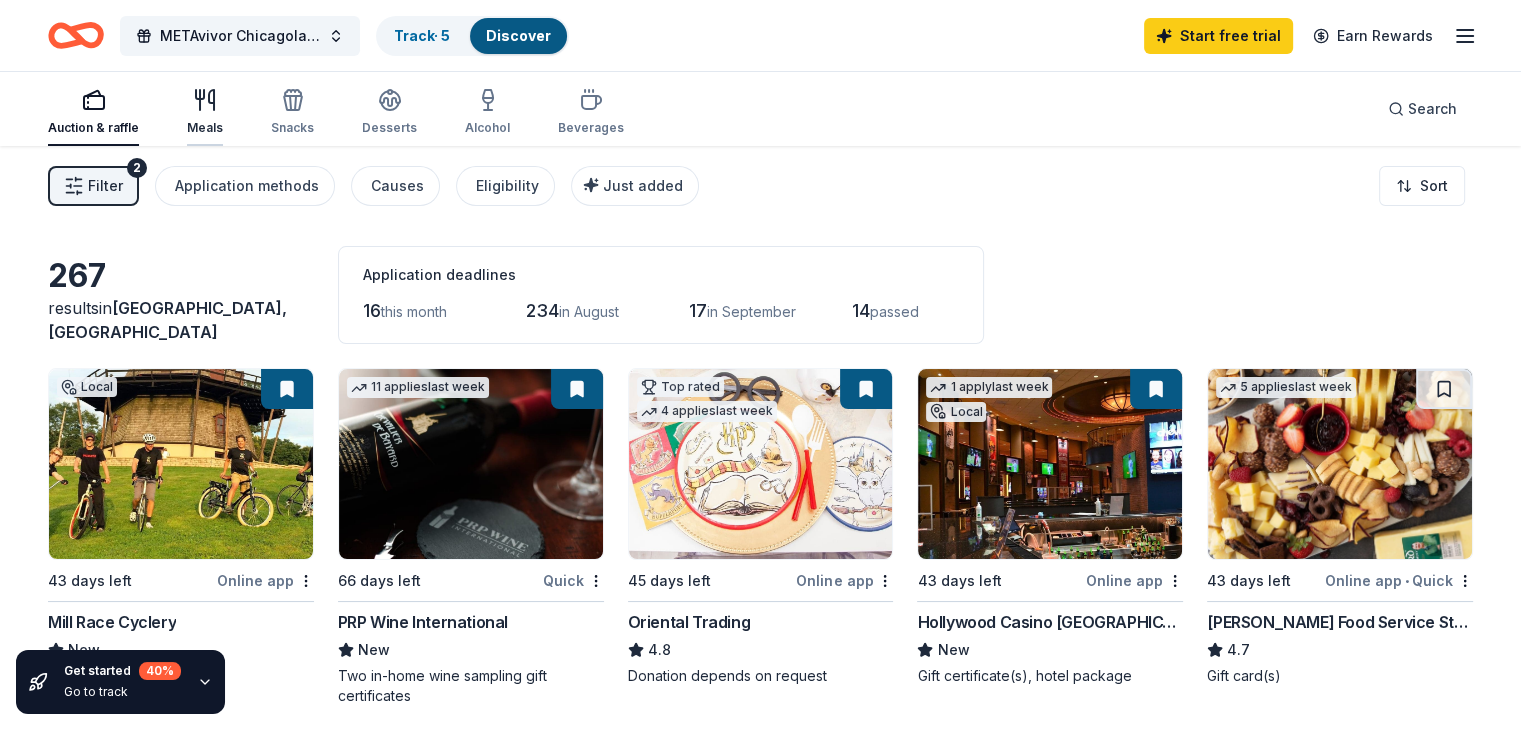 click on "Meals" at bounding box center (205, 128) 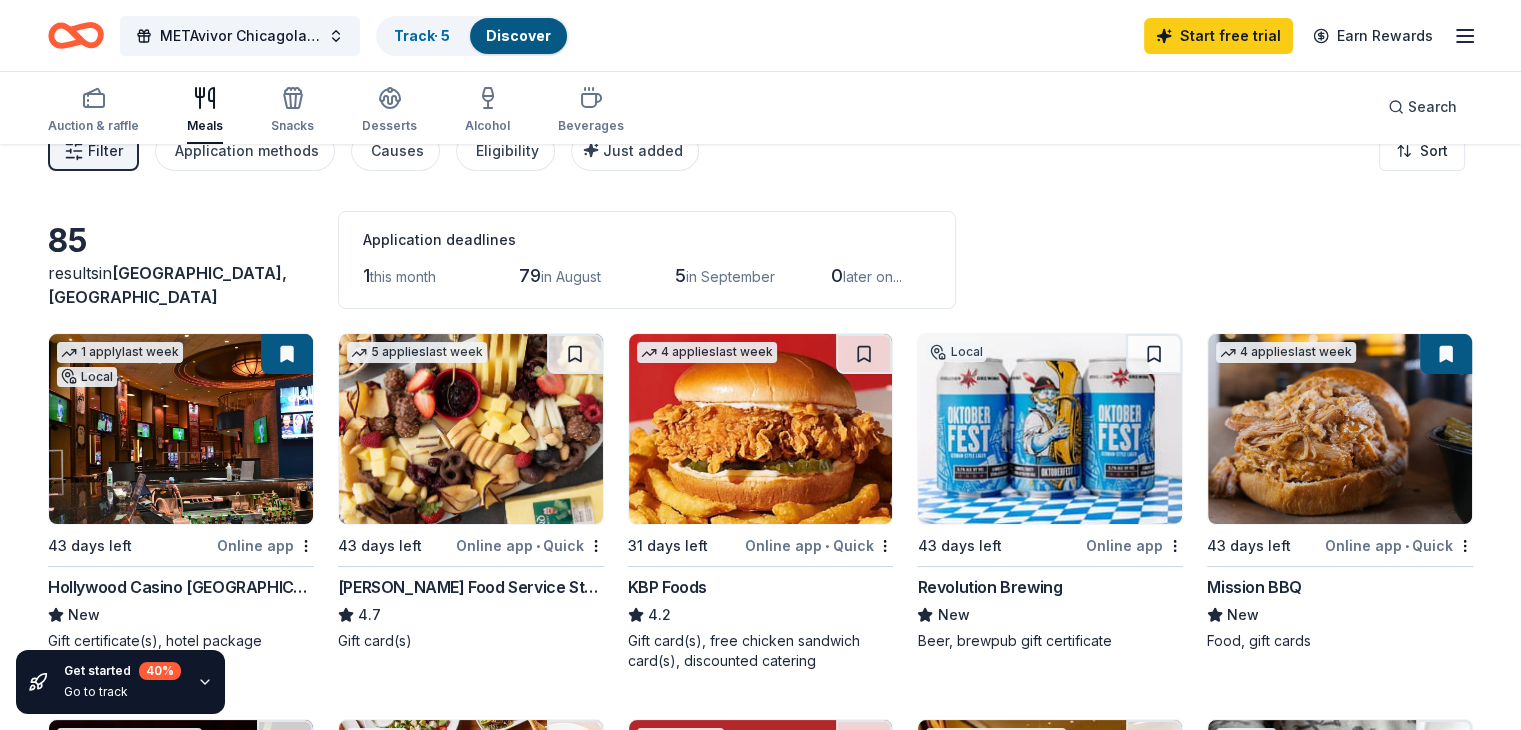 scroll, scrollTop: 0, scrollLeft: 0, axis: both 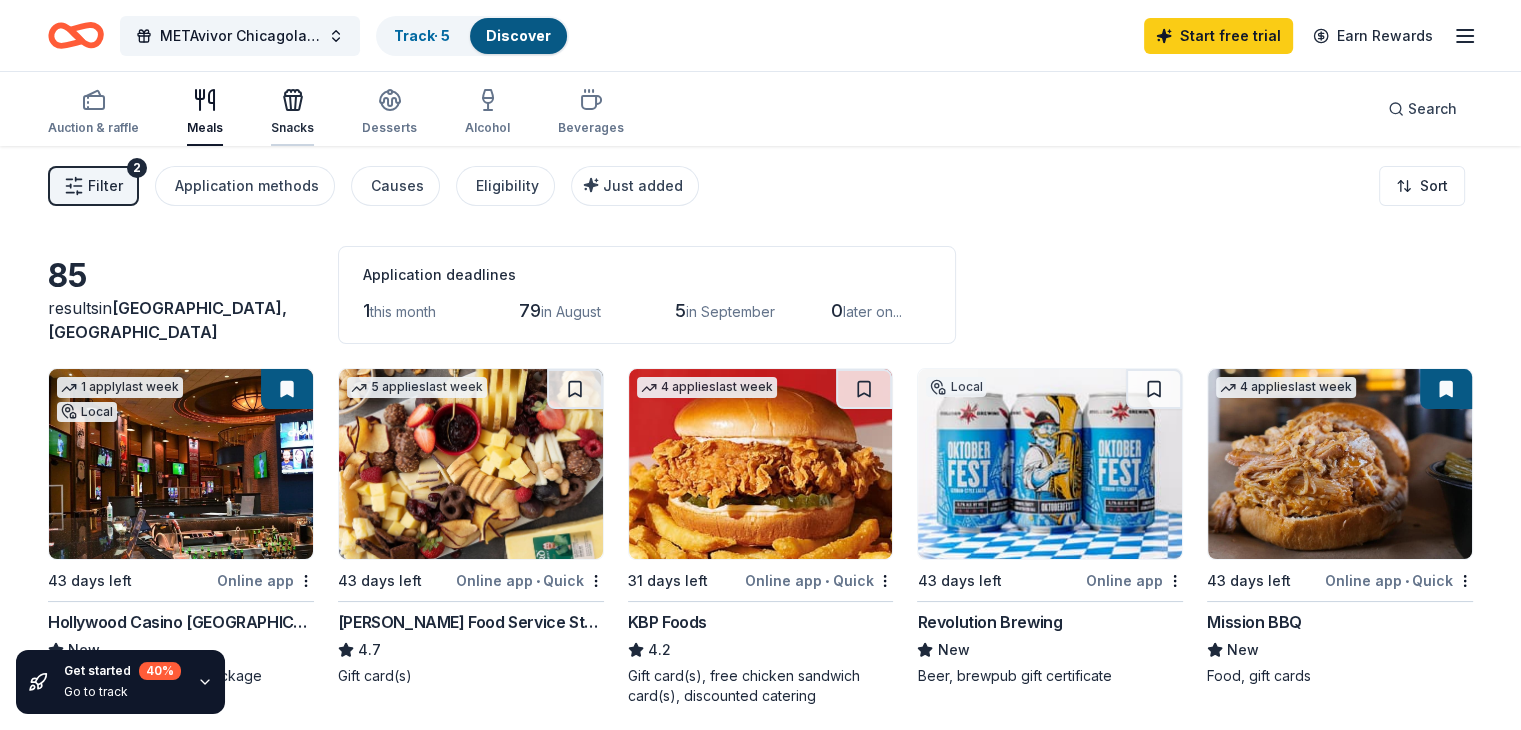 click 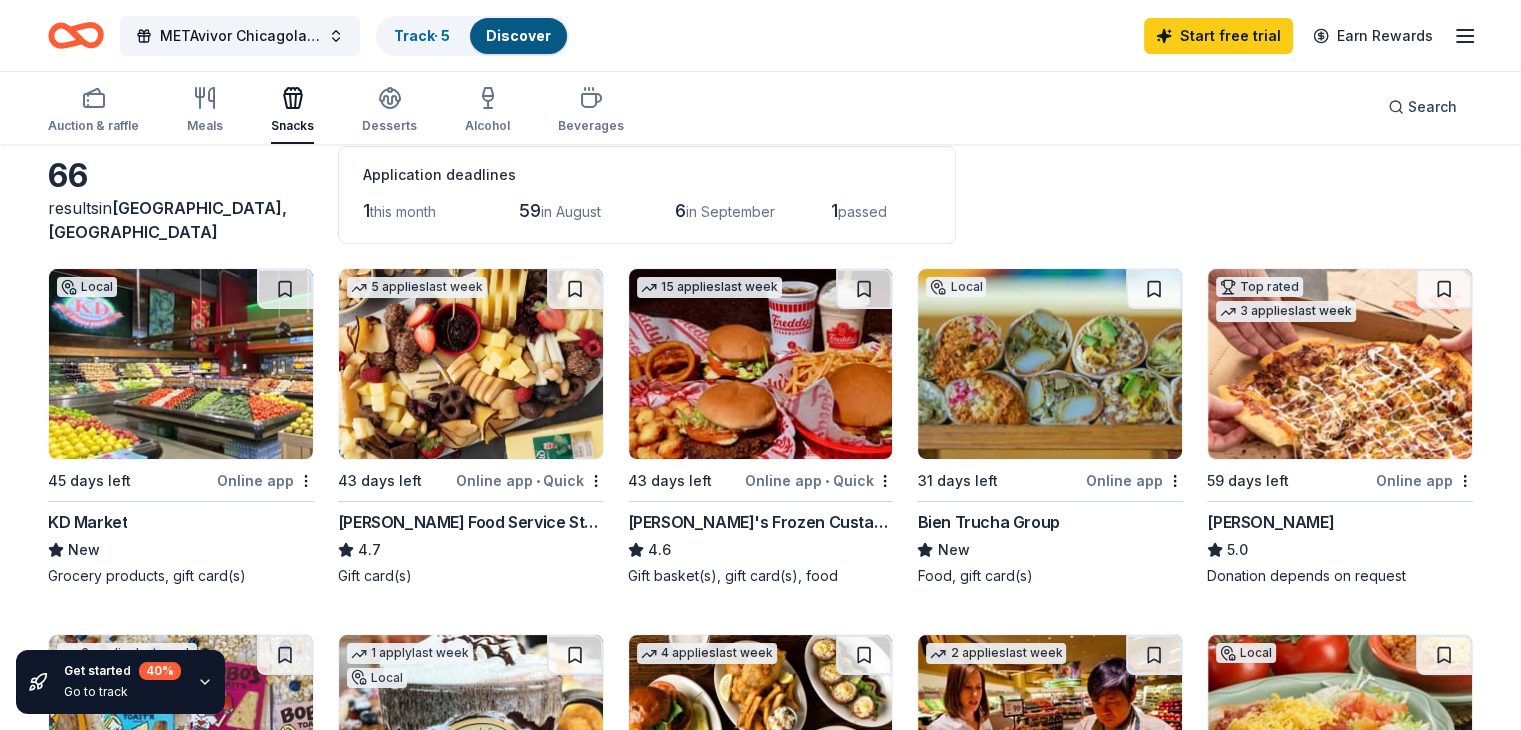 scroll, scrollTop: 0, scrollLeft: 0, axis: both 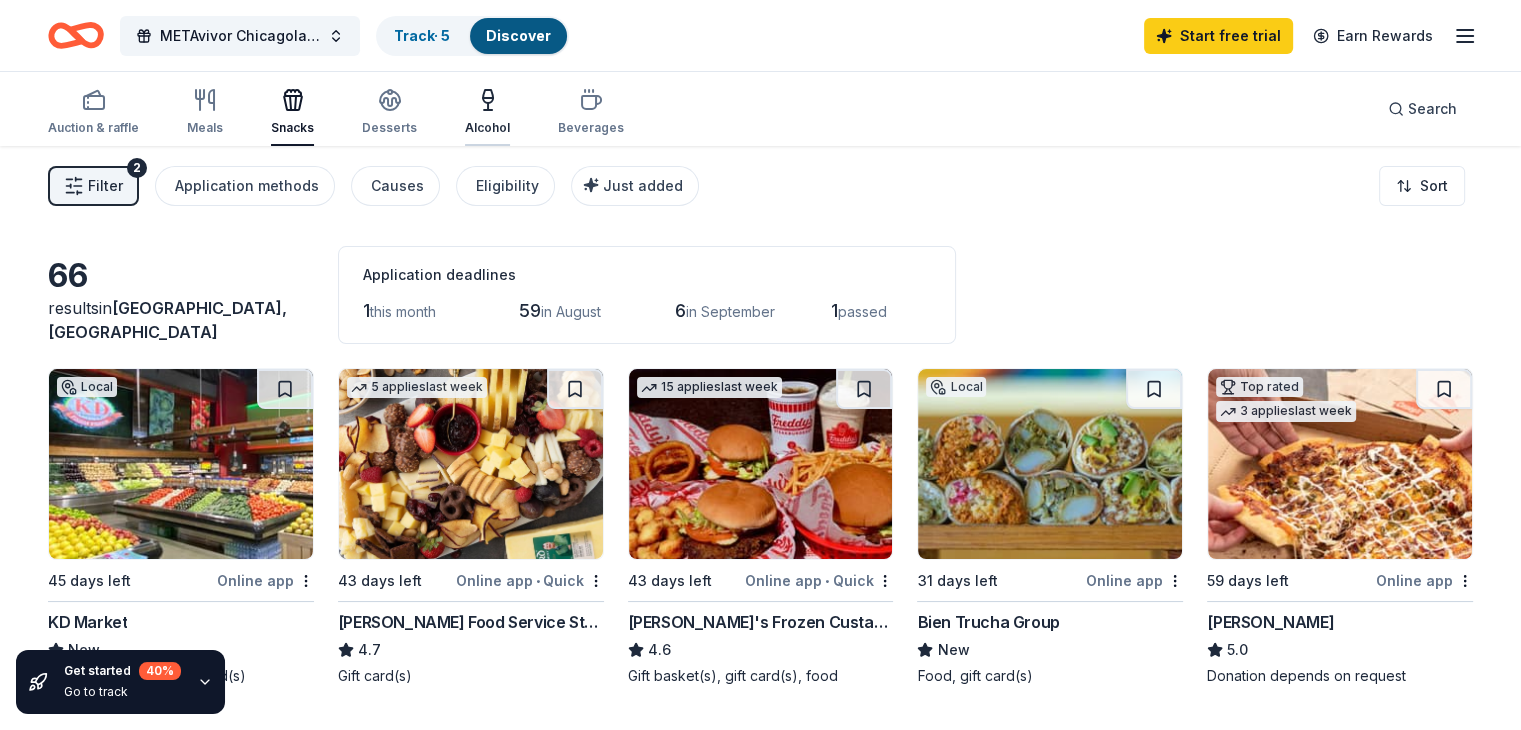 click on "Alcohol" at bounding box center [487, 128] 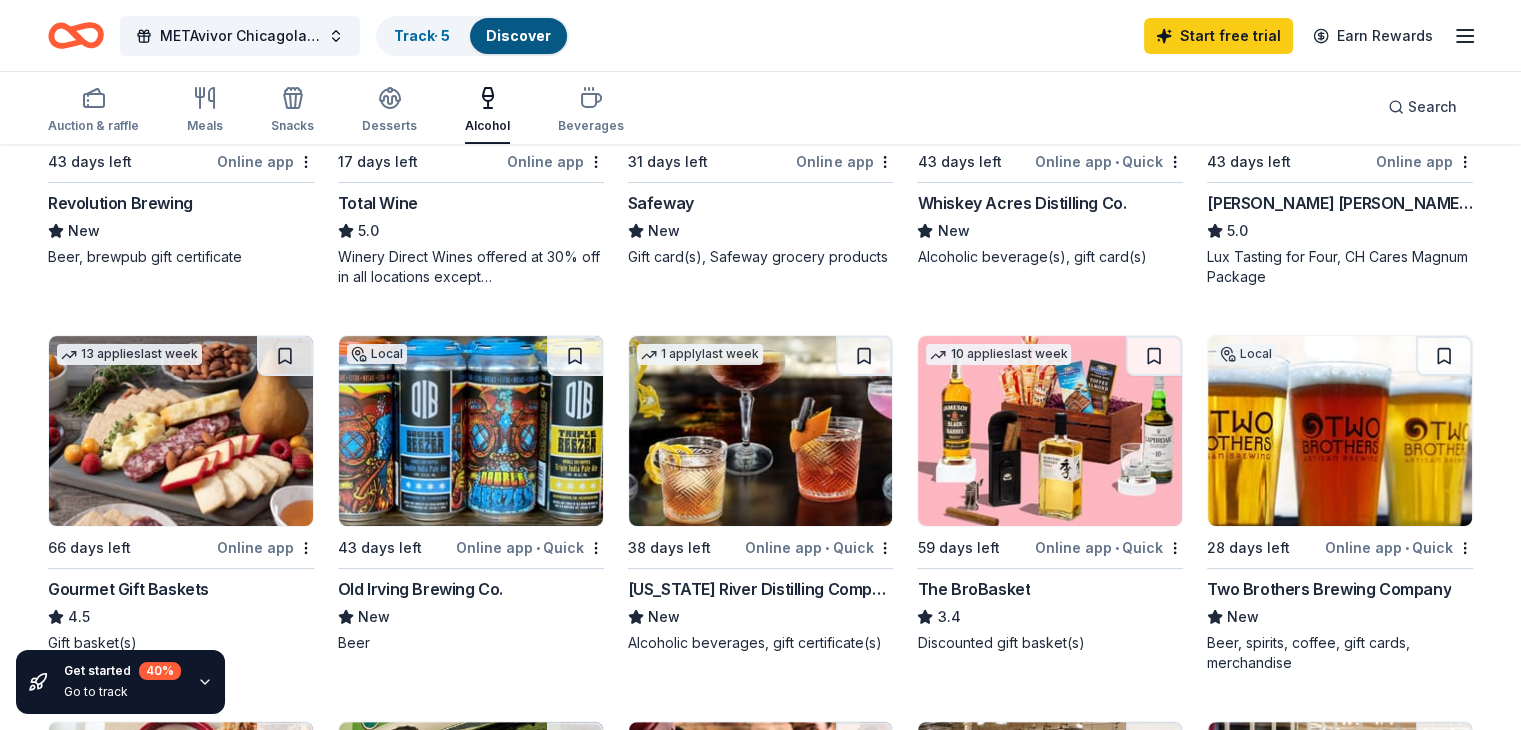 scroll, scrollTop: 200, scrollLeft: 0, axis: vertical 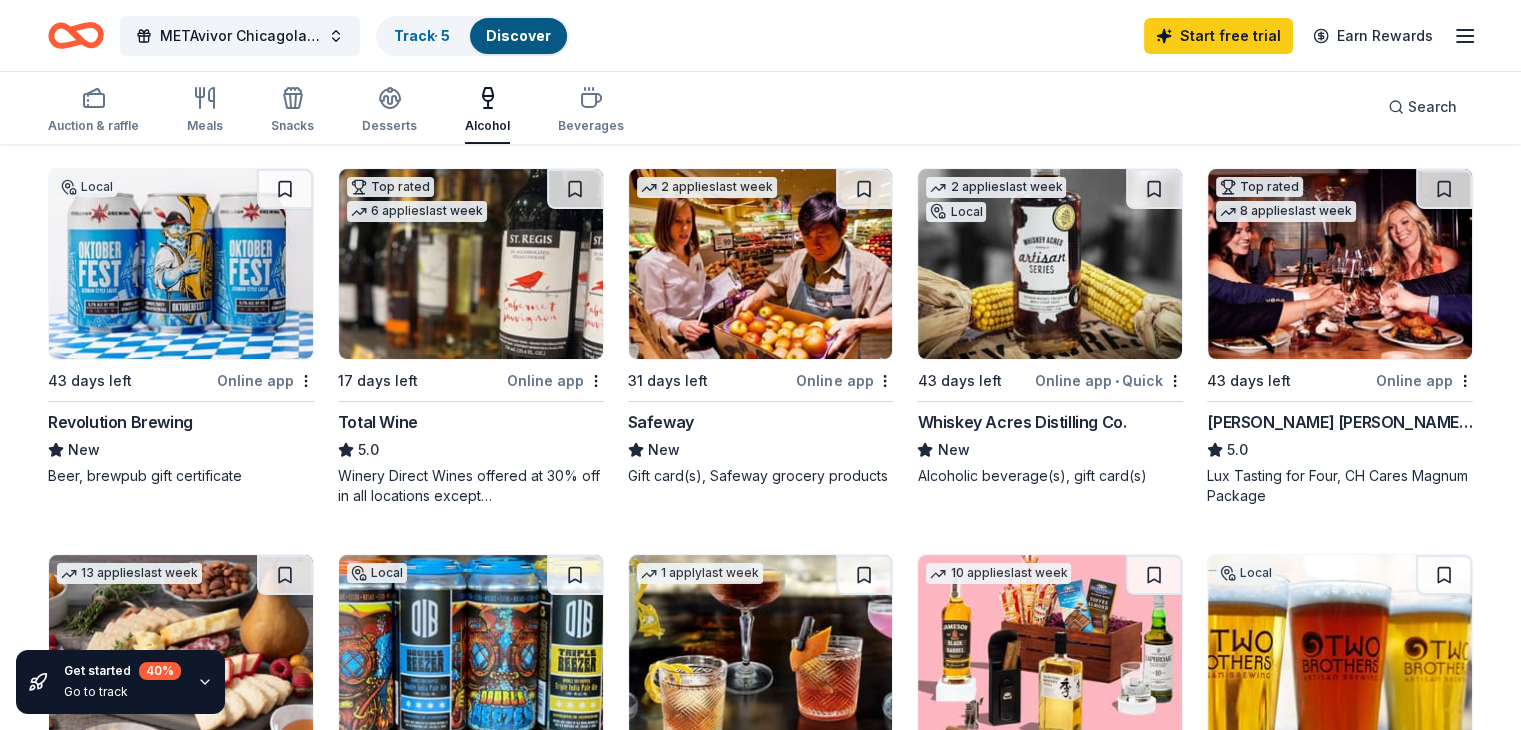 click at bounding box center (471, 264) 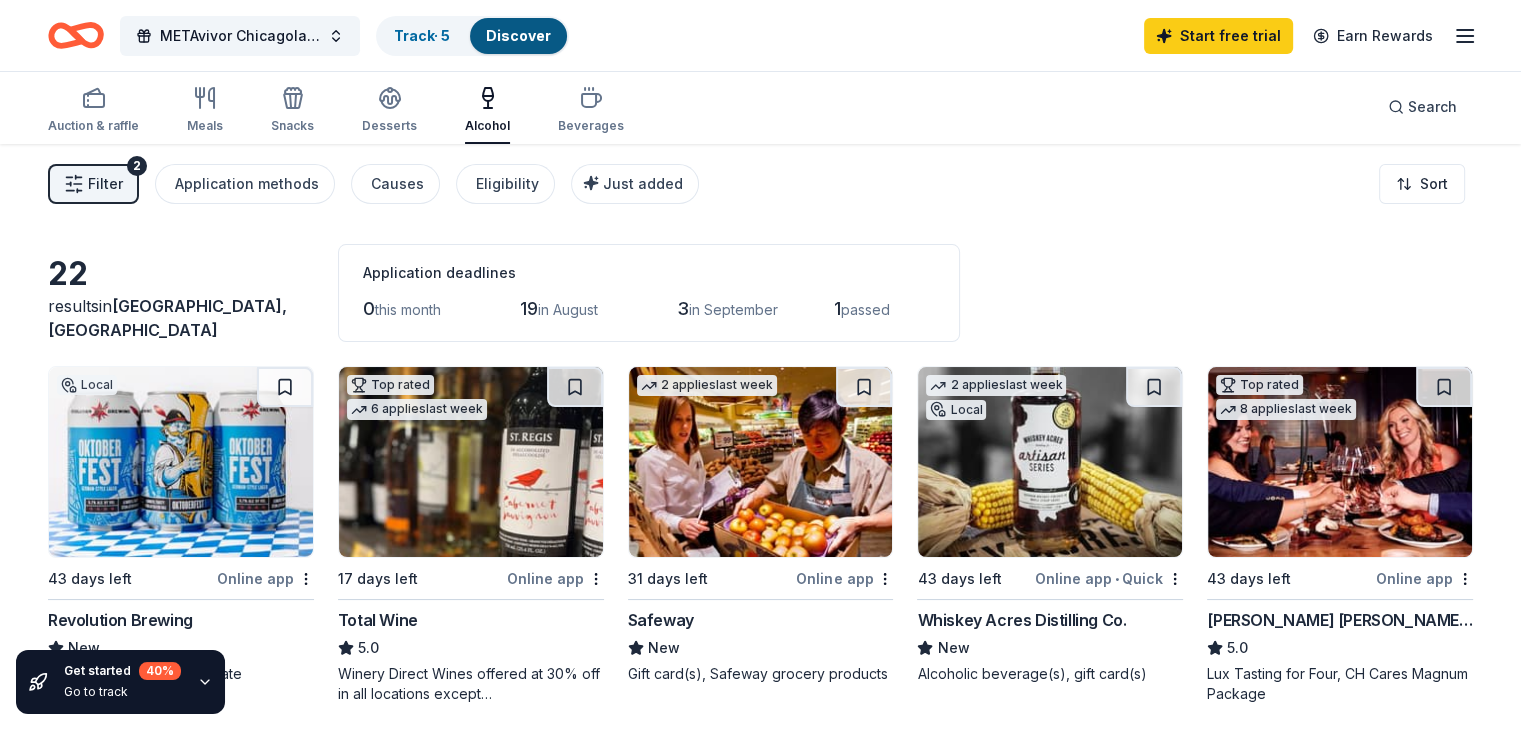 scroll, scrollTop: 0, scrollLeft: 0, axis: both 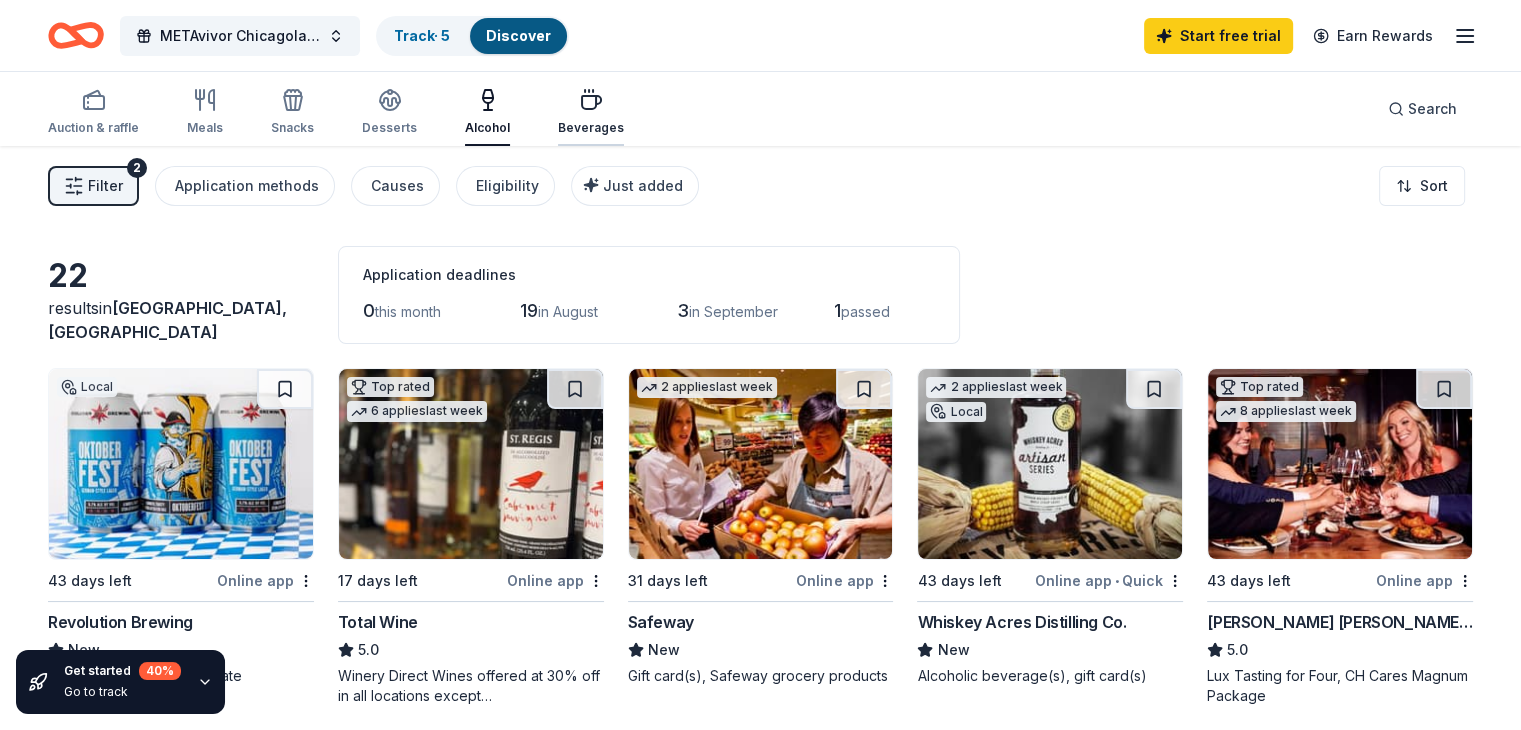 click at bounding box center (591, 100) 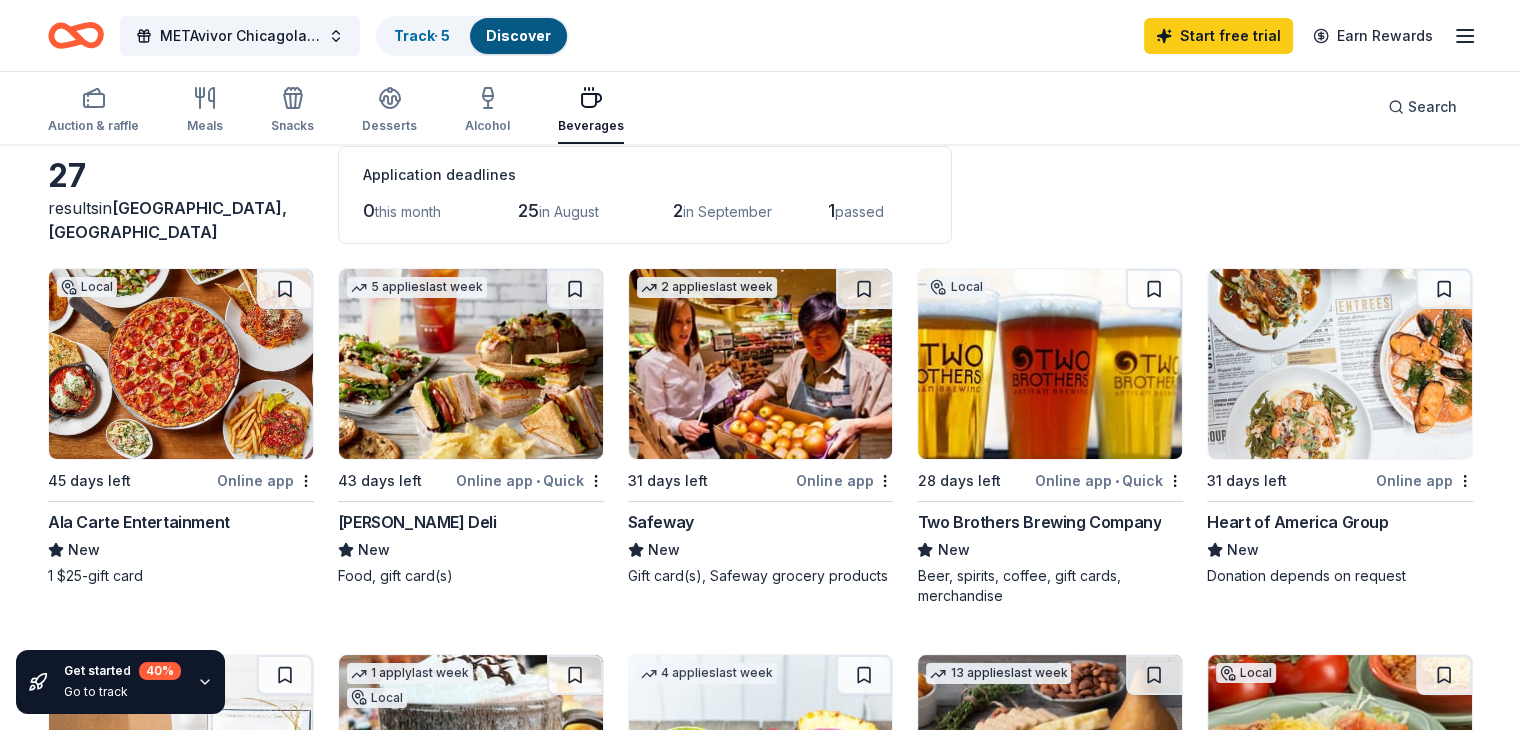 scroll, scrollTop: 0, scrollLeft: 0, axis: both 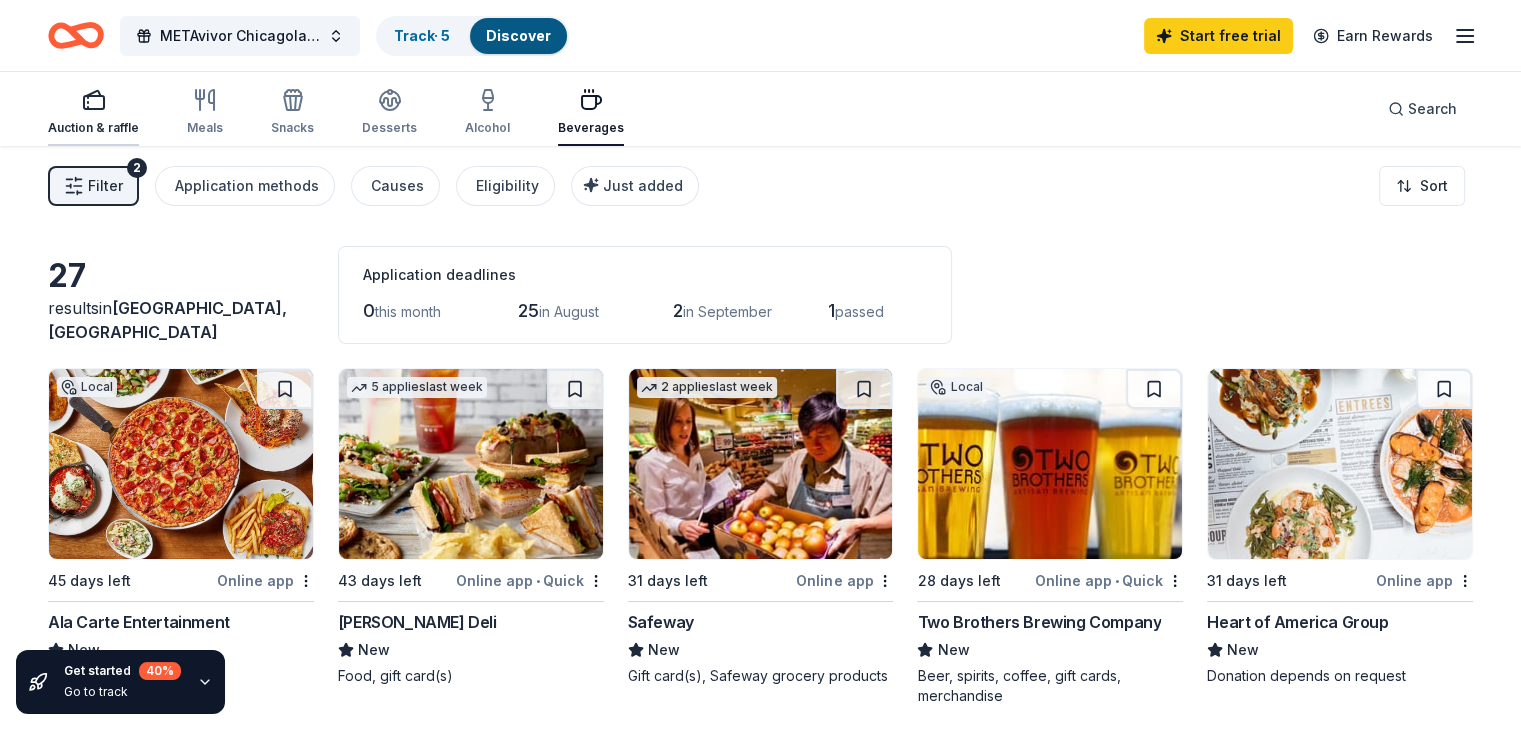 click 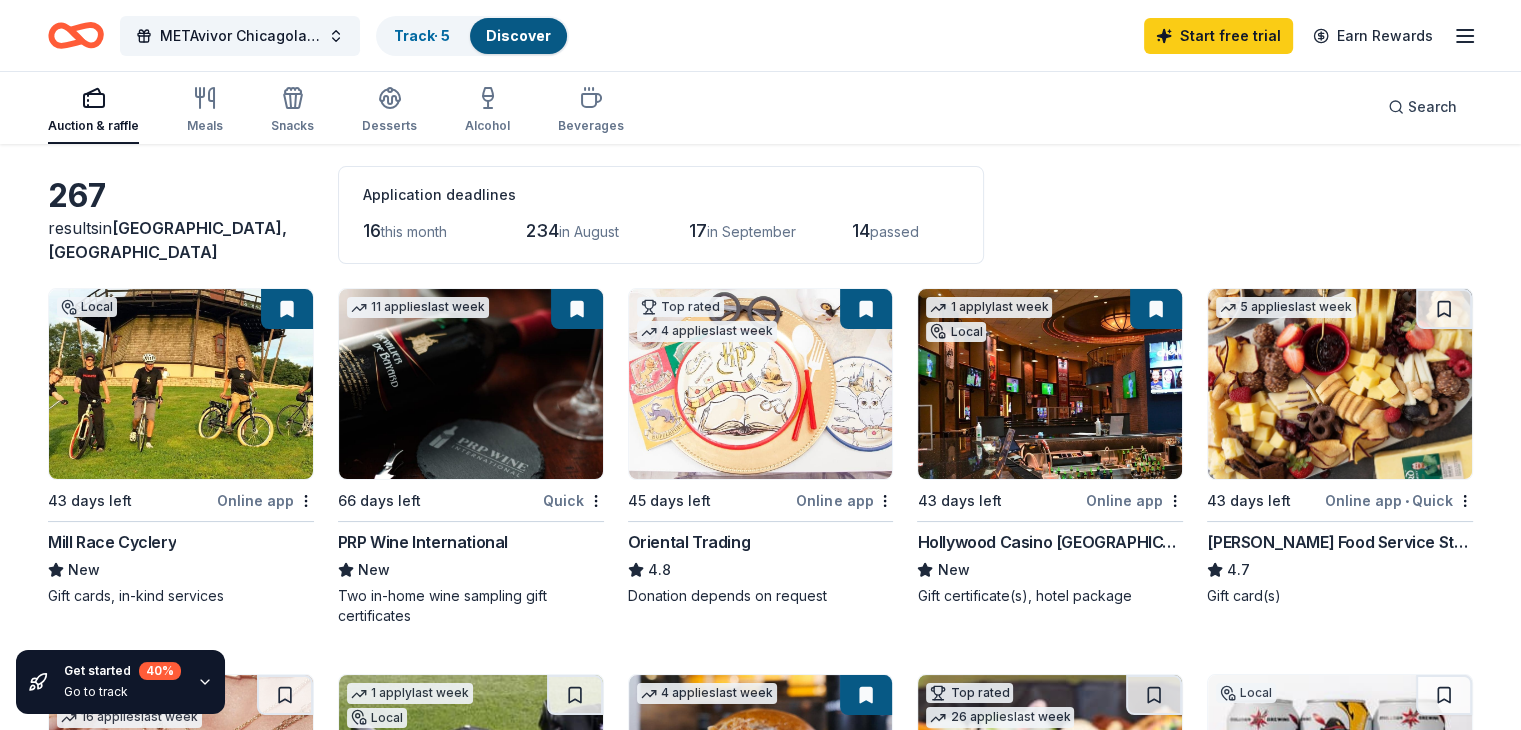 scroll, scrollTop: 0, scrollLeft: 0, axis: both 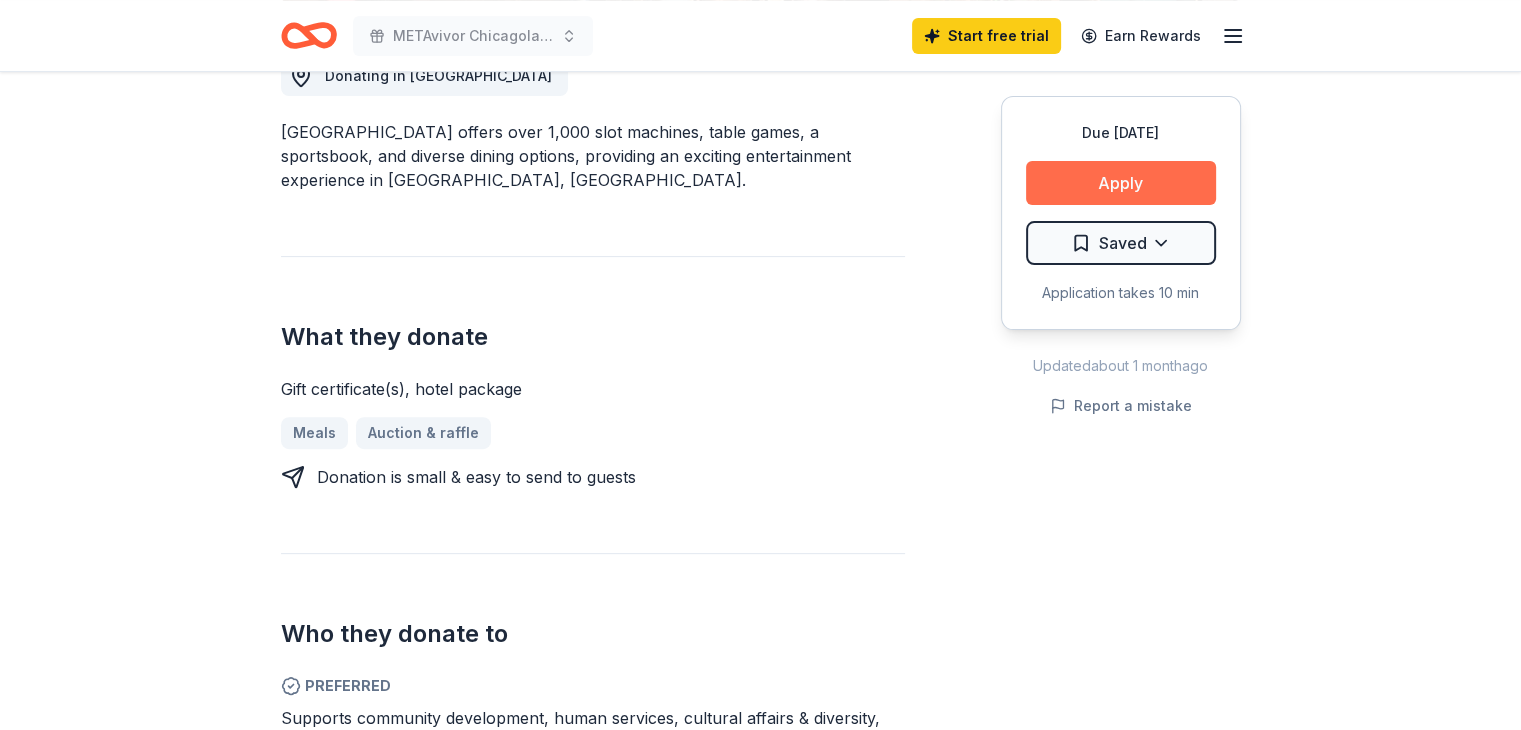 click on "Apply" at bounding box center (1121, 183) 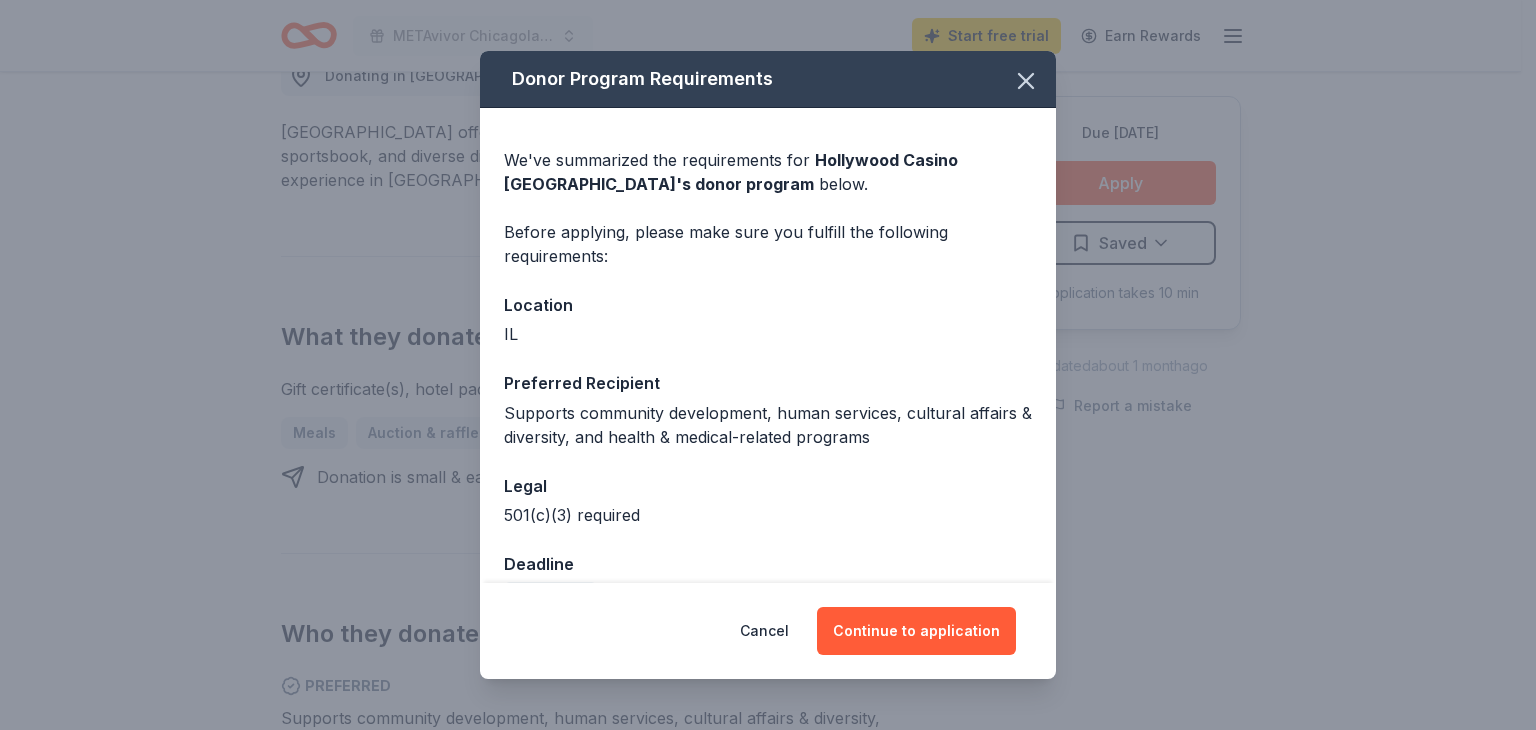 scroll, scrollTop: 50, scrollLeft: 0, axis: vertical 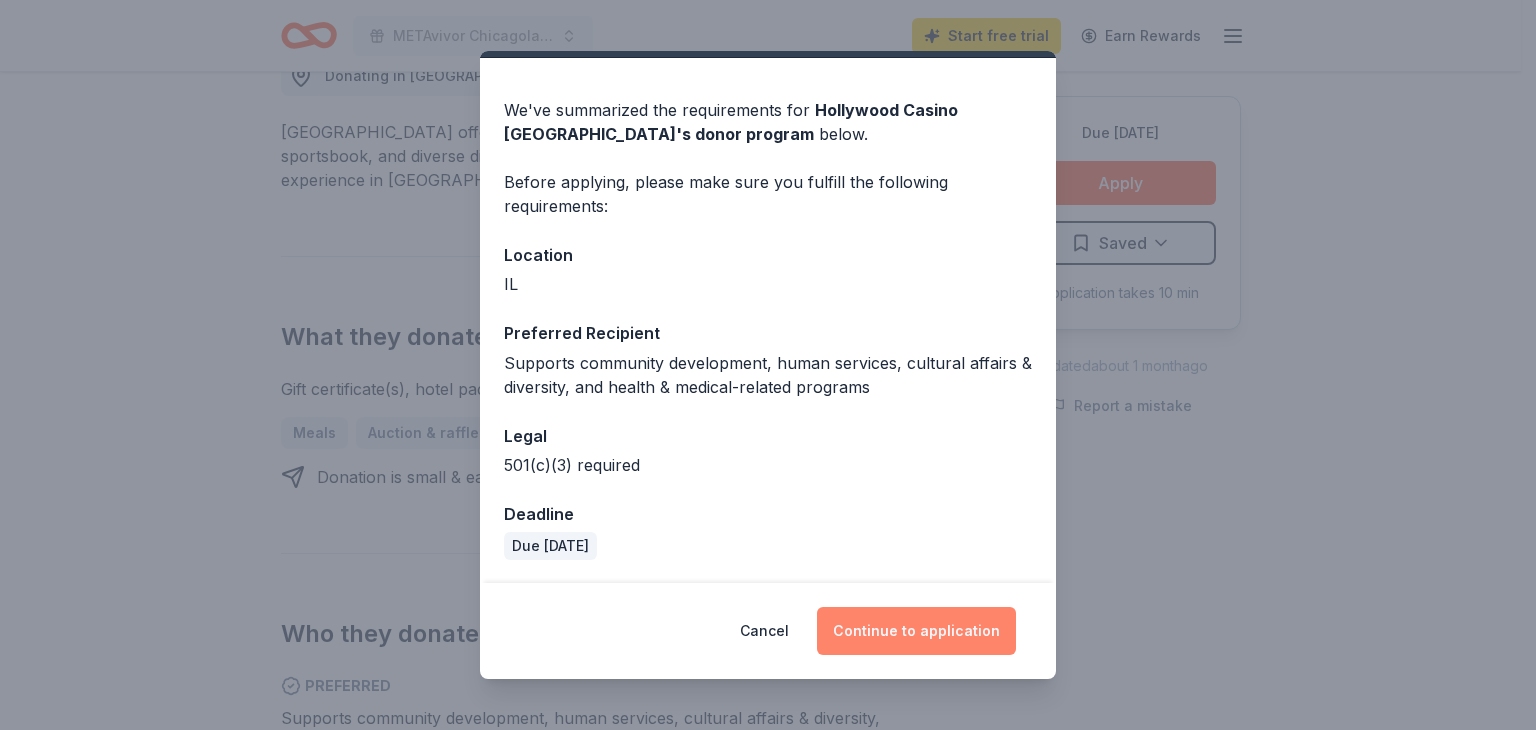 click on "Continue to application" at bounding box center (916, 631) 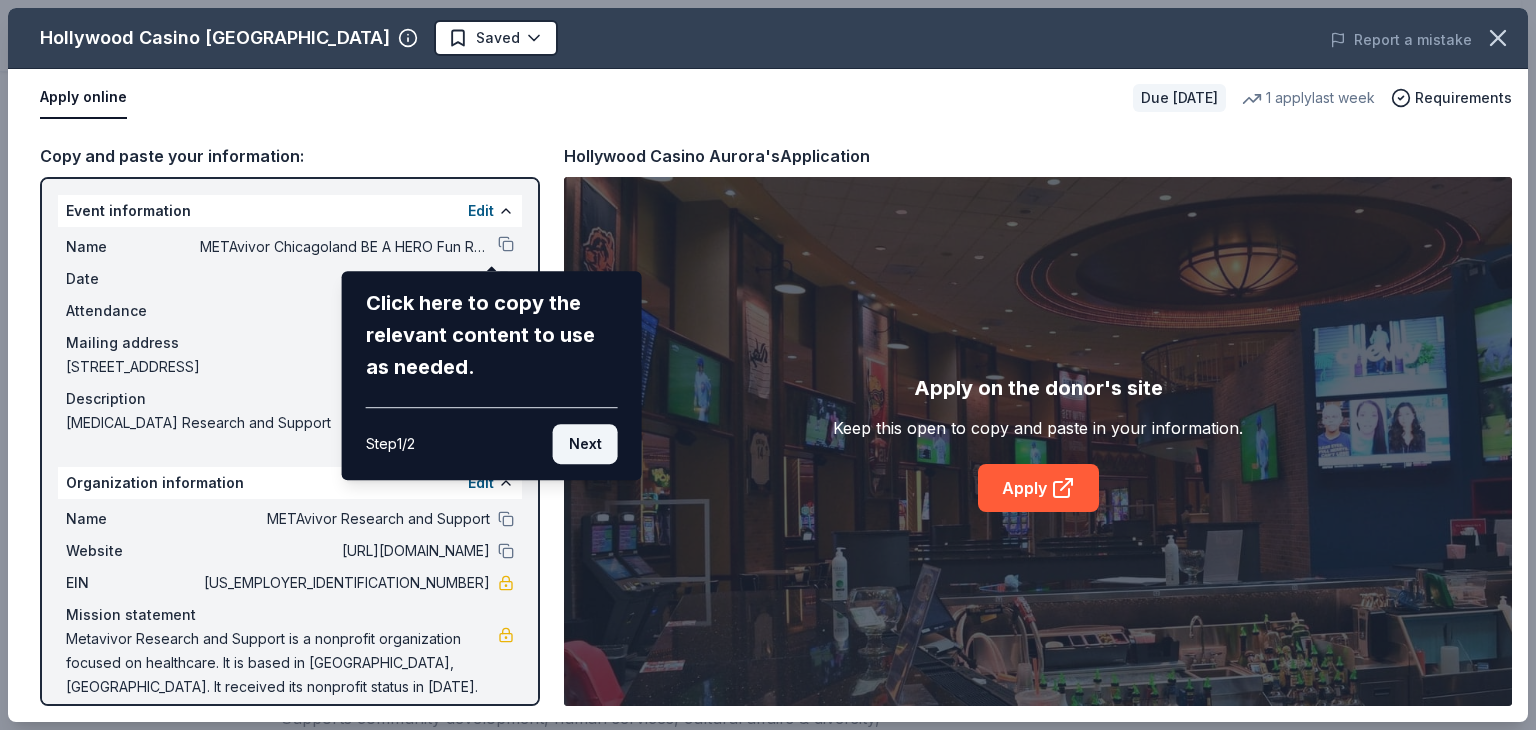 click on "Next" at bounding box center (585, 444) 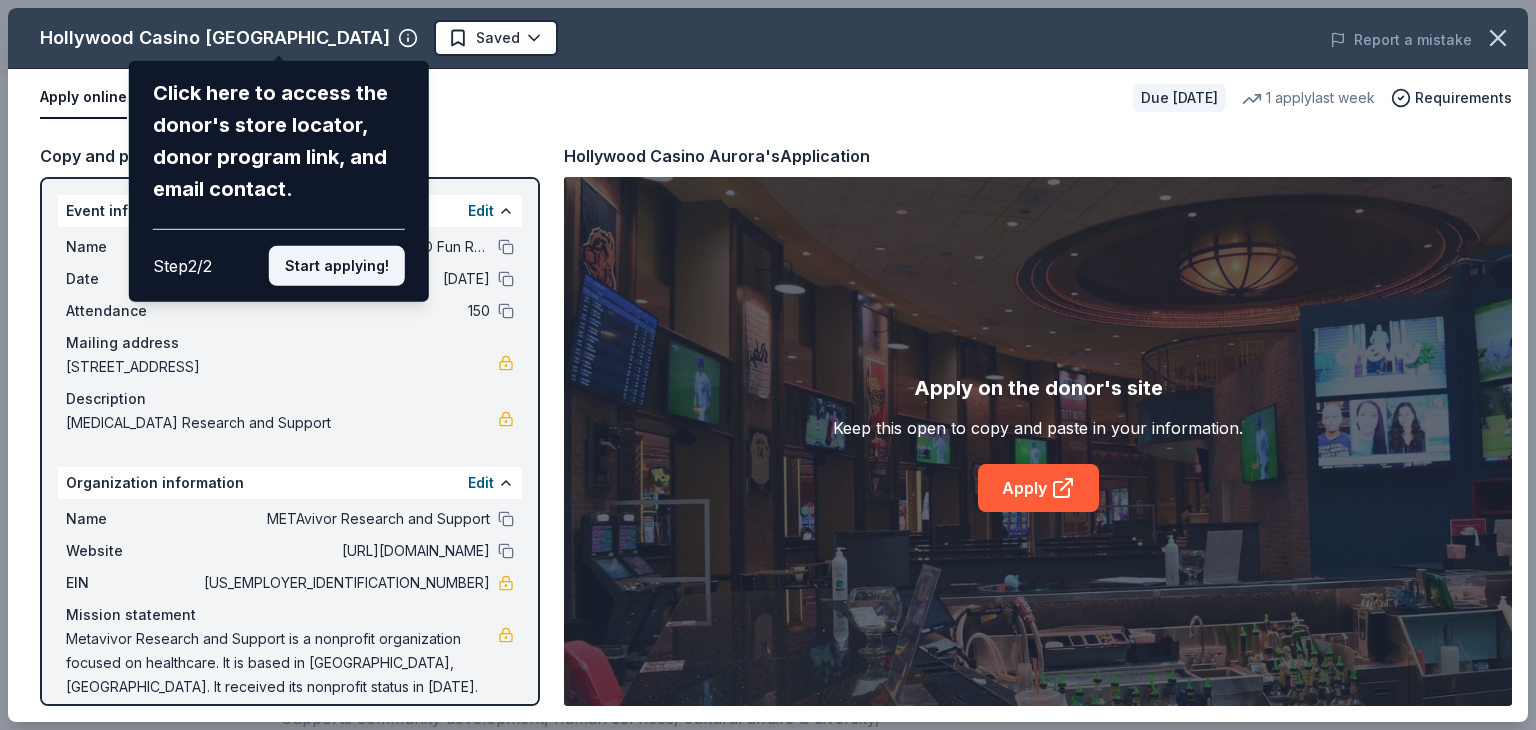 click on "Start applying!" at bounding box center [337, 266] 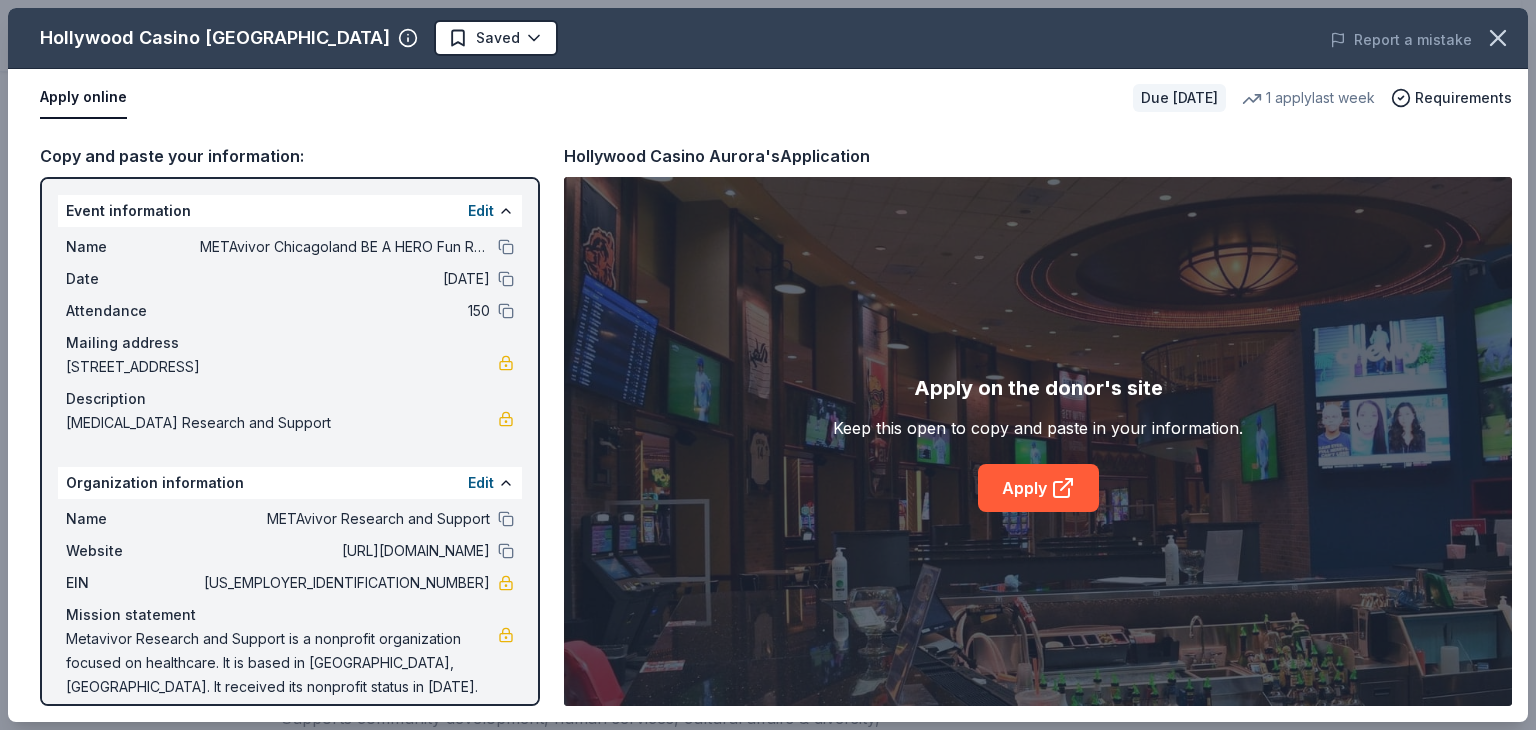 click on "[DATE]" at bounding box center [345, 279] 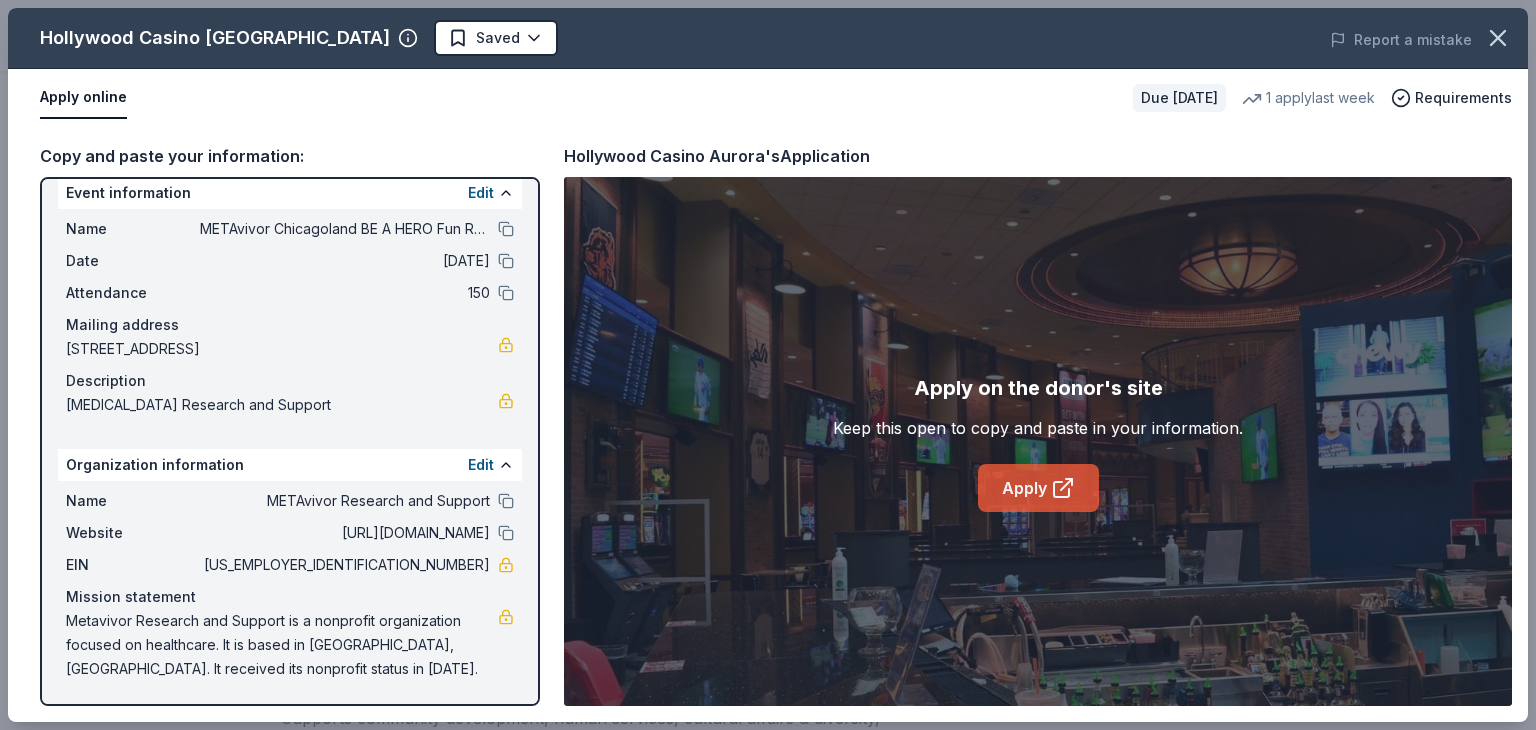 click on "Apply" at bounding box center [1038, 488] 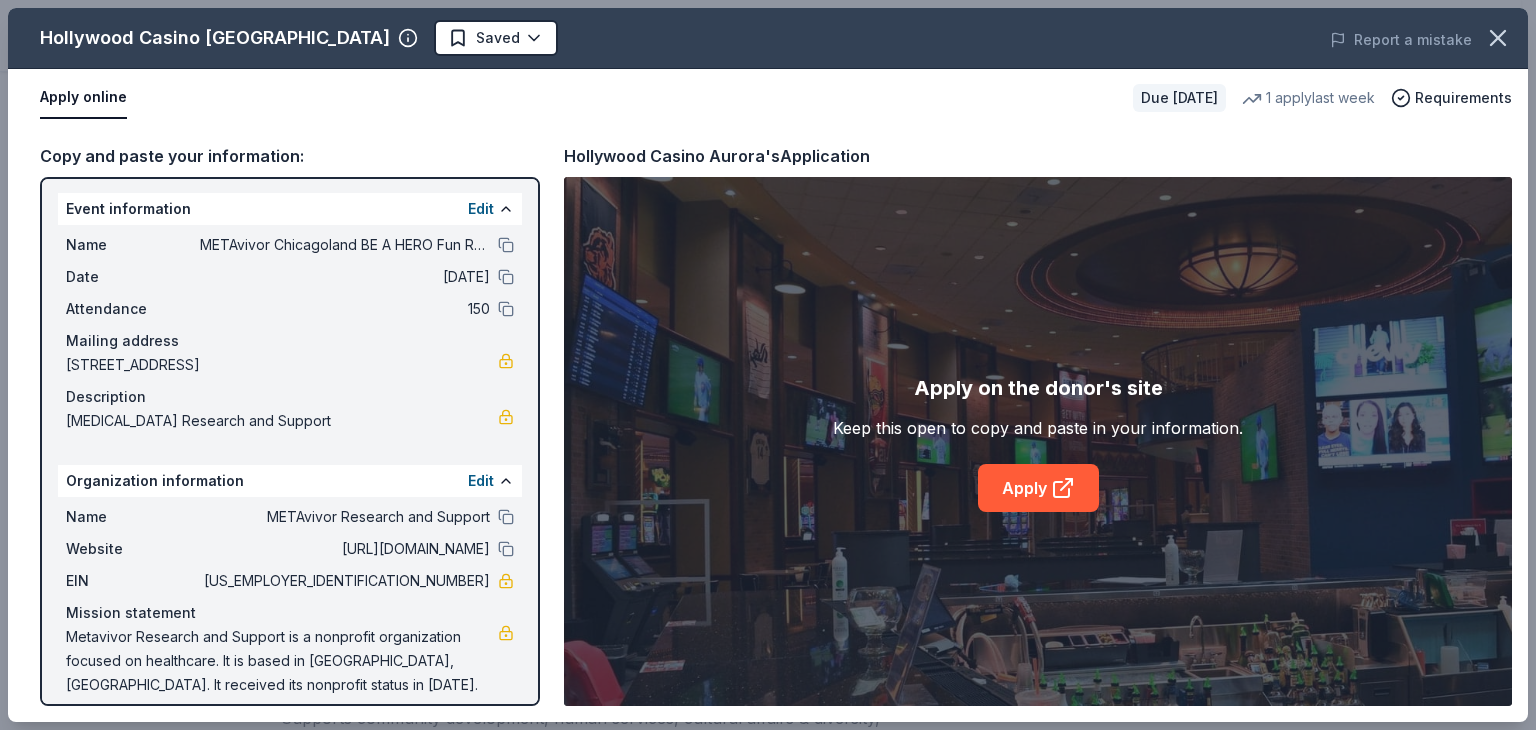 scroll, scrollTop: 0, scrollLeft: 0, axis: both 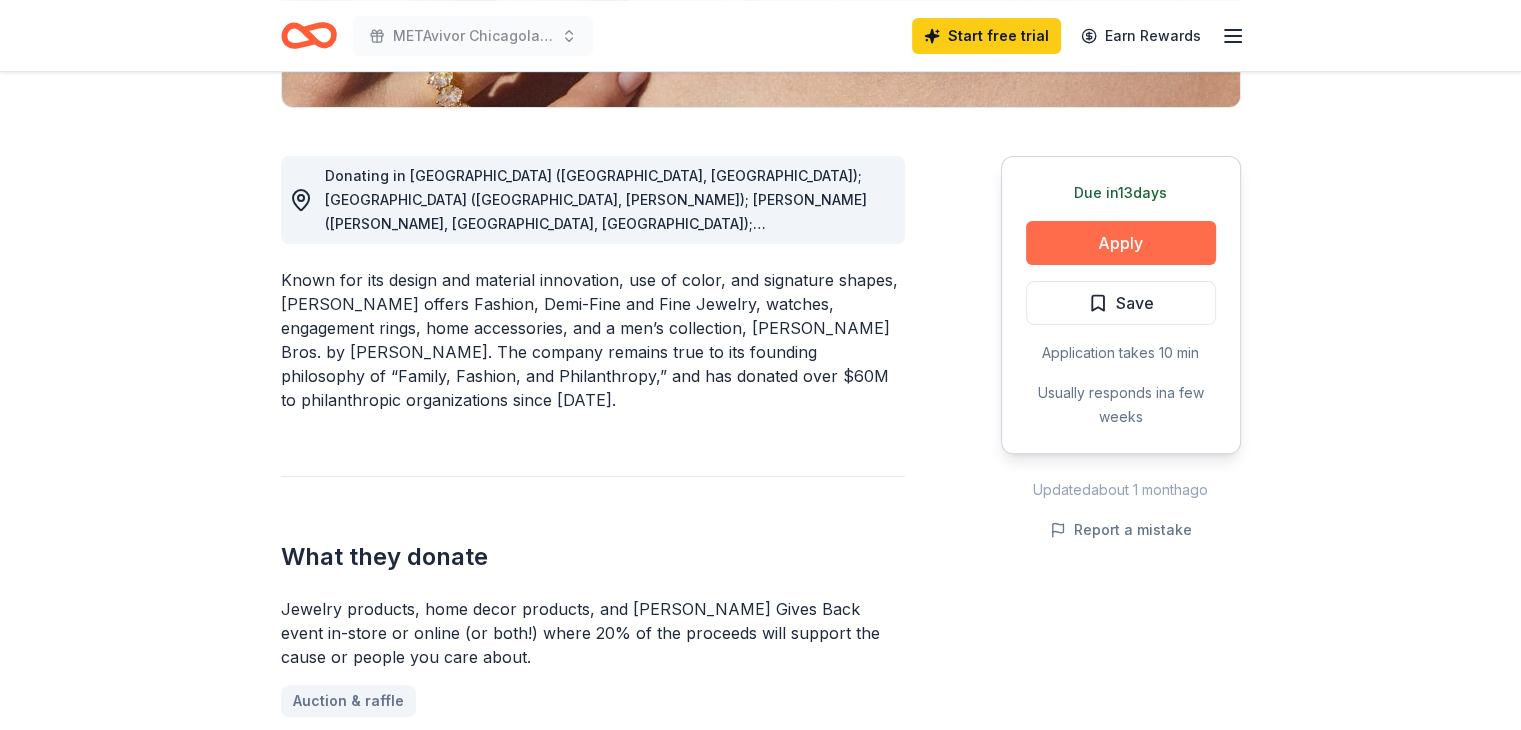 click on "Apply" at bounding box center [1121, 243] 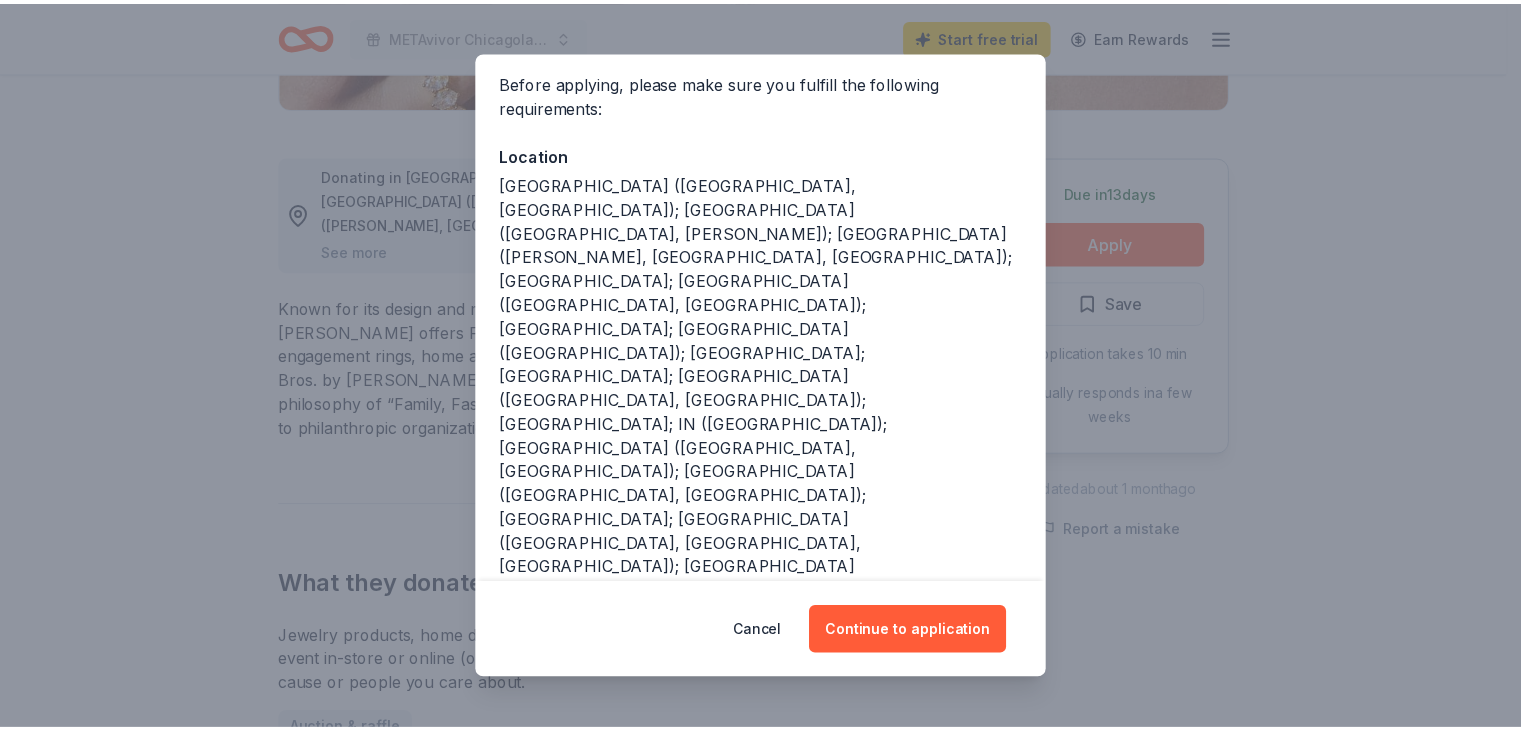 scroll, scrollTop: 200, scrollLeft: 0, axis: vertical 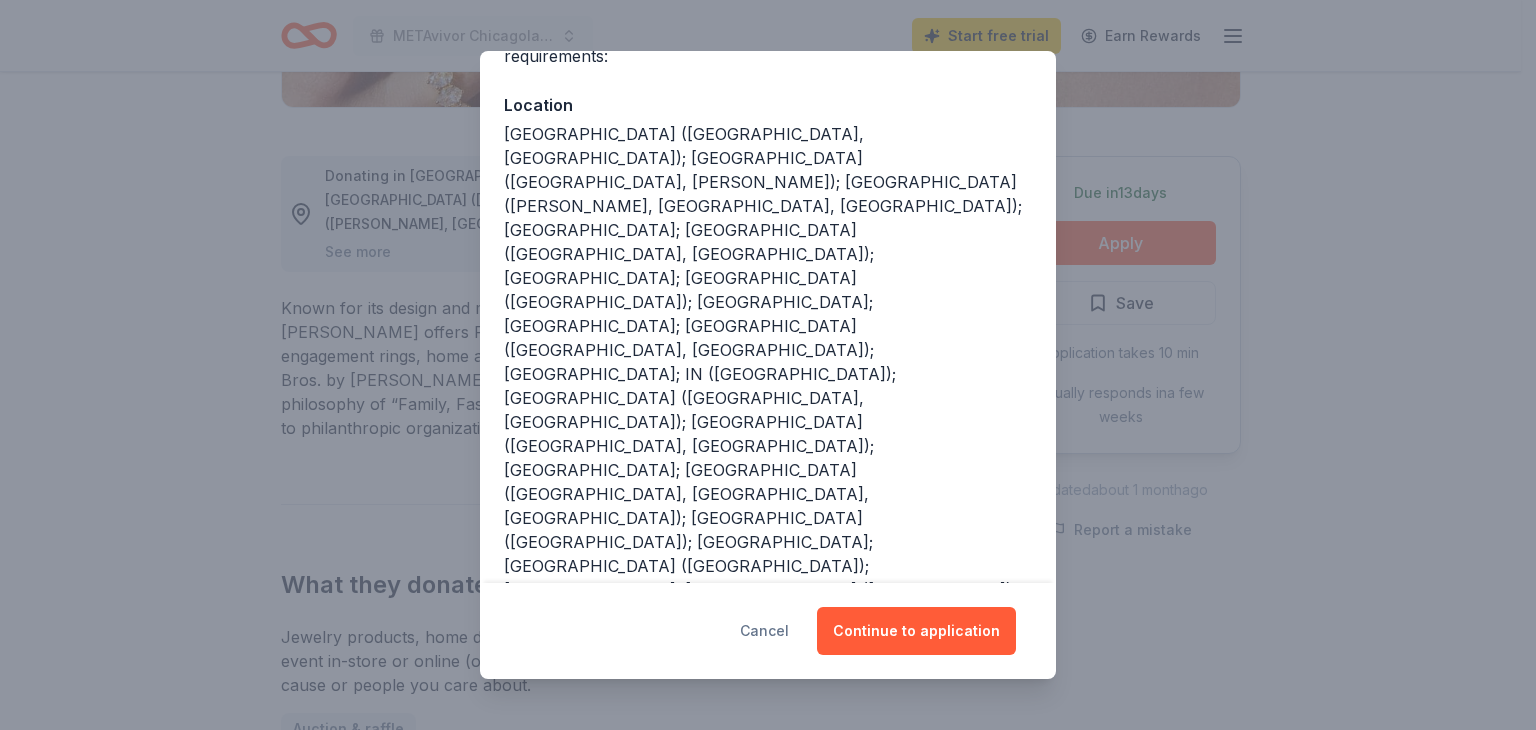click on "Cancel" at bounding box center (764, 631) 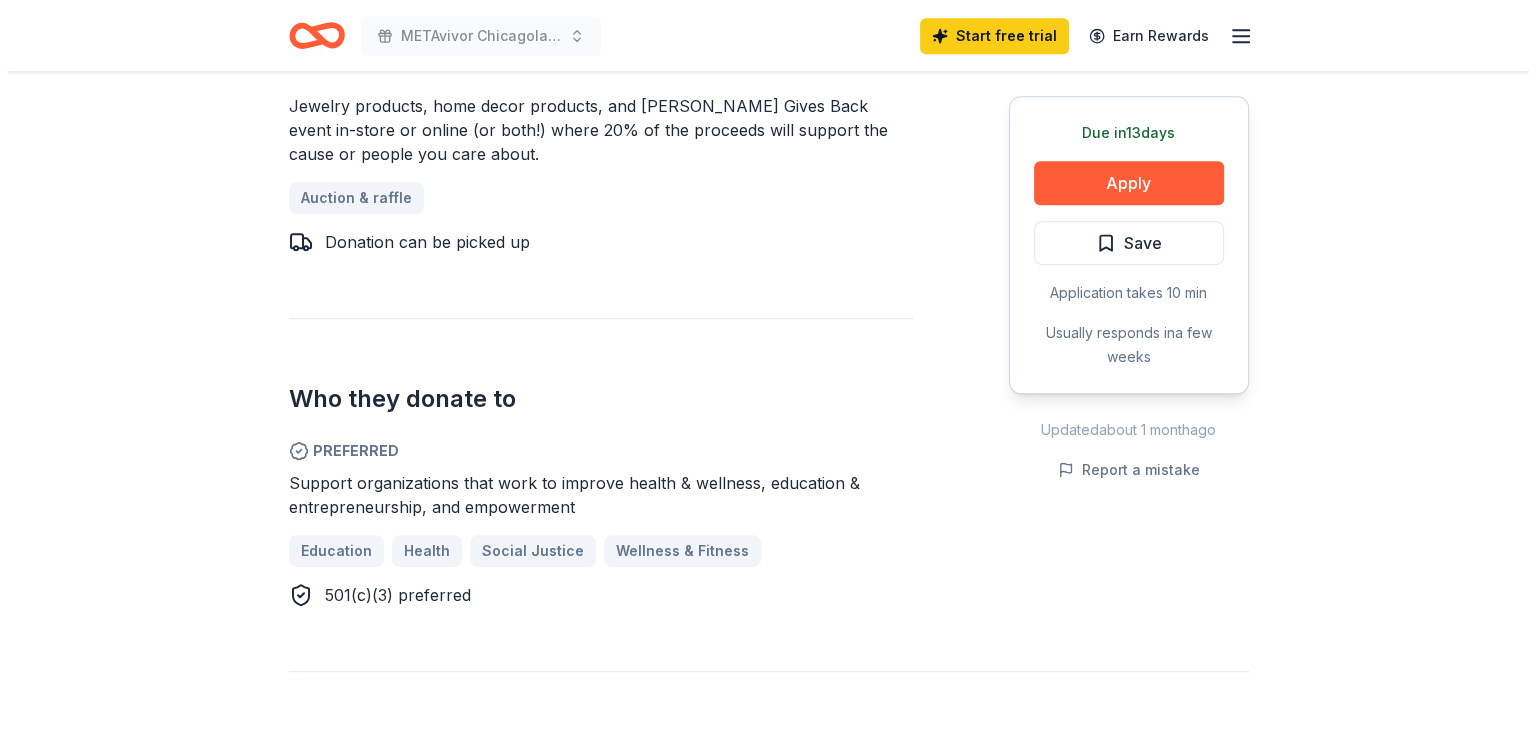 scroll, scrollTop: 900, scrollLeft: 0, axis: vertical 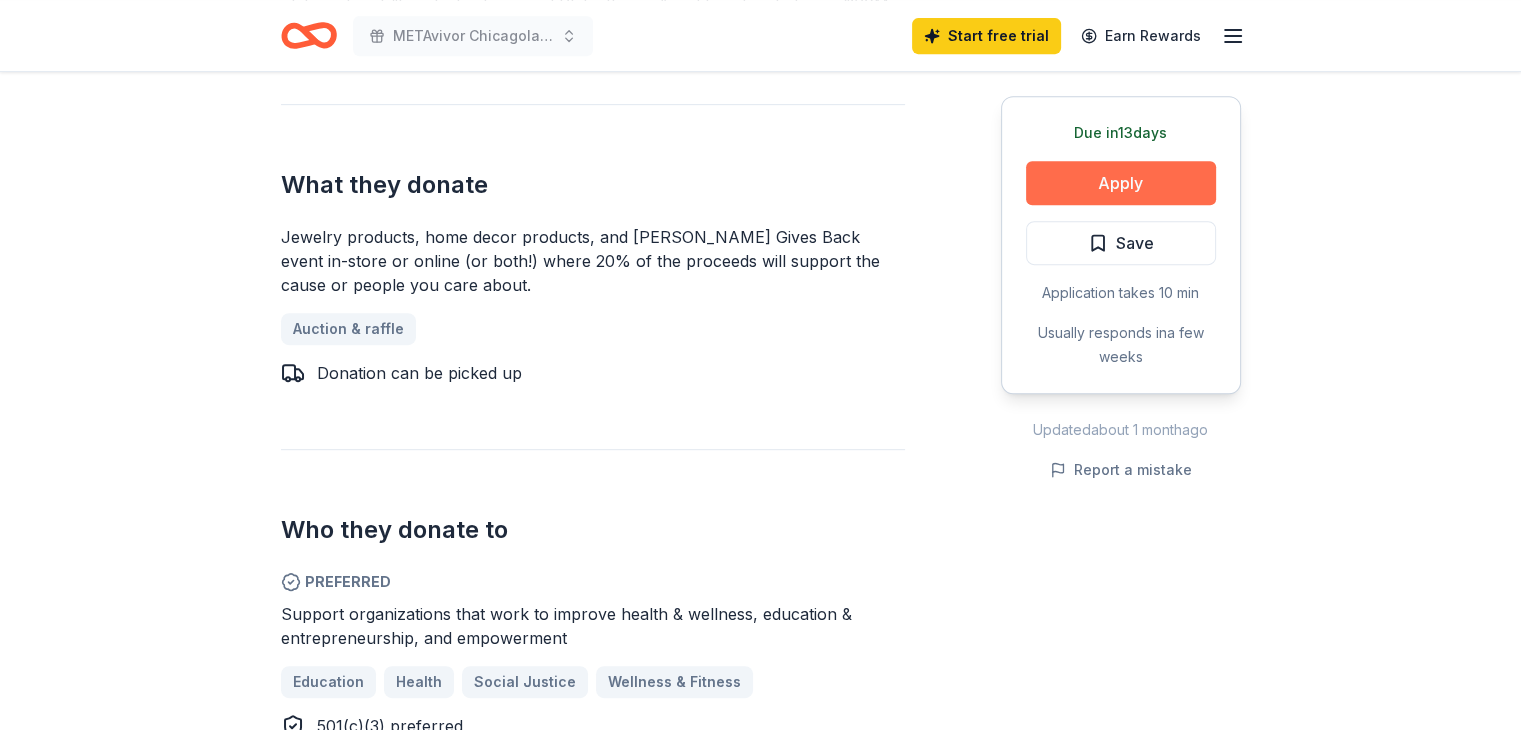 click on "Apply" at bounding box center (1121, 183) 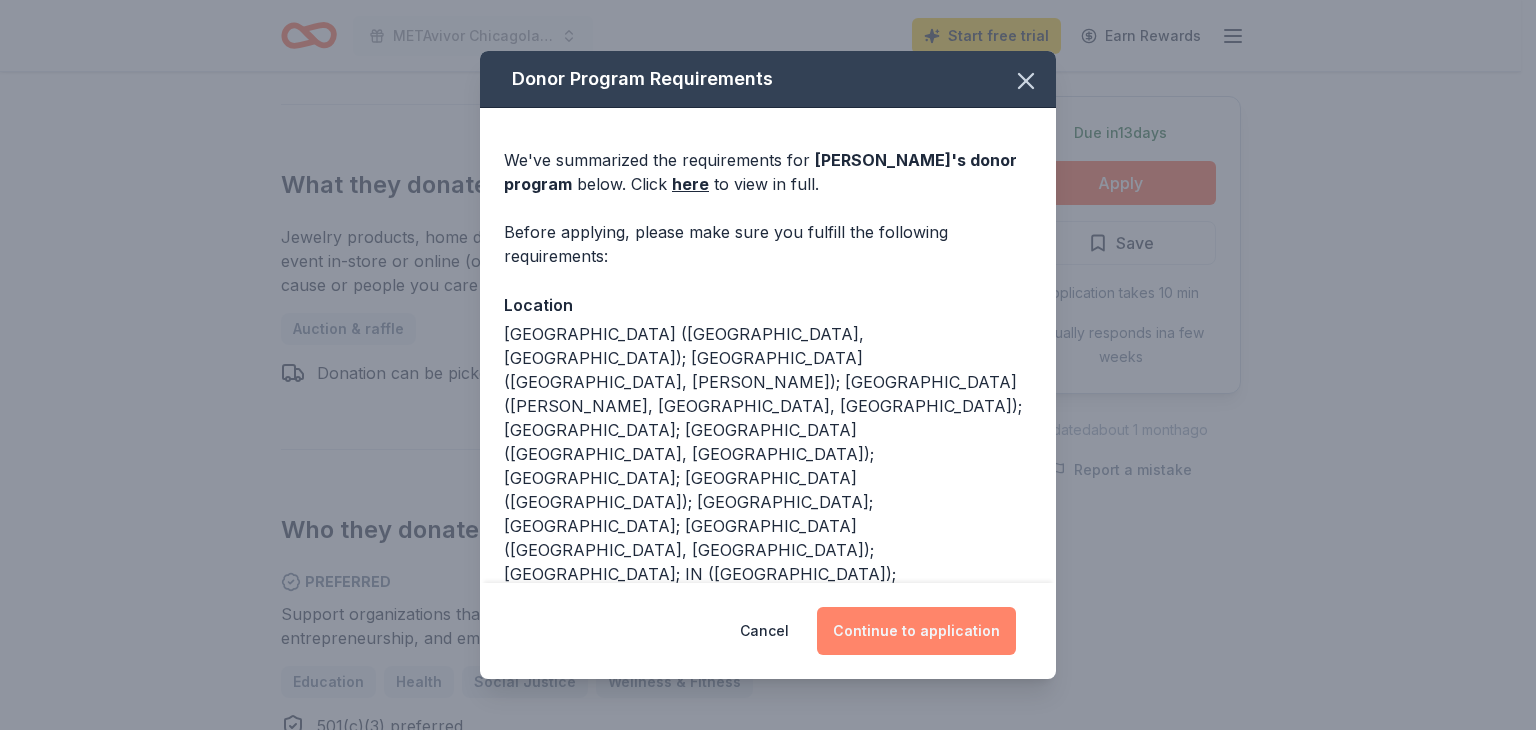 click on "Continue to application" at bounding box center [916, 631] 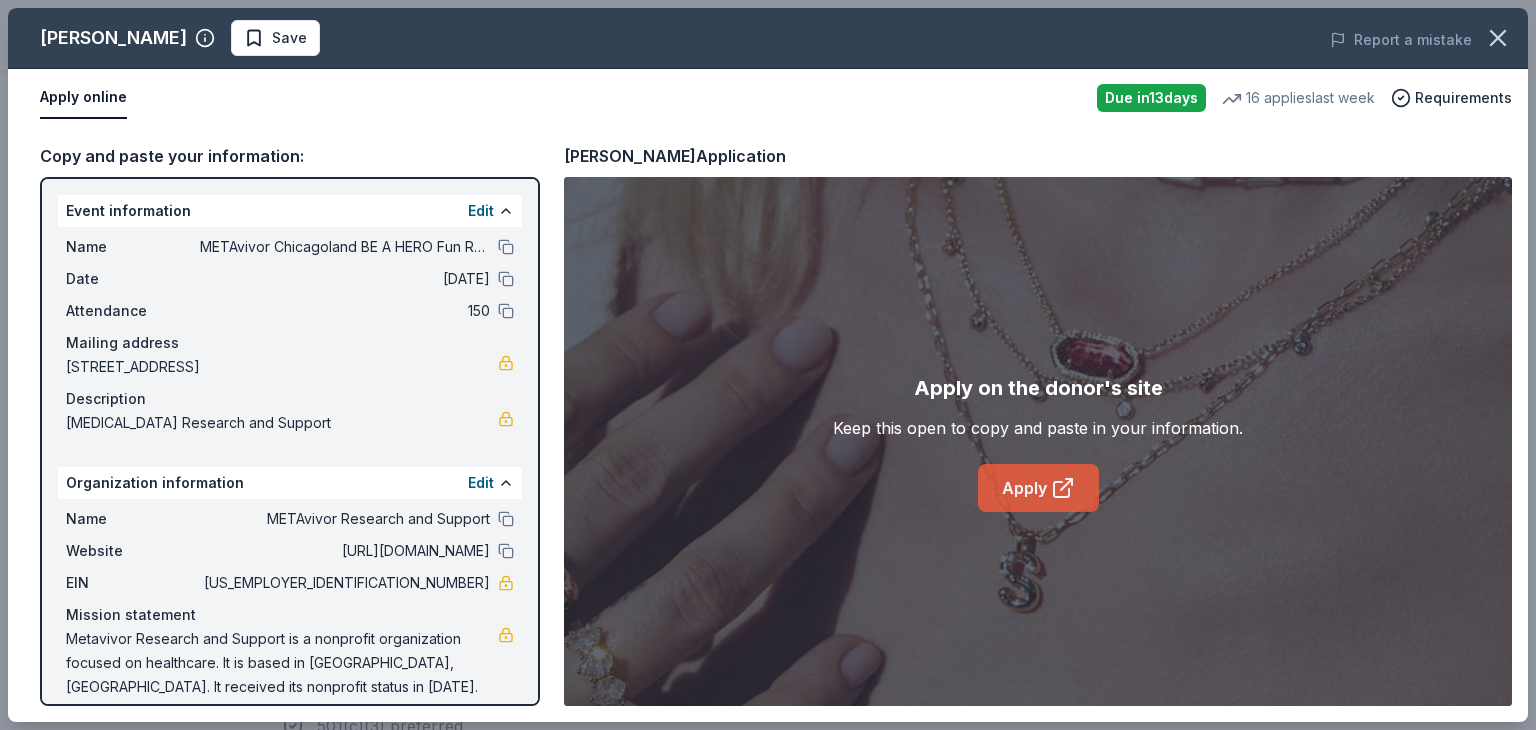 click on "Apply" at bounding box center (1038, 488) 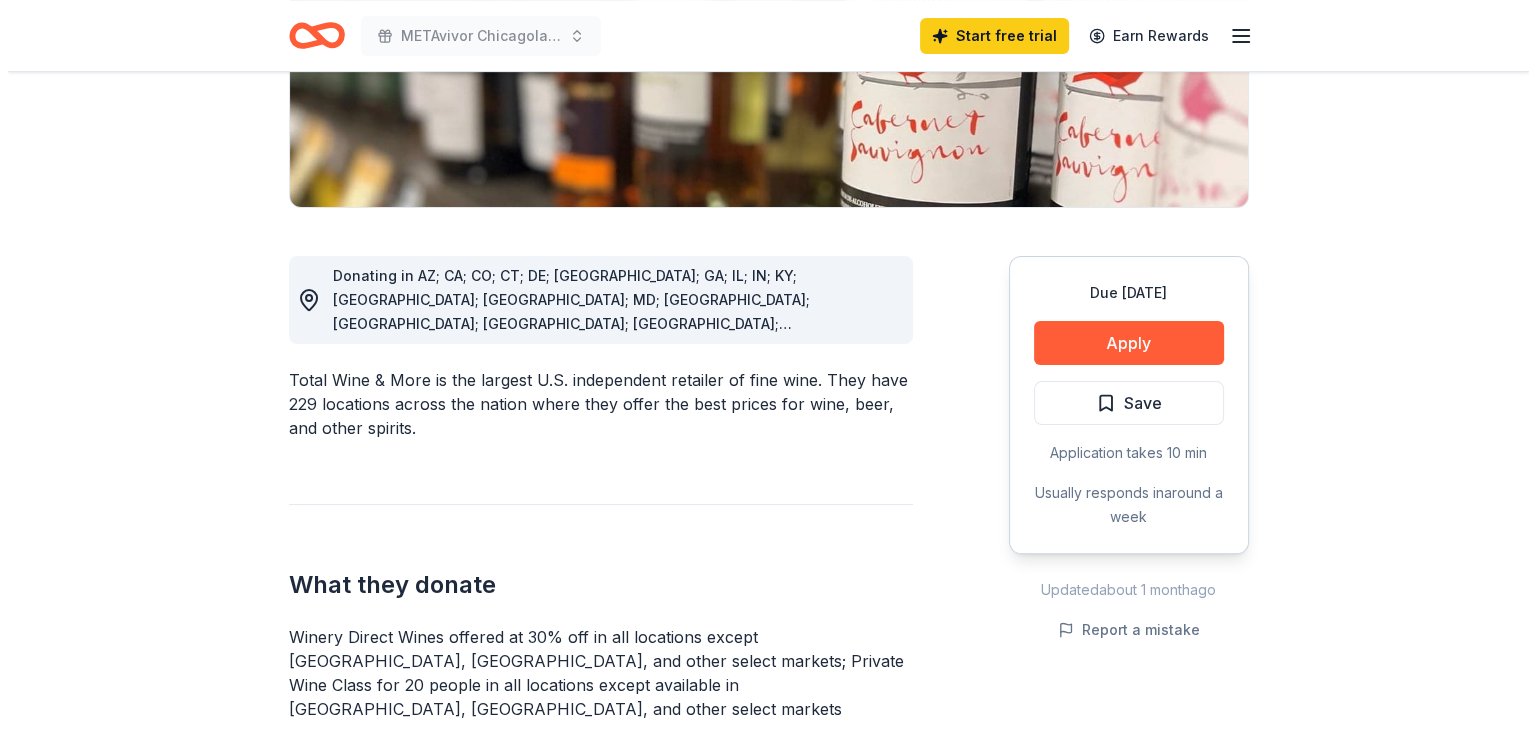 scroll, scrollTop: 600, scrollLeft: 0, axis: vertical 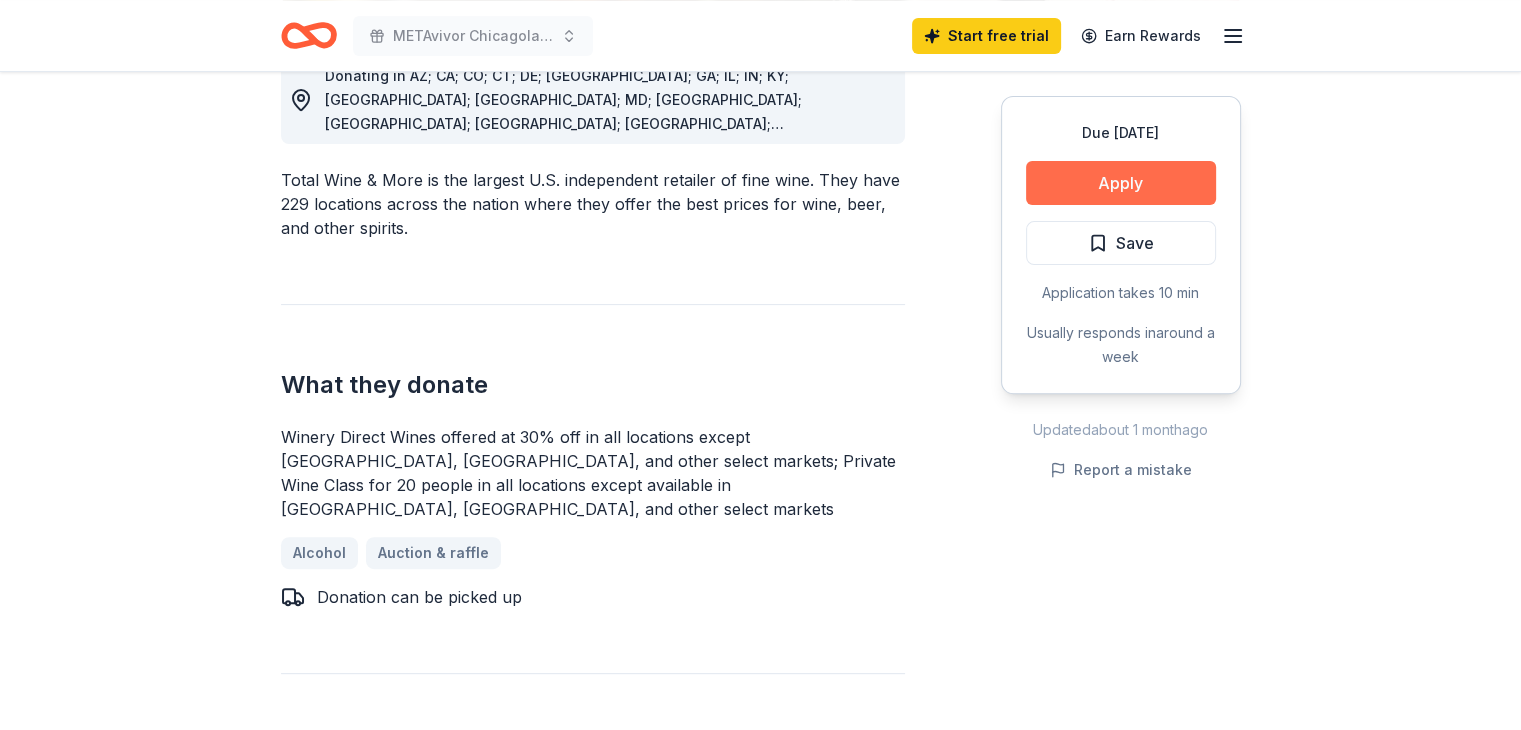 click on "Apply" at bounding box center (1121, 183) 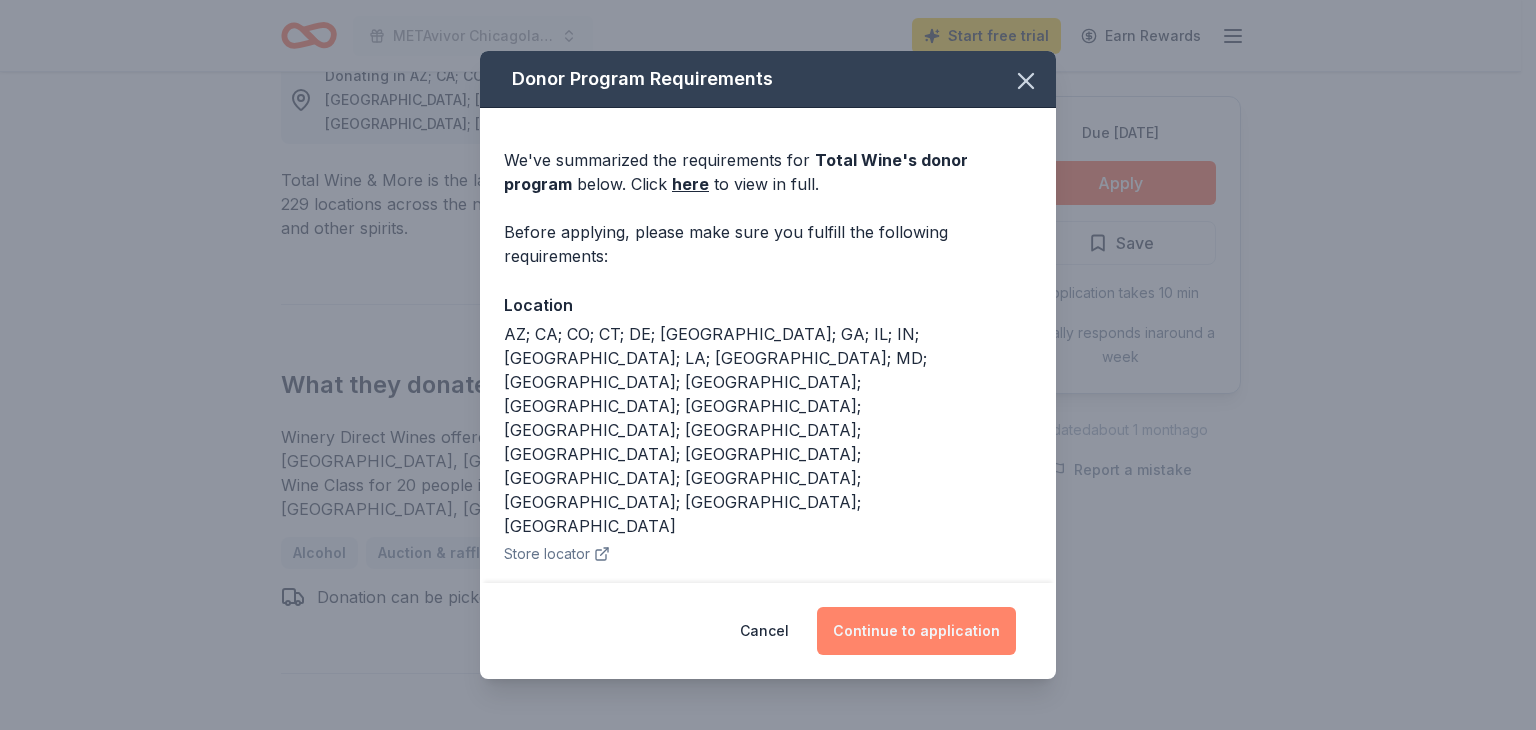 click on "Continue to application" at bounding box center (916, 631) 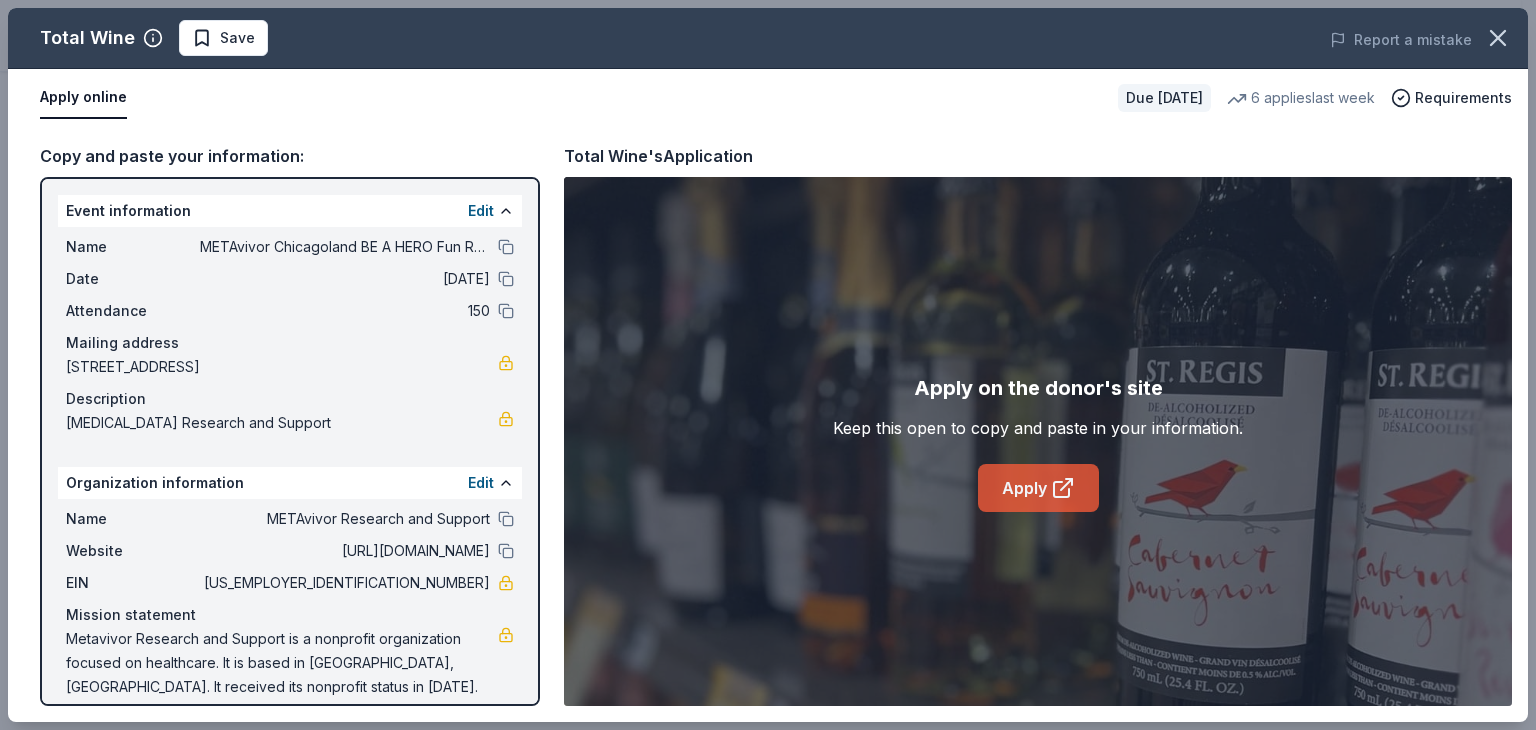 click on "Apply" at bounding box center [1038, 488] 